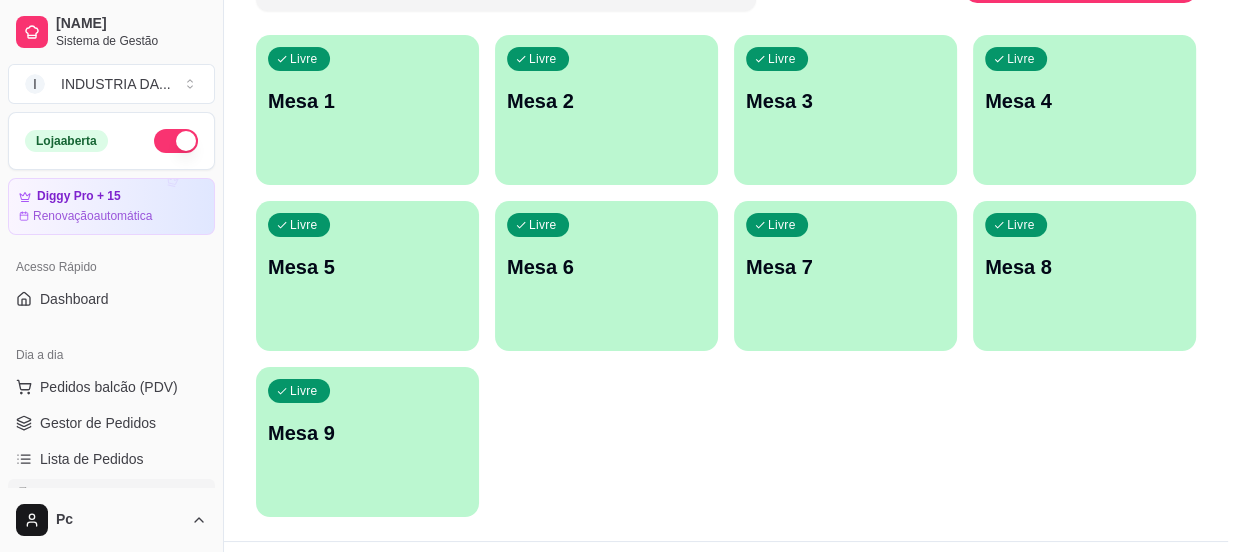 scroll, scrollTop: 181, scrollLeft: 0, axis: vertical 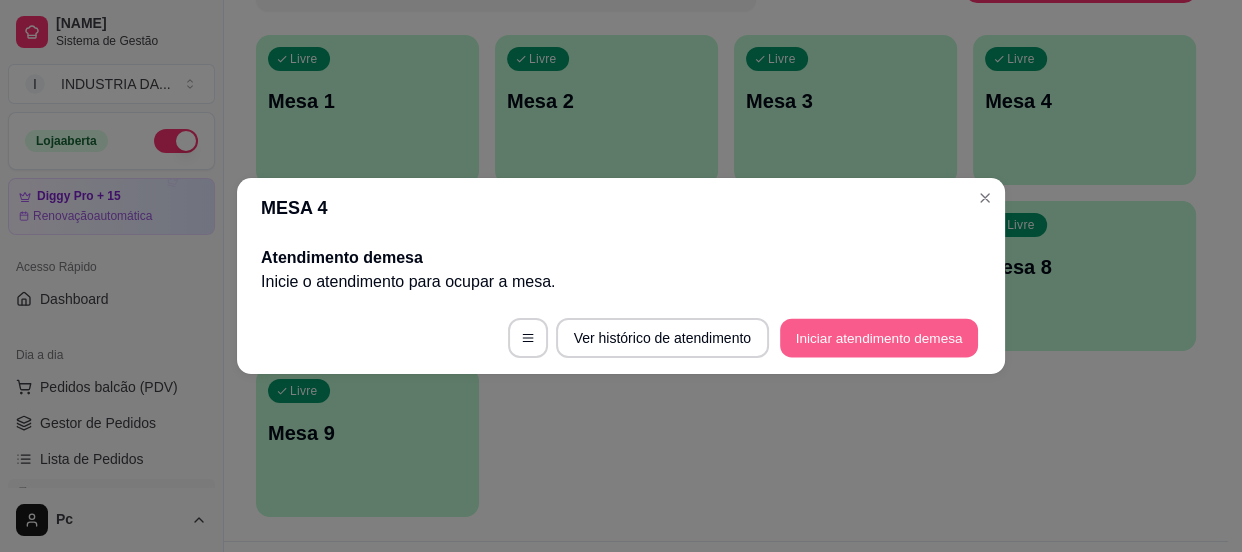 click on "Iniciar atendimento de  mesa" at bounding box center (879, 338) 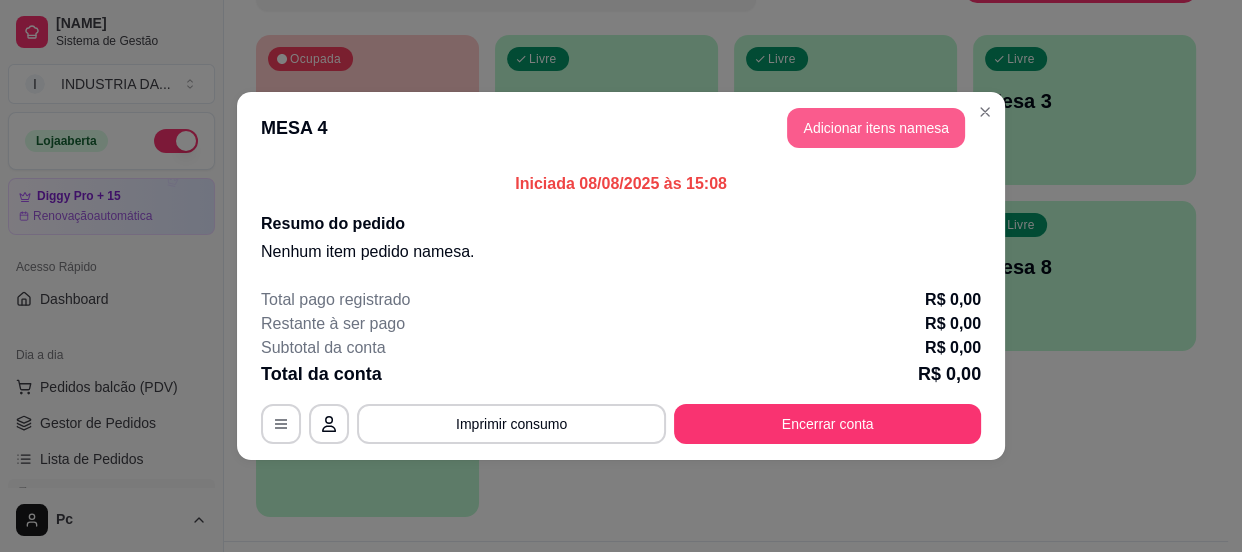 click on "Adicionar itens na  mesa" at bounding box center [876, 128] 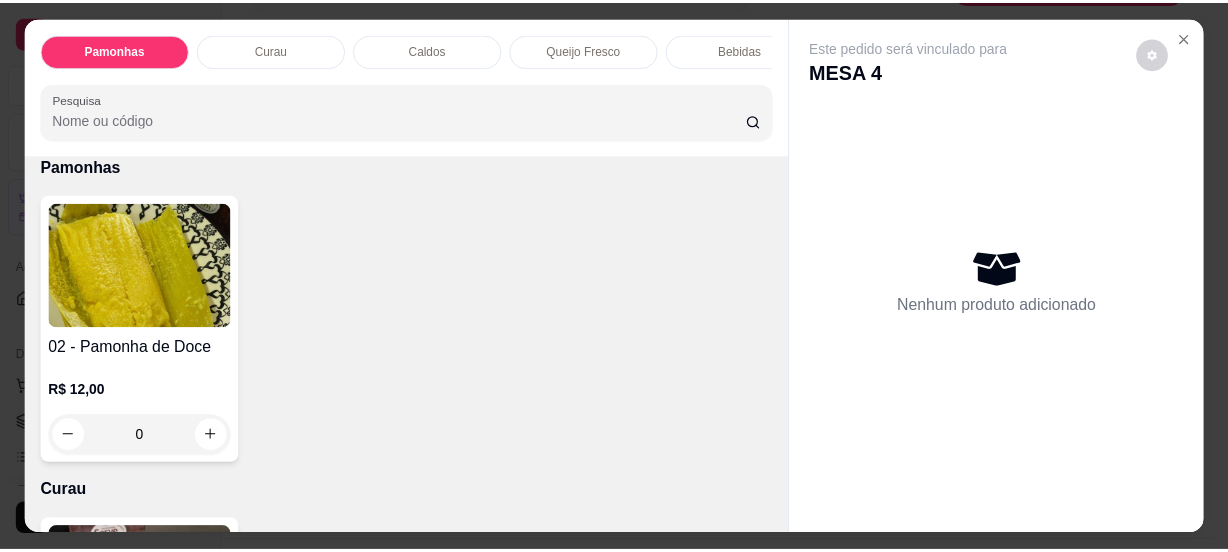 scroll, scrollTop: 0, scrollLeft: 0, axis: both 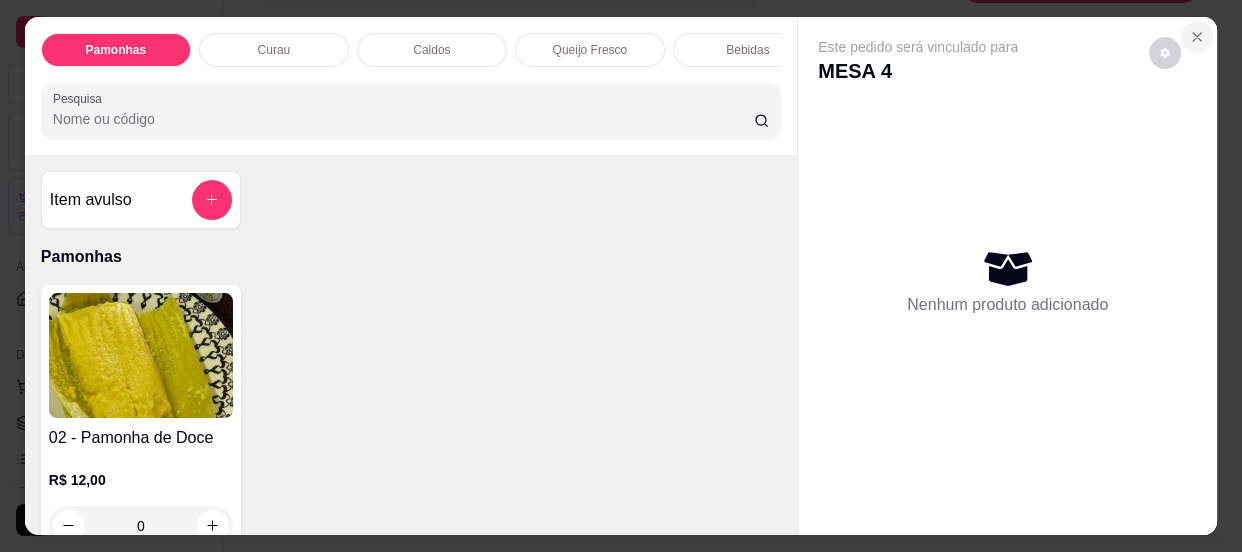 click at bounding box center [1197, 37] 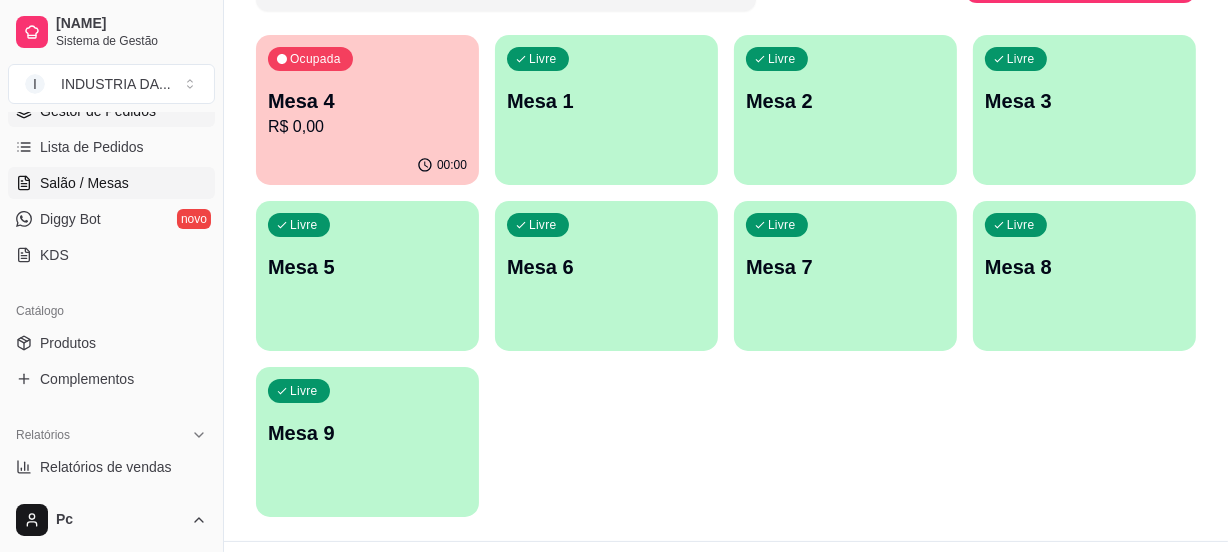 scroll, scrollTop: 363, scrollLeft: 0, axis: vertical 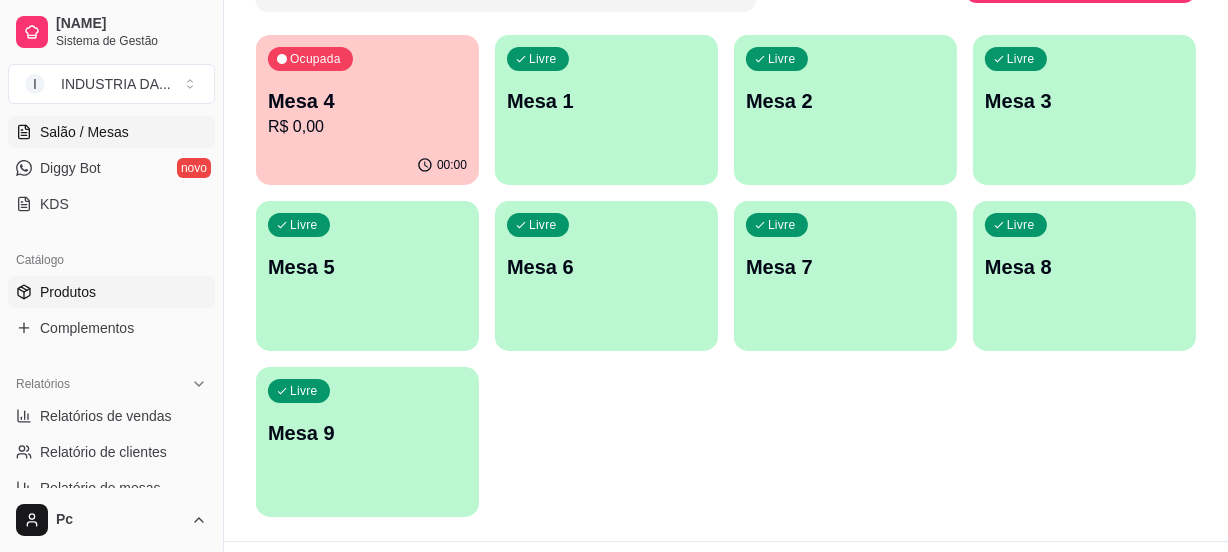 click on "Produtos" at bounding box center [68, 292] 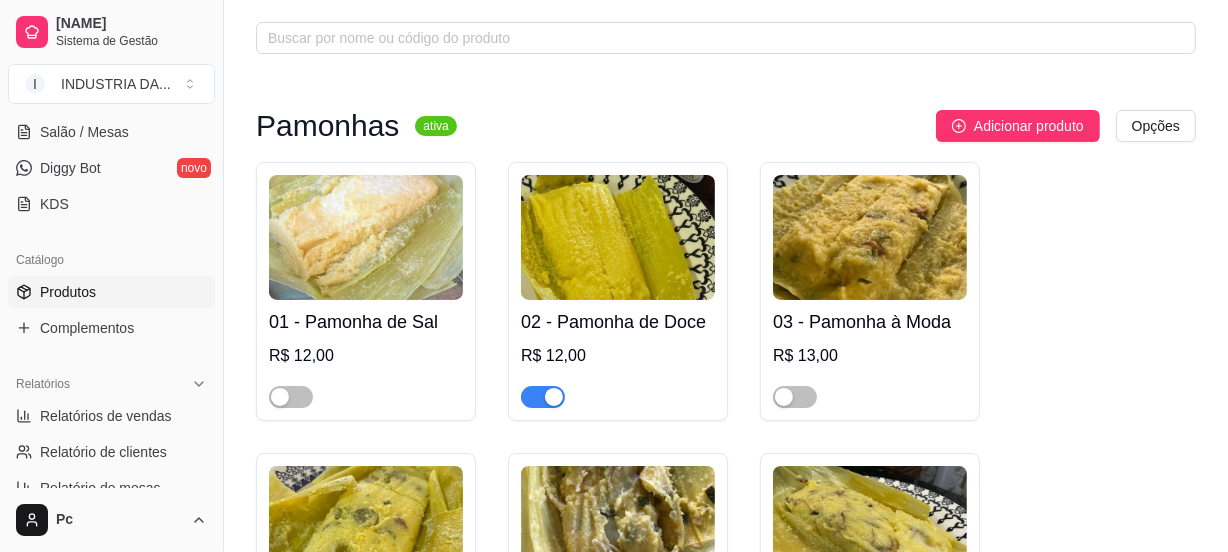 scroll, scrollTop: 90, scrollLeft: 0, axis: vertical 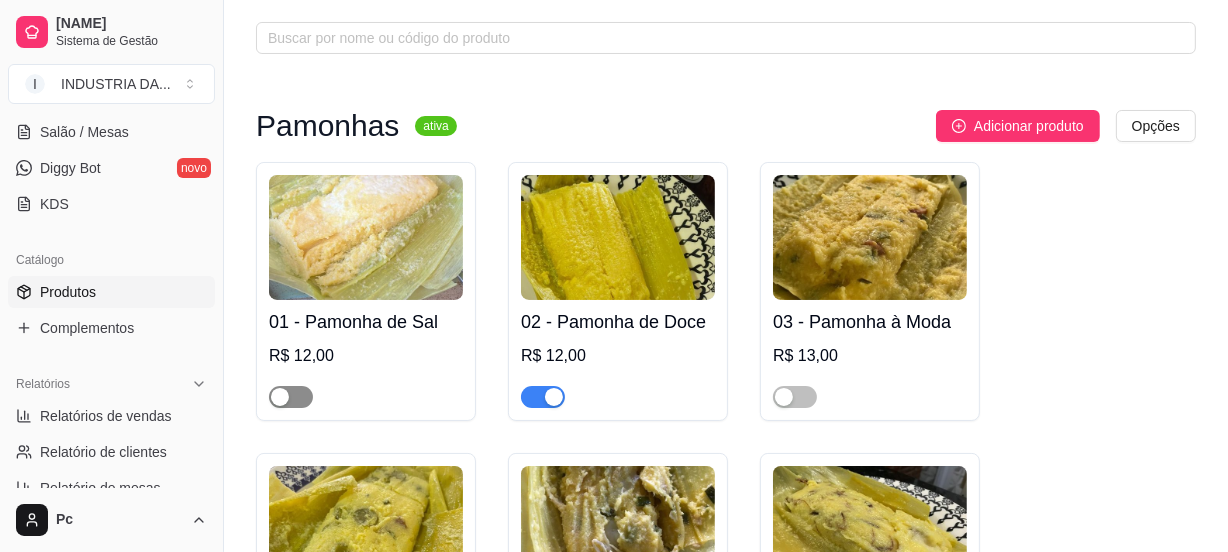 click at bounding box center [291, 397] 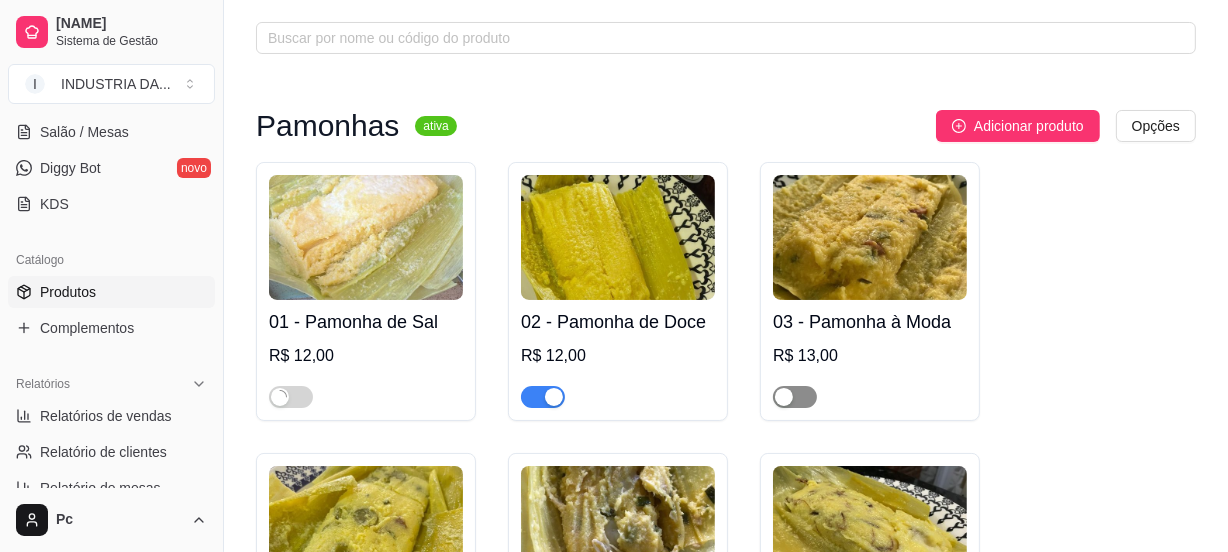 click at bounding box center (784, 397) 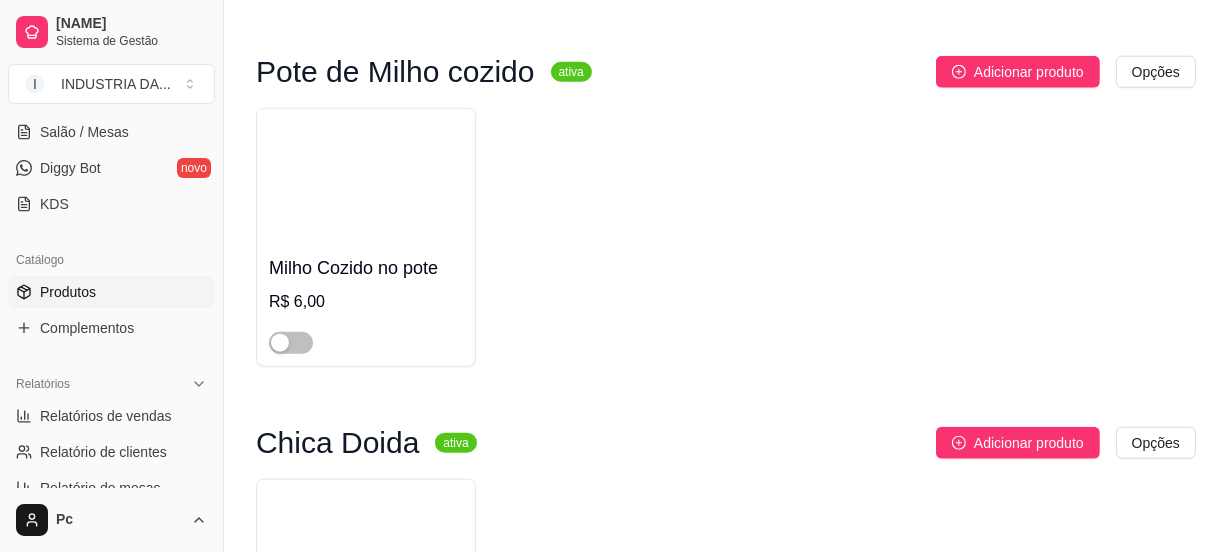 scroll, scrollTop: 1909, scrollLeft: 0, axis: vertical 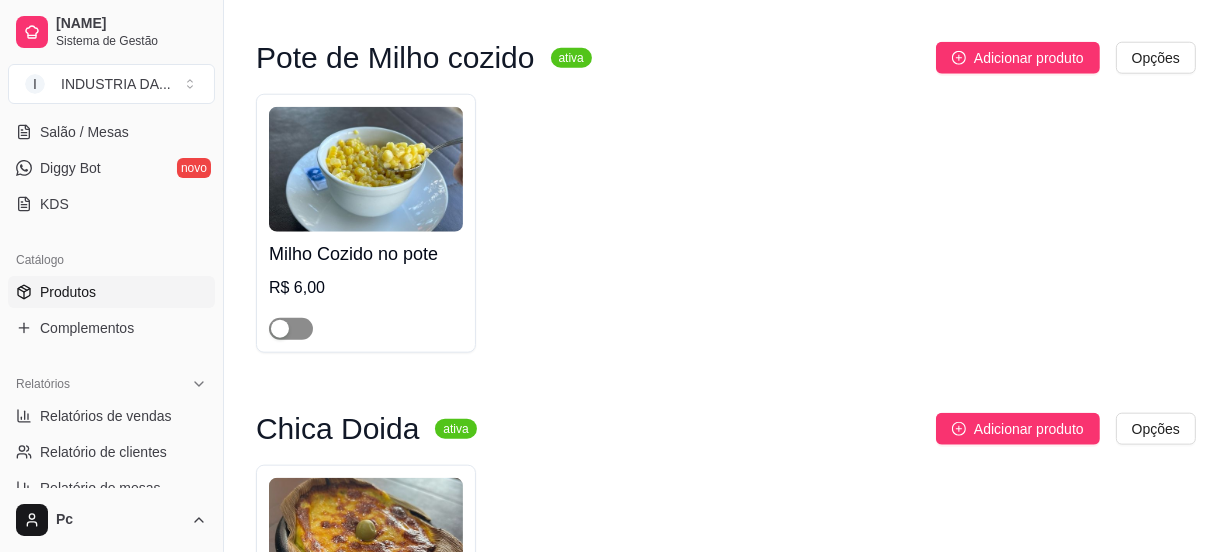 click at bounding box center (280, 329) 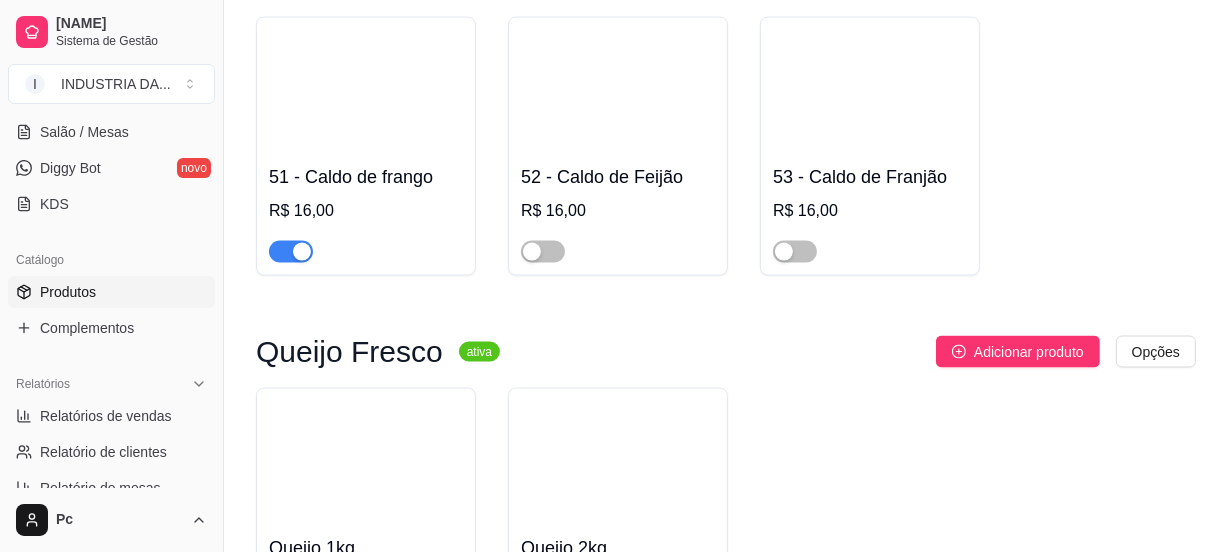 scroll, scrollTop: 2727, scrollLeft: 0, axis: vertical 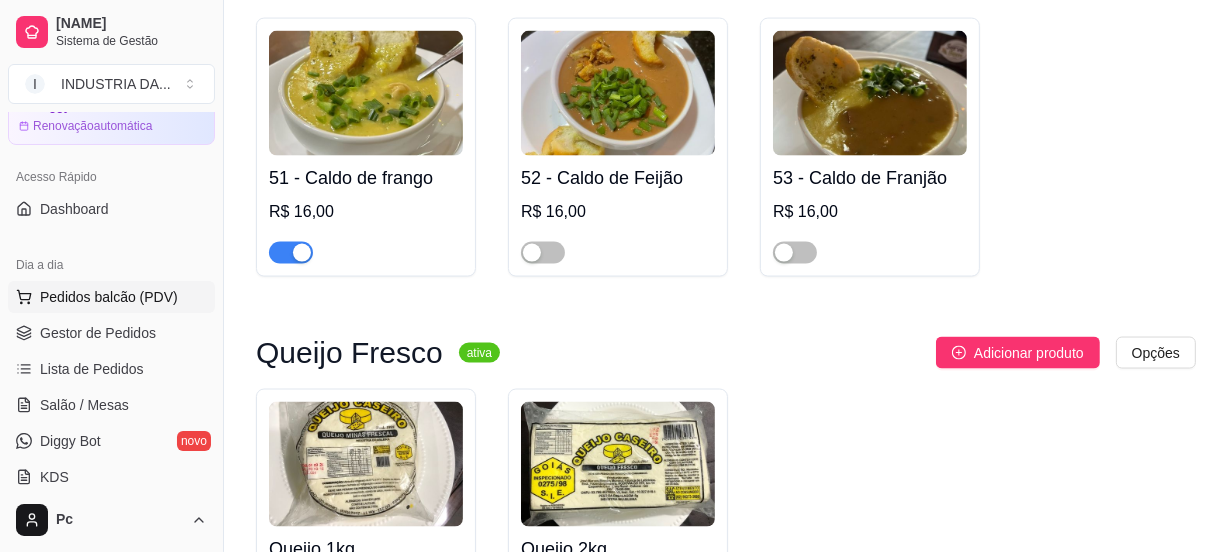 click on "Salão / Mesas" at bounding box center (84, 405) 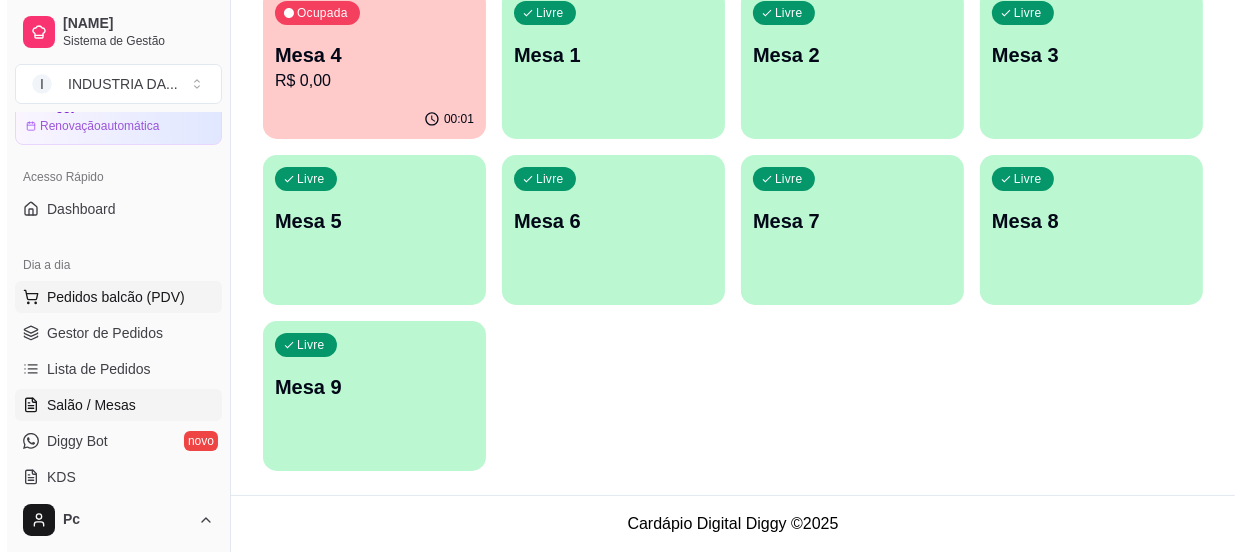 scroll, scrollTop: 0, scrollLeft: 0, axis: both 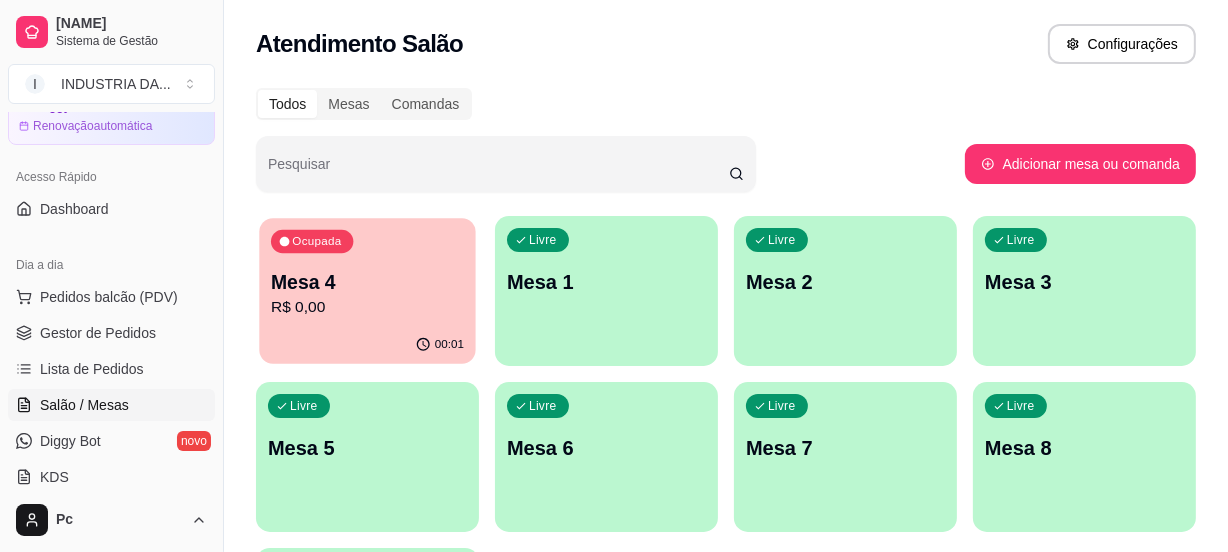 click on "Mesa 4" at bounding box center [367, 282] 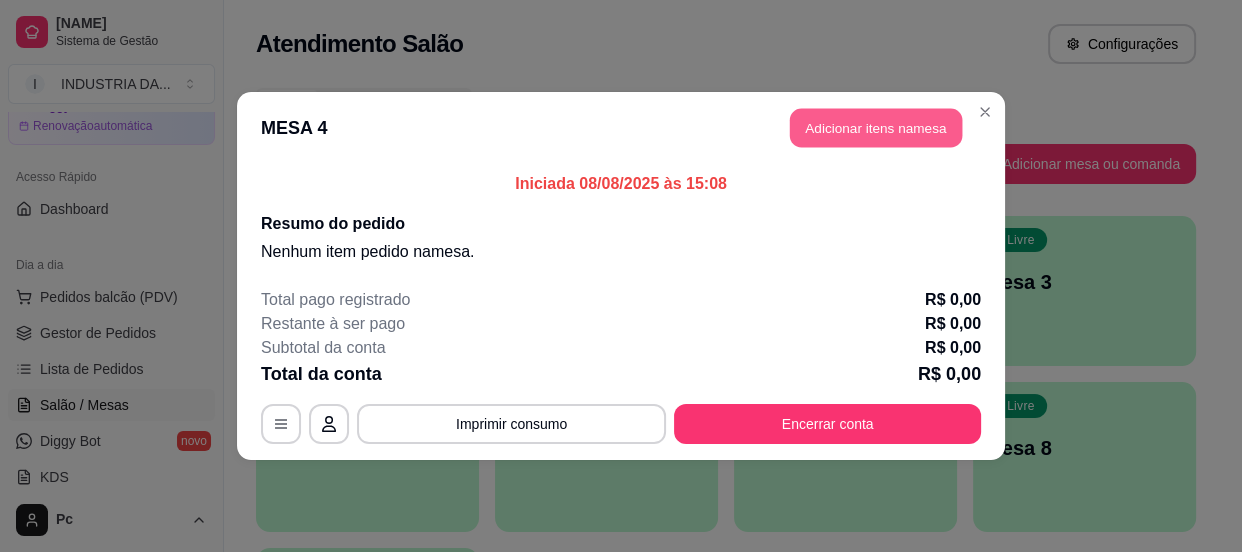 click on "Adicionar itens na  mesa" at bounding box center (876, 128) 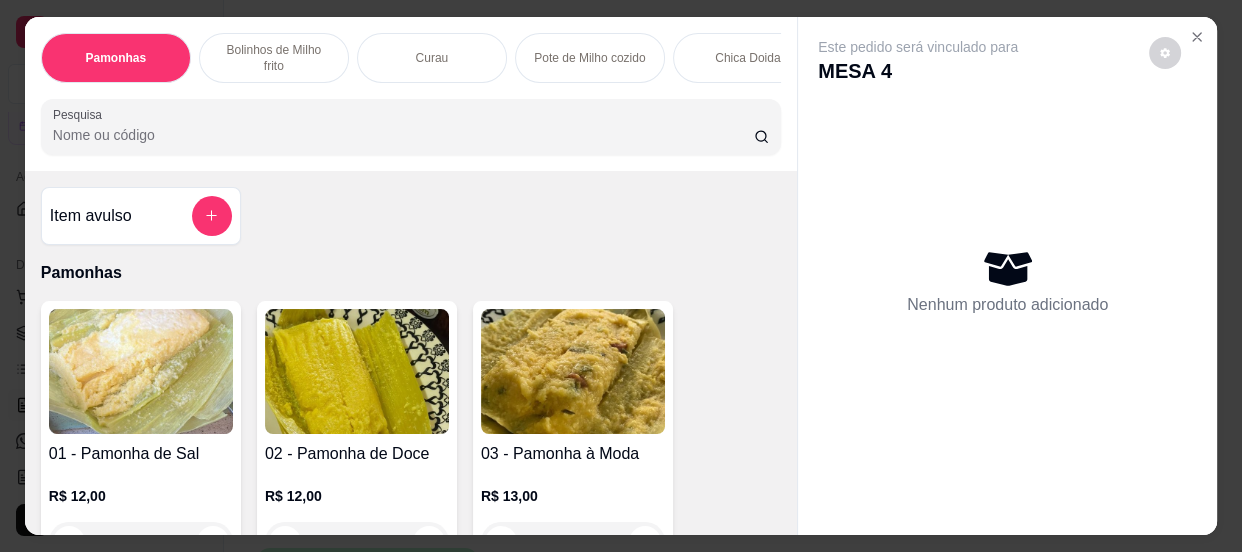 scroll, scrollTop: 90, scrollLeft: 0, axis: vertical 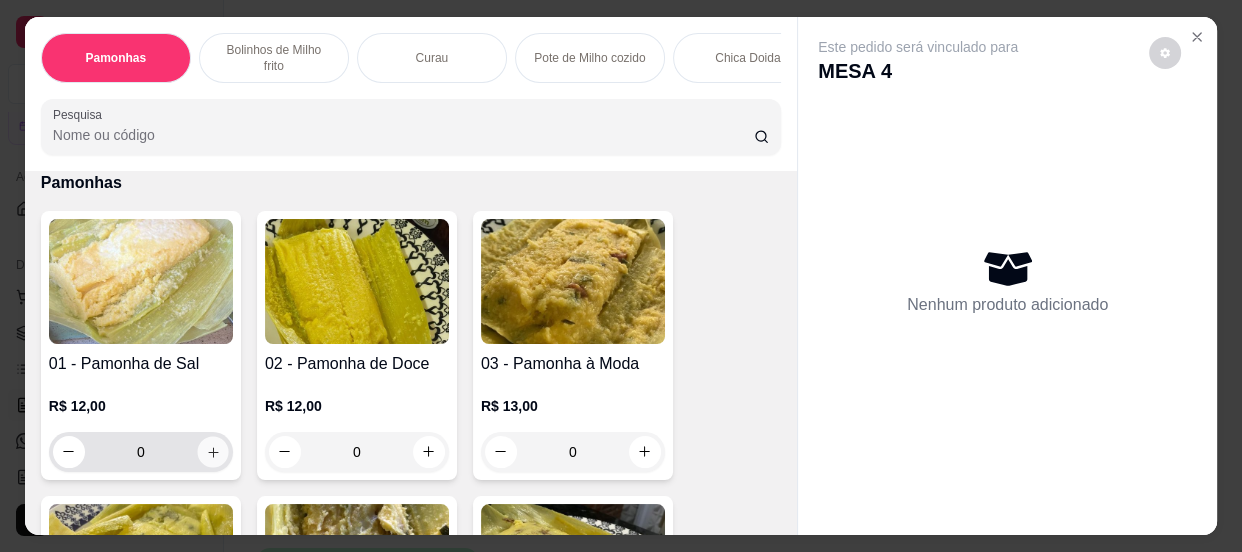 click 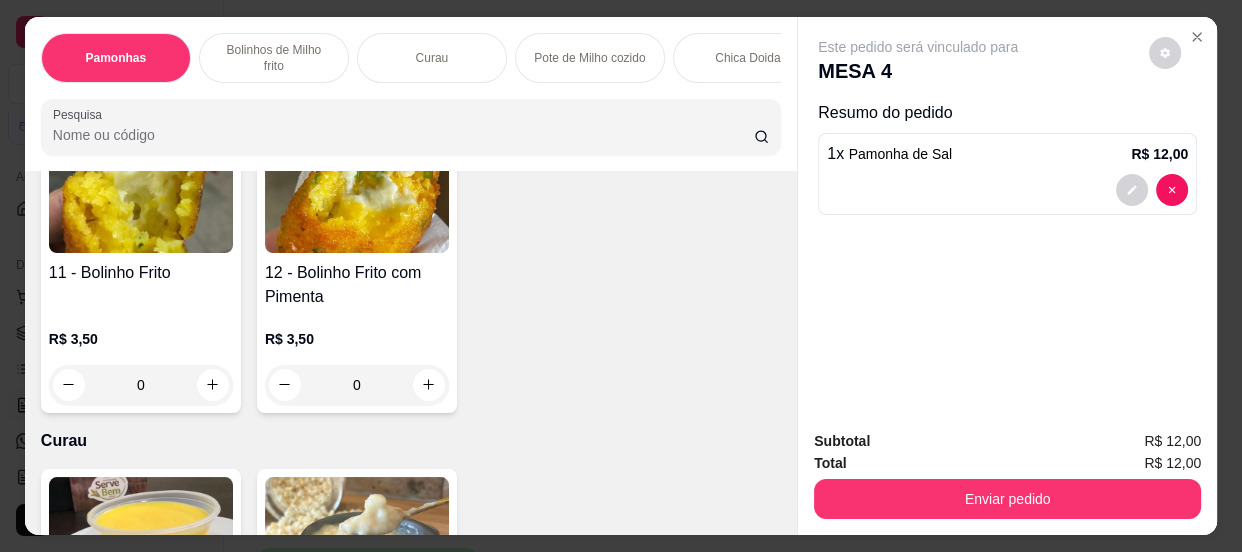 scroll, scrollTop: 818, scrollLeft: 0, axis: vertical 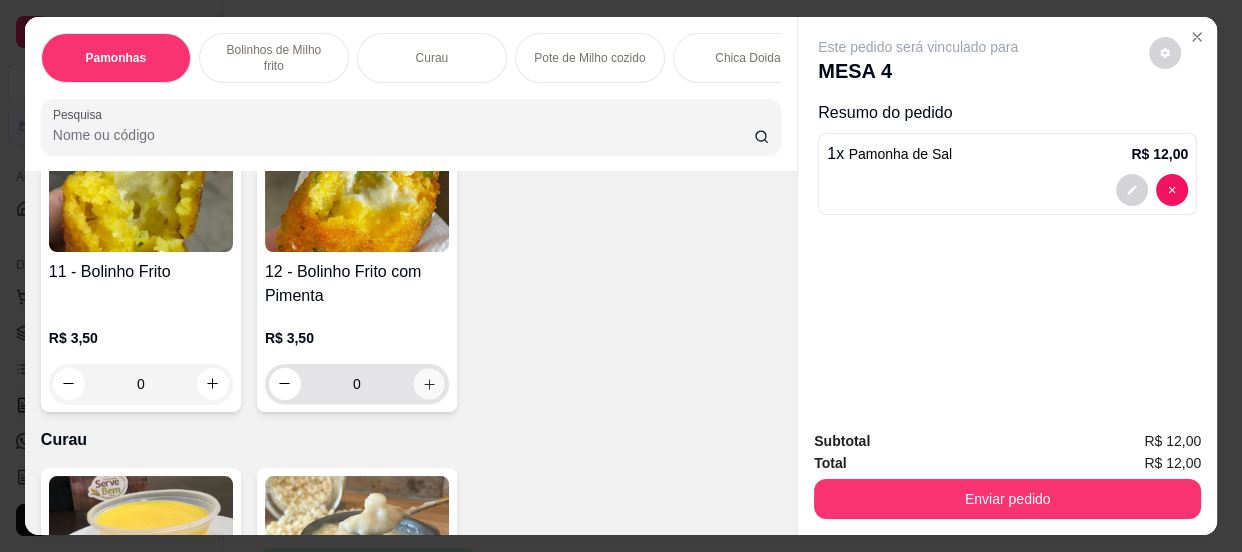 click 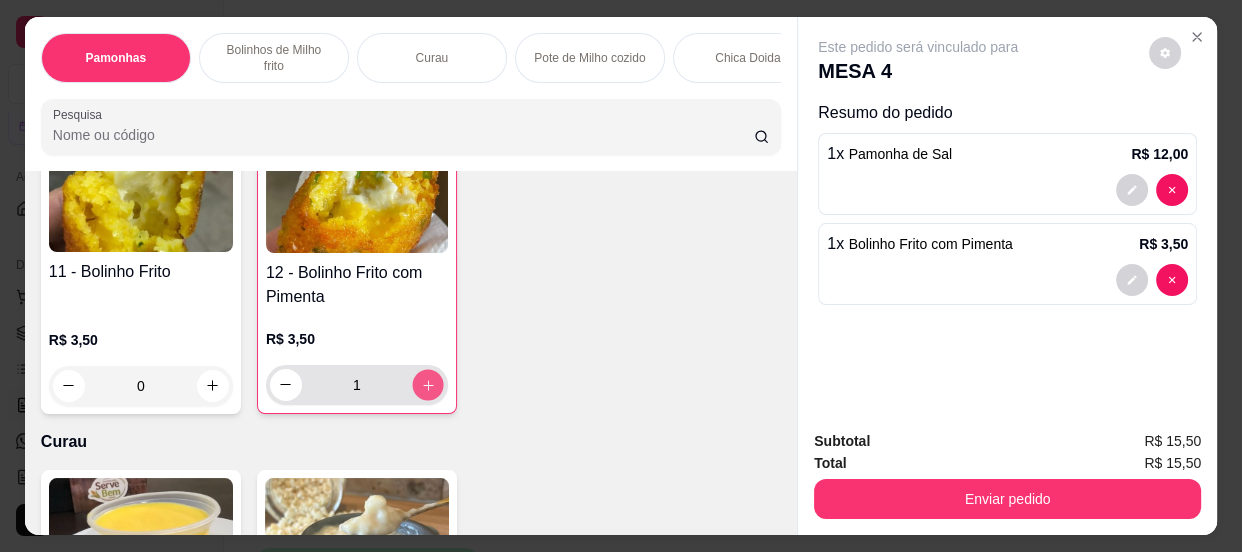 click 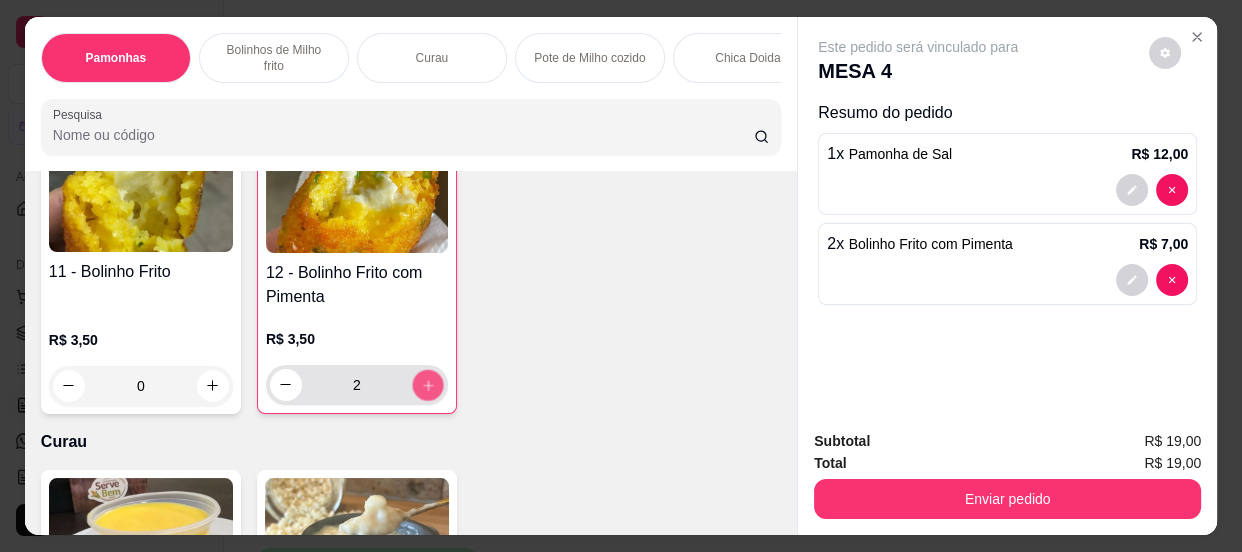 click 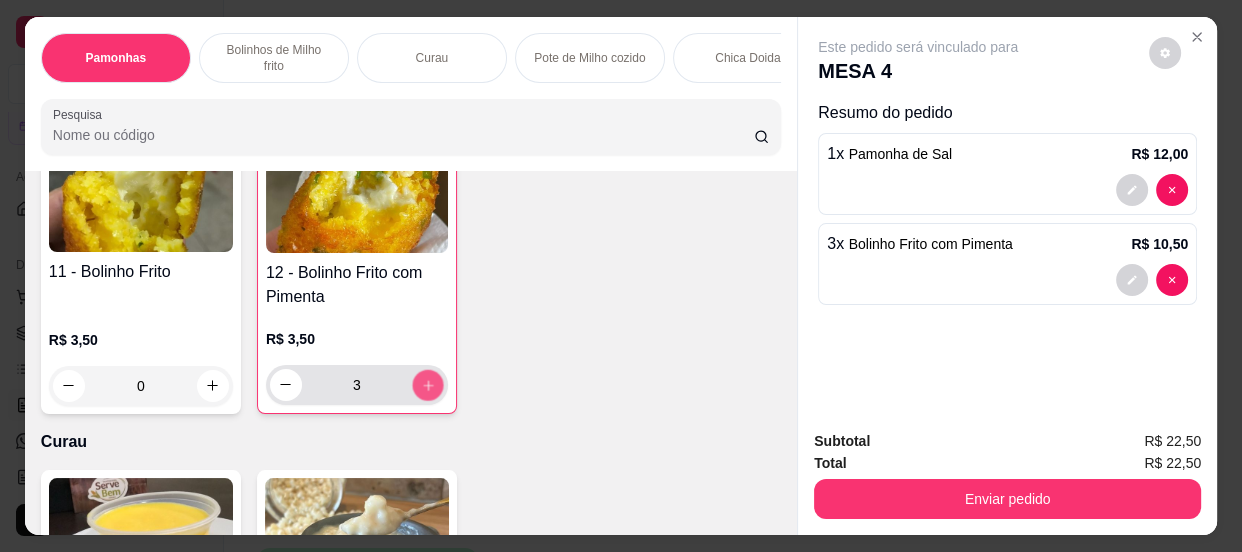 click 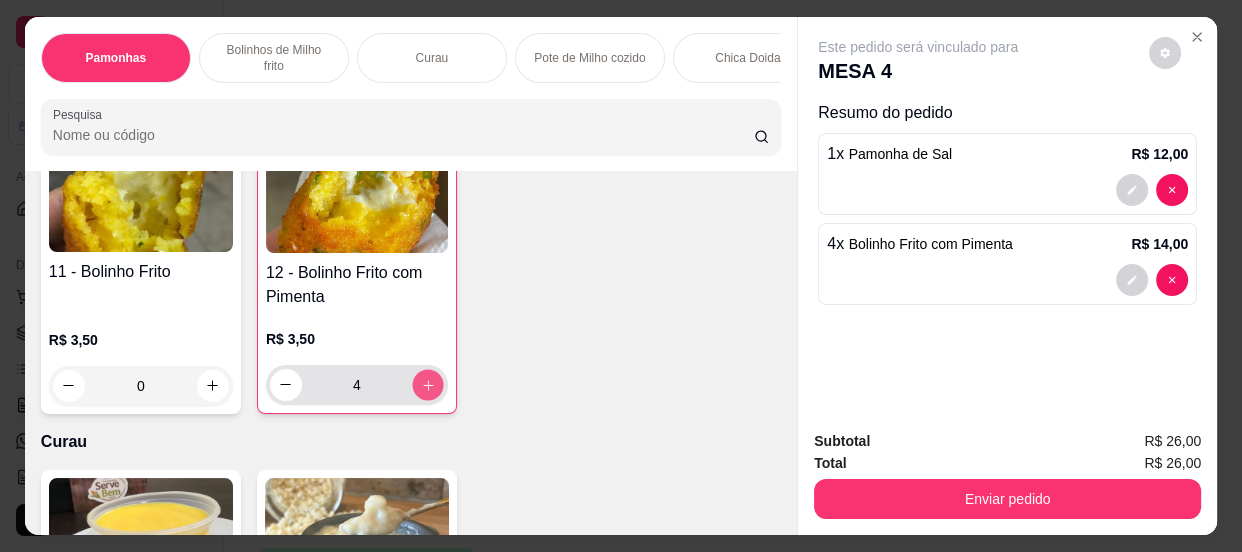click 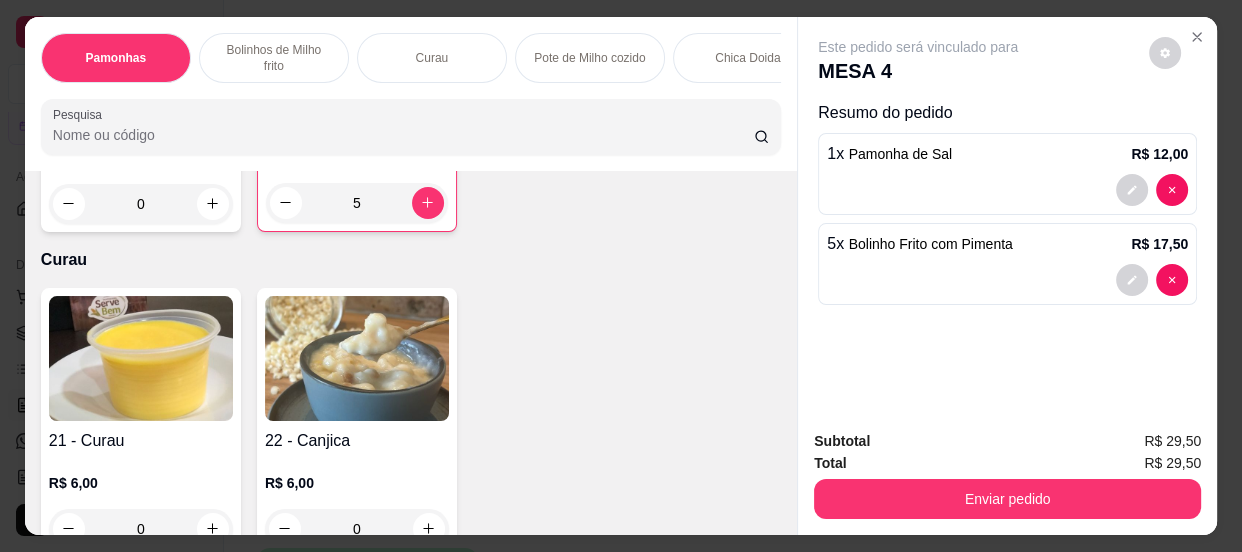 scroll, scrollTop: 909, scrollLeft: 0, axis: vertical 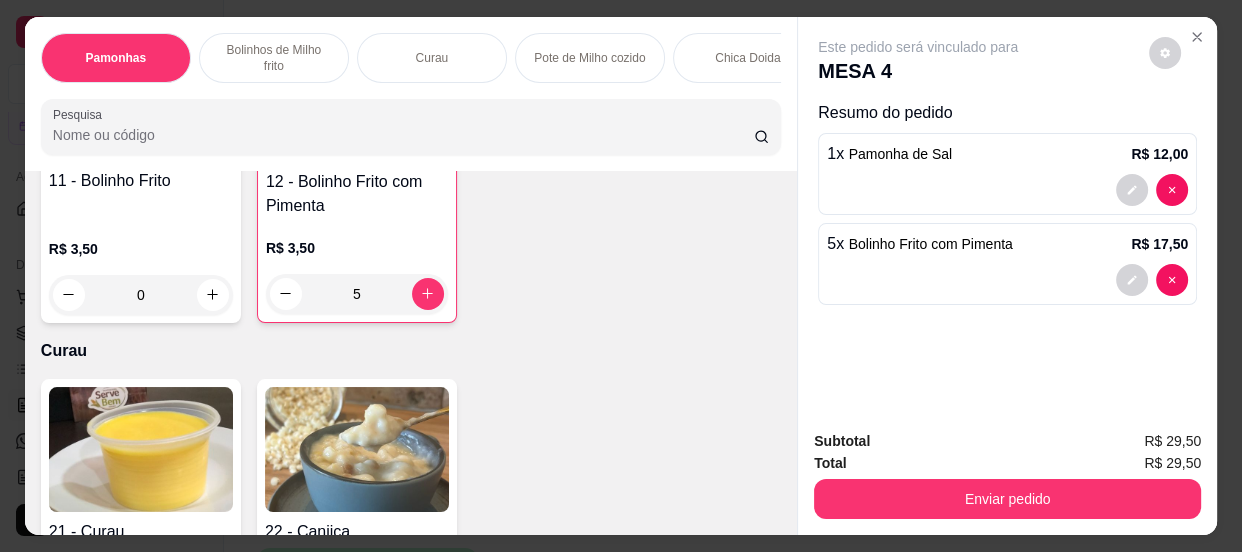 click on "5" at bounding box center [357, 294] 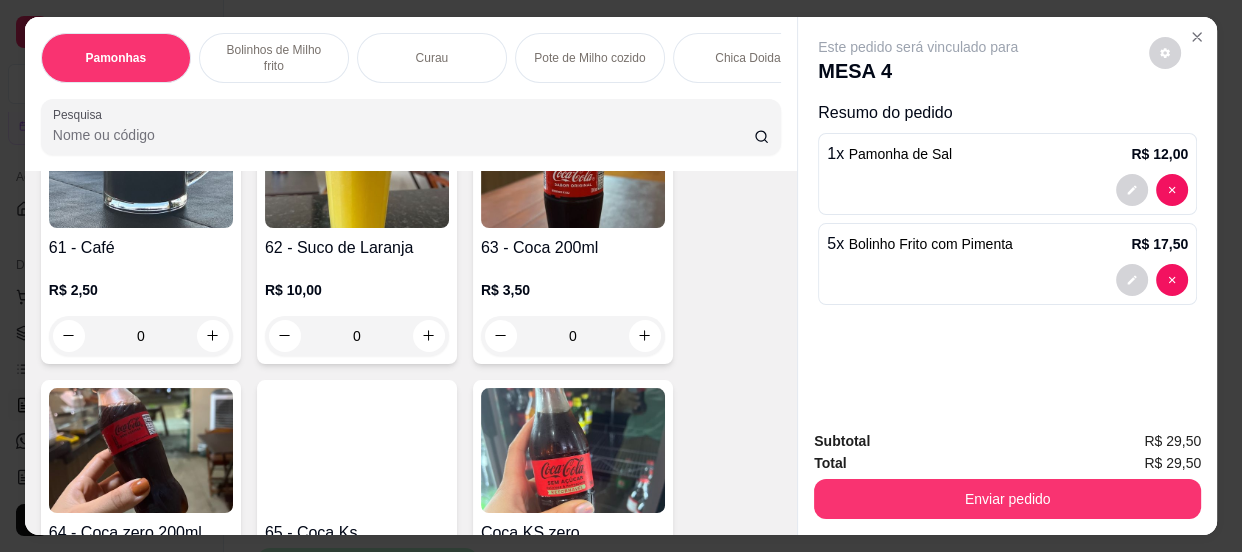 scroll, scrollTop: 2727, scrollLeft: 0, axis: vertical 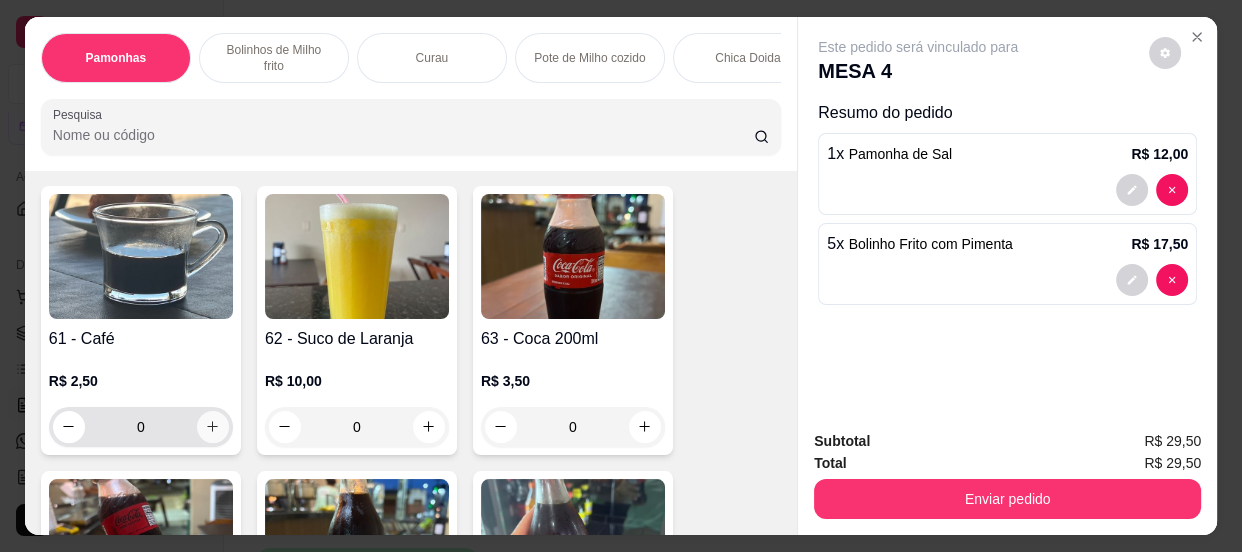 click at bounding box center [213, 427] 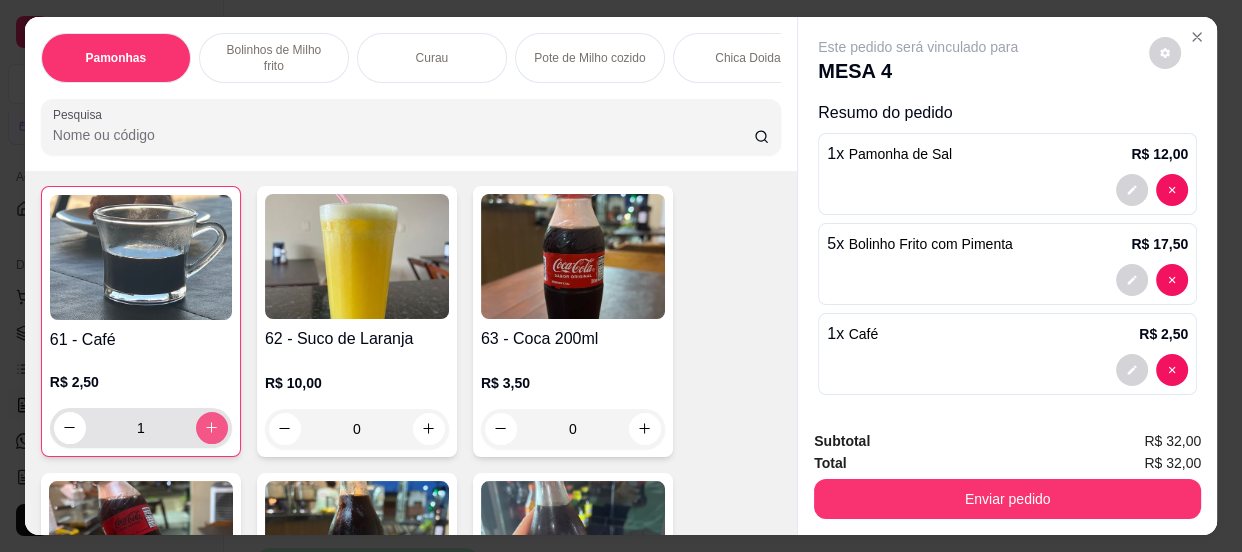 type on "1" 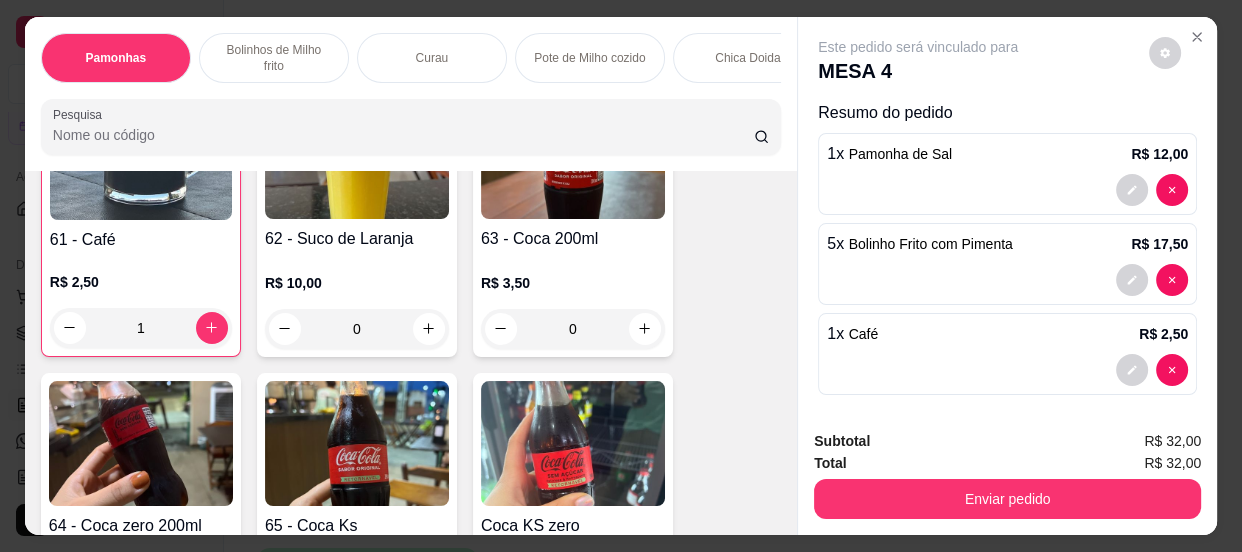 scroll, scrollTop: 2818, scrollLeft: 0, axis: vertical 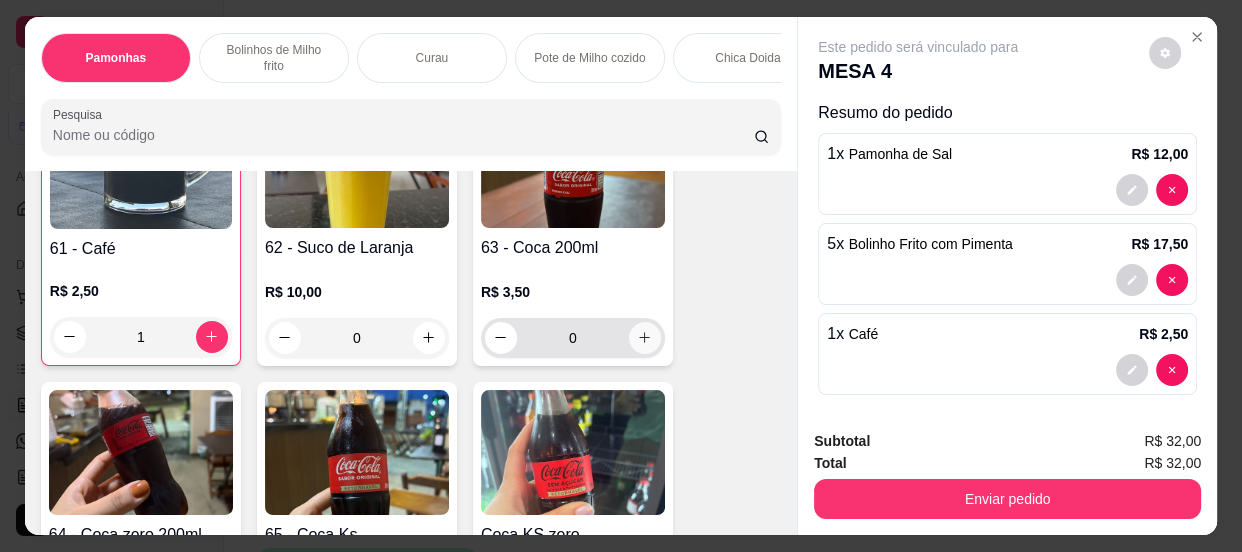 click 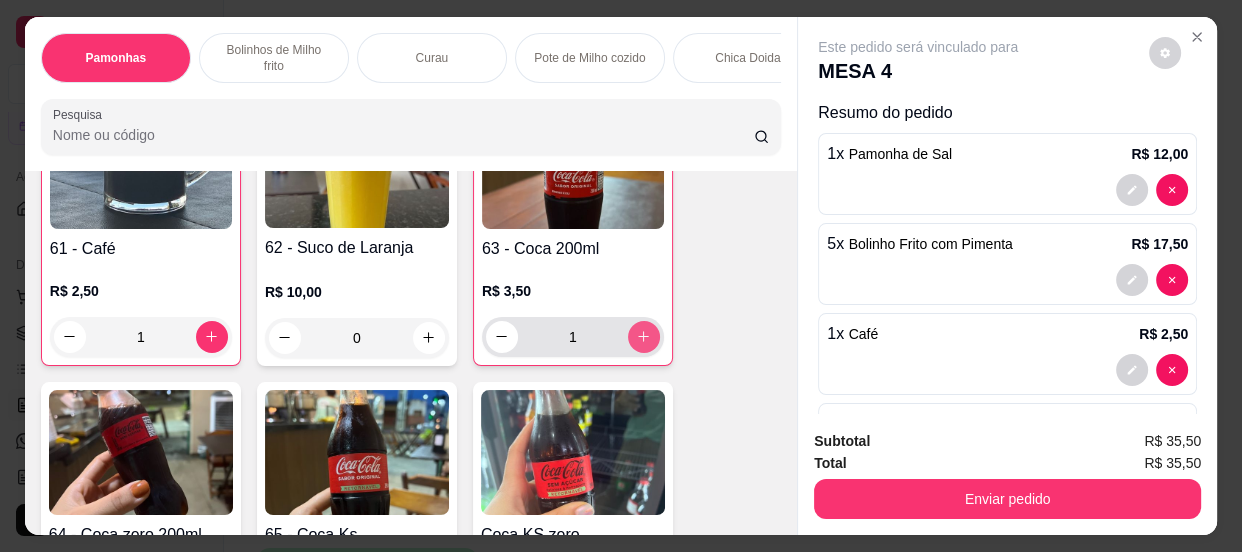 scroll, scrollTop: 2727, scrollLeft: 0, axis: vertical 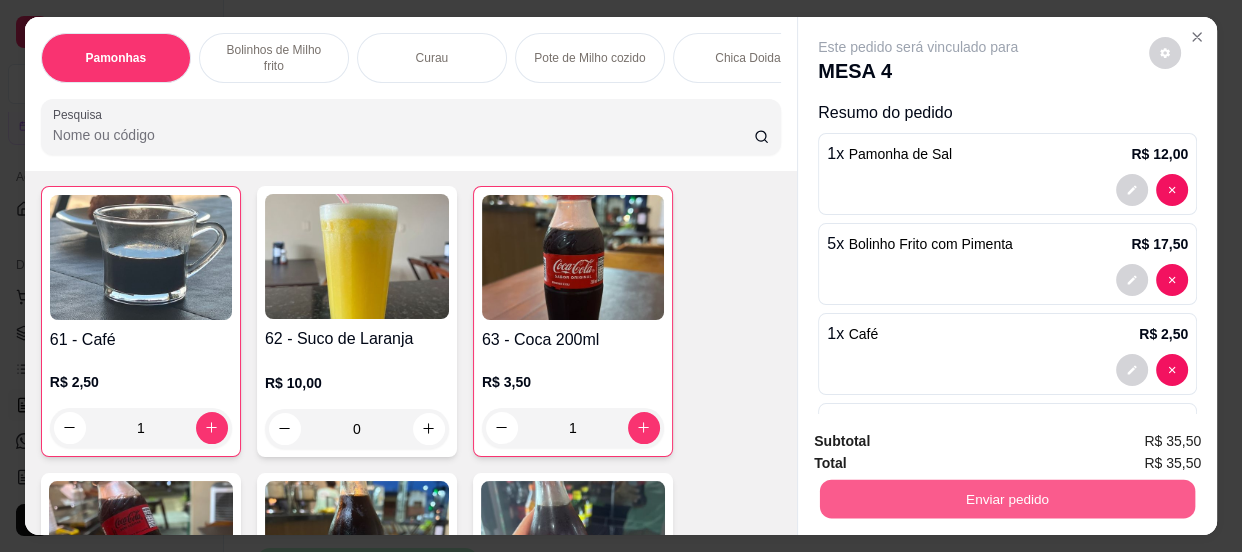 click on "Enviar pedido" at bounding box center (1007, 499) 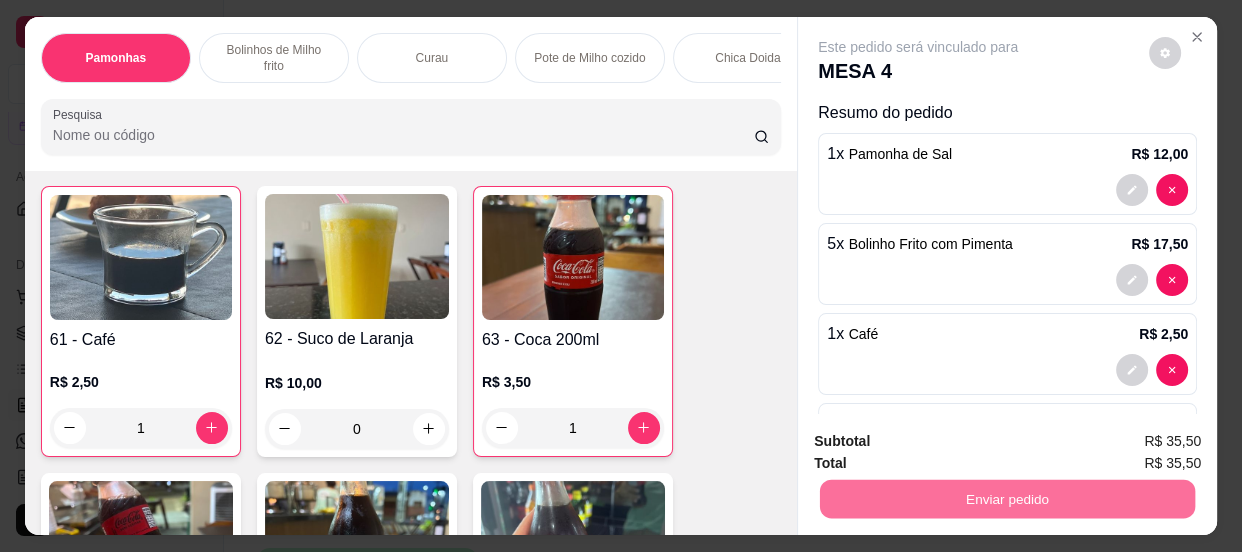 click on "Não registrar e enviar pedido" at bounding box center (942, 443) 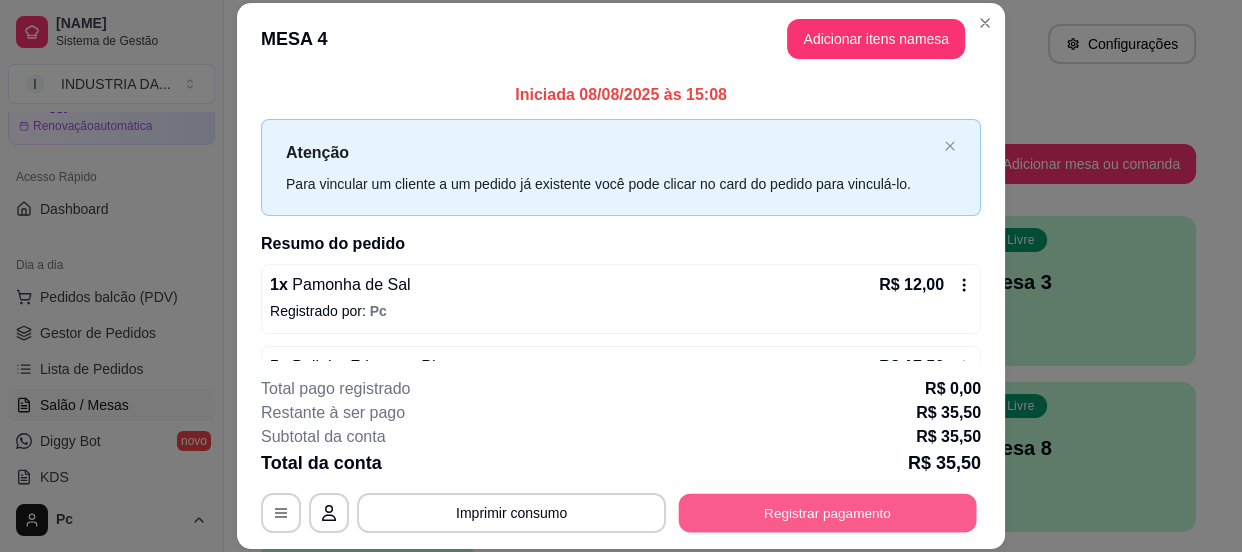 click on "Registrar pagamento" at bounding box center (828, 513) 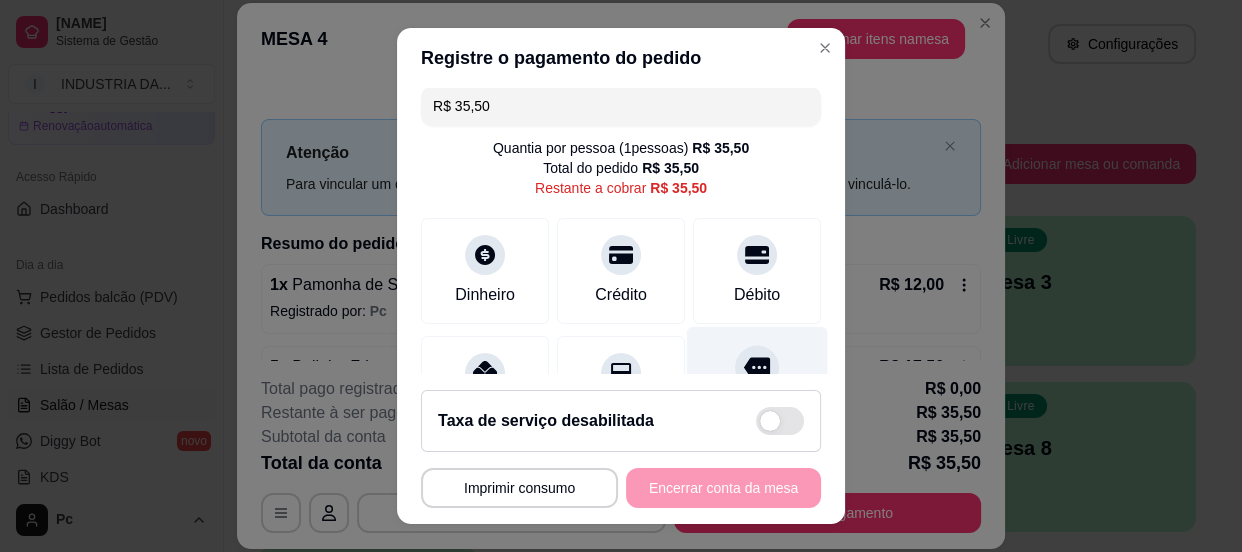 scroll, scrollTop: 0, scrollLeft: 0, axis: both 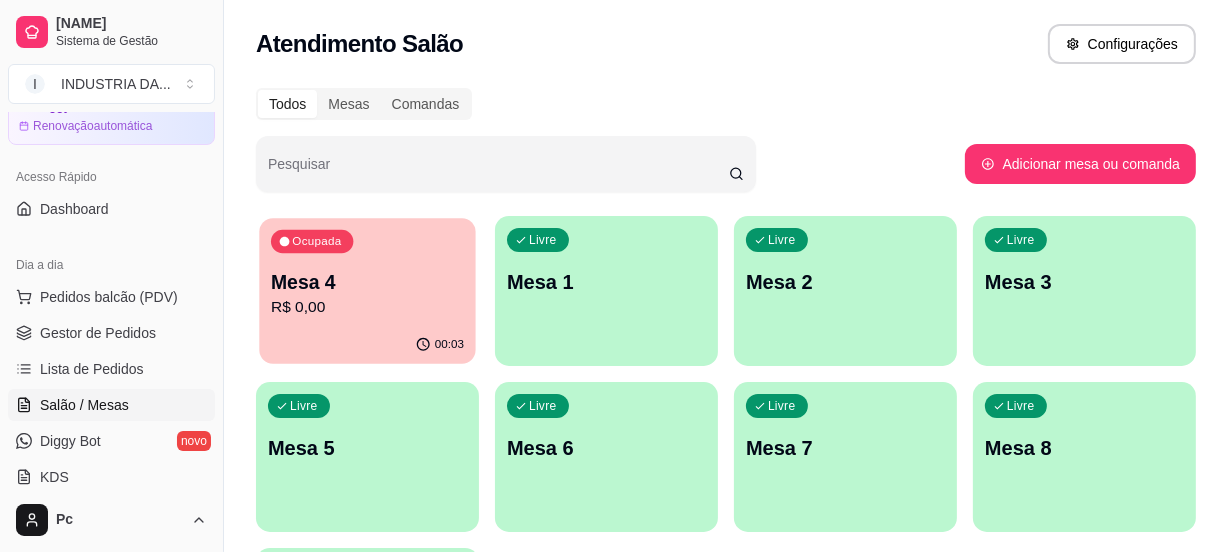 click on "R$ 0,00" at bounding box center (367, 307) 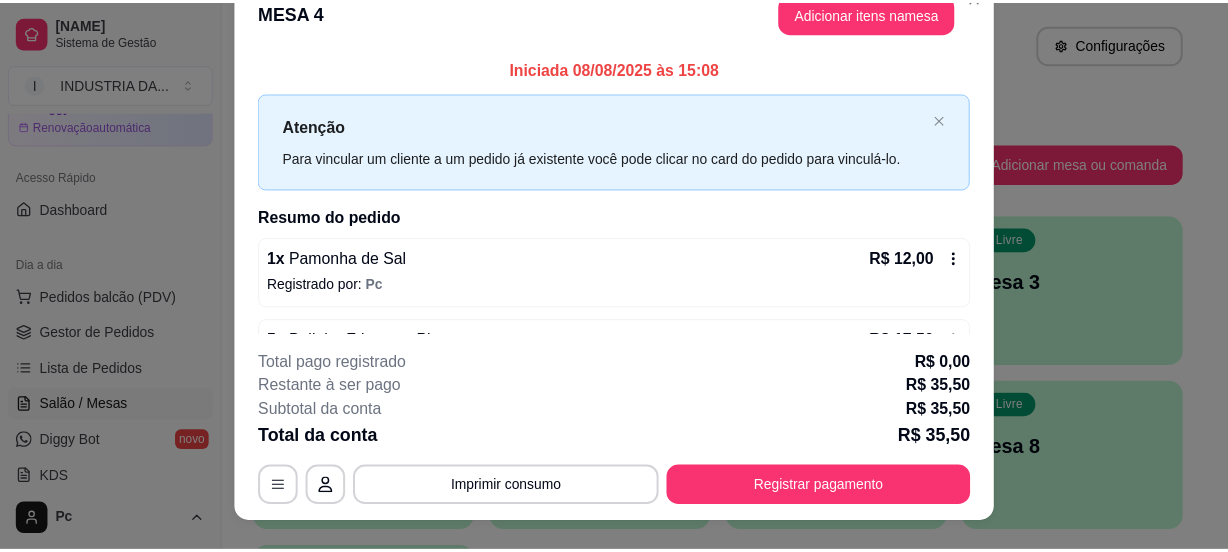 scroll, scrollTop: 0, scrollLeft: 0, axis: both 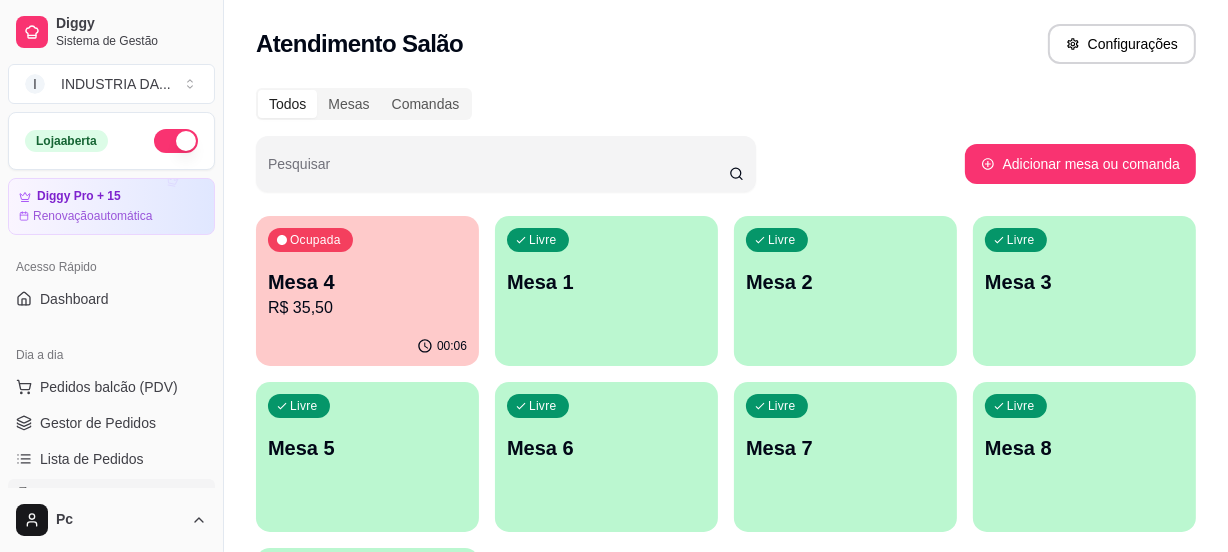 click on "R$ 35,50" at bounding box center [367, 308] 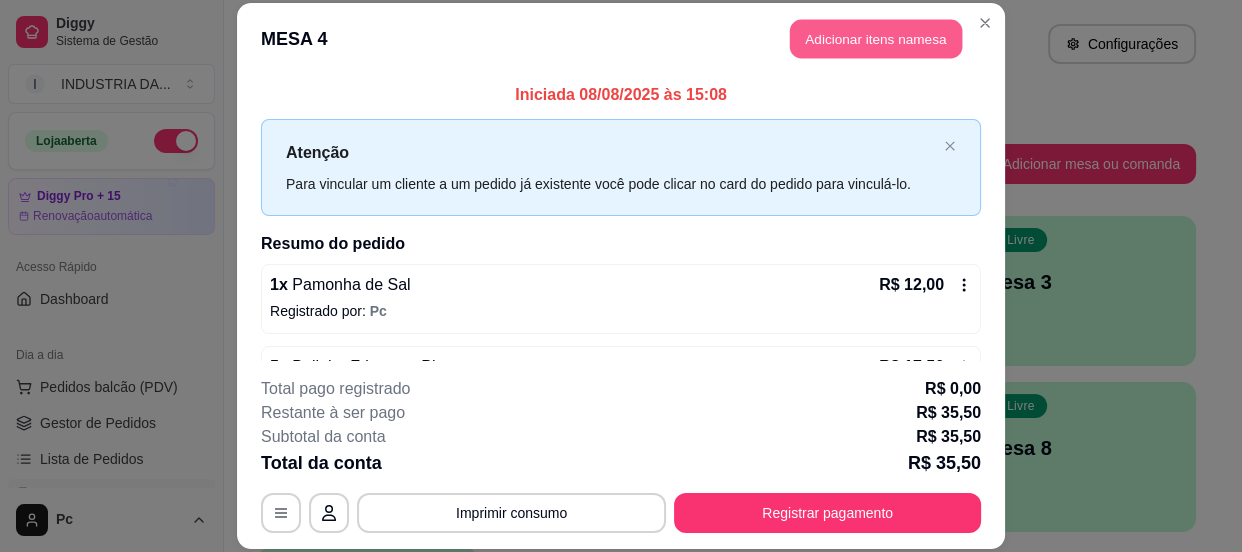 click on "Adicionar itens na  mesa" at bounding box center [876, 38] 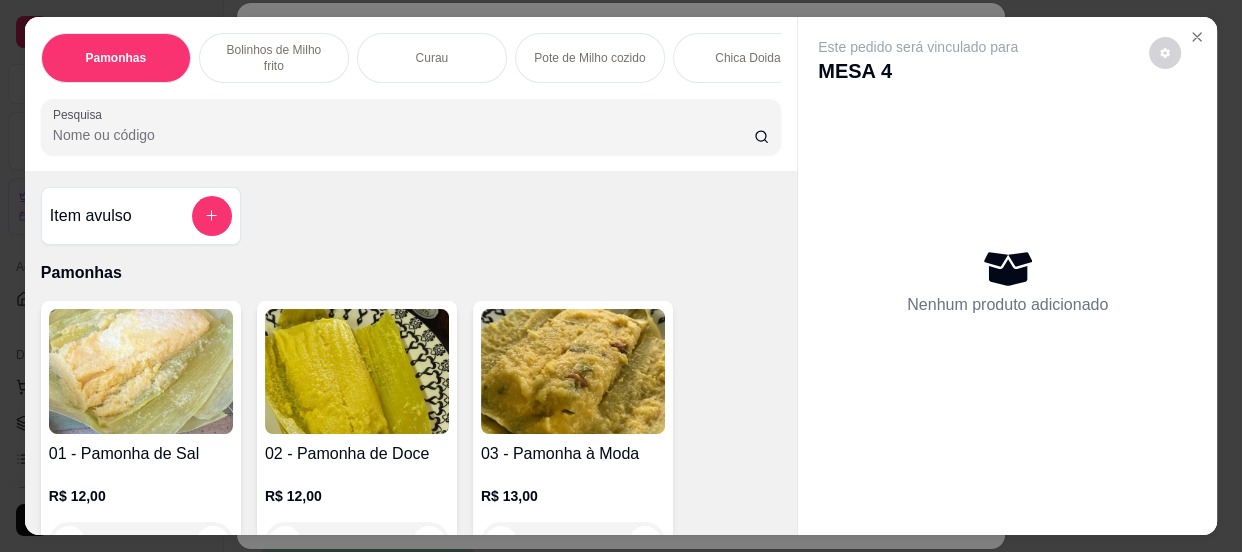 click on "Bolinhos de Milho frito" at bounding box center (274, 58) 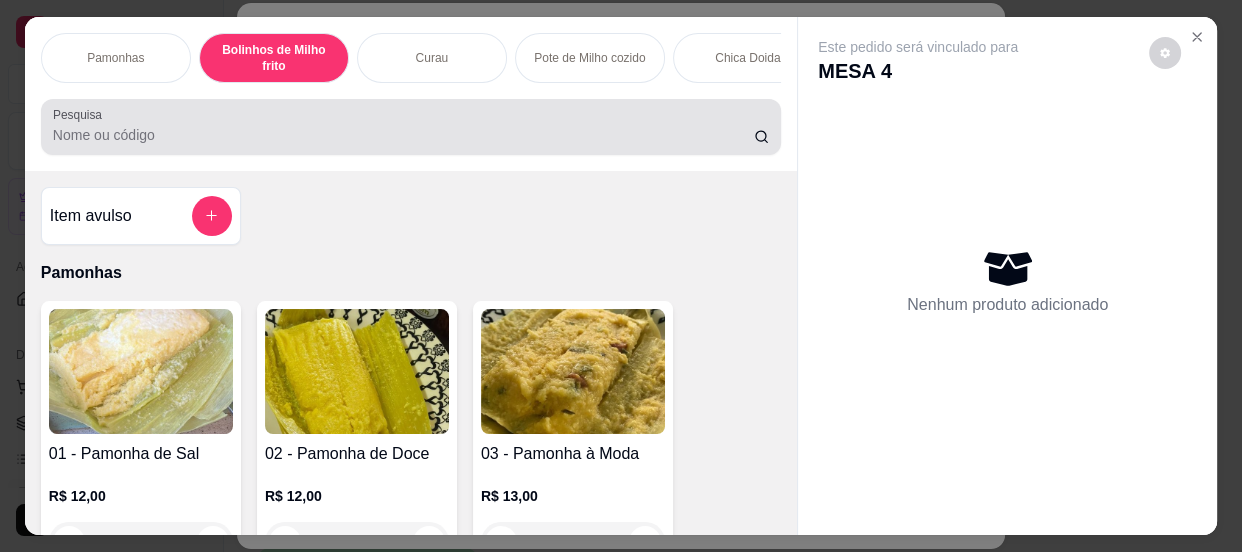 scroll, scrollTop: 723, scrollLeft: 0, axis: vertical 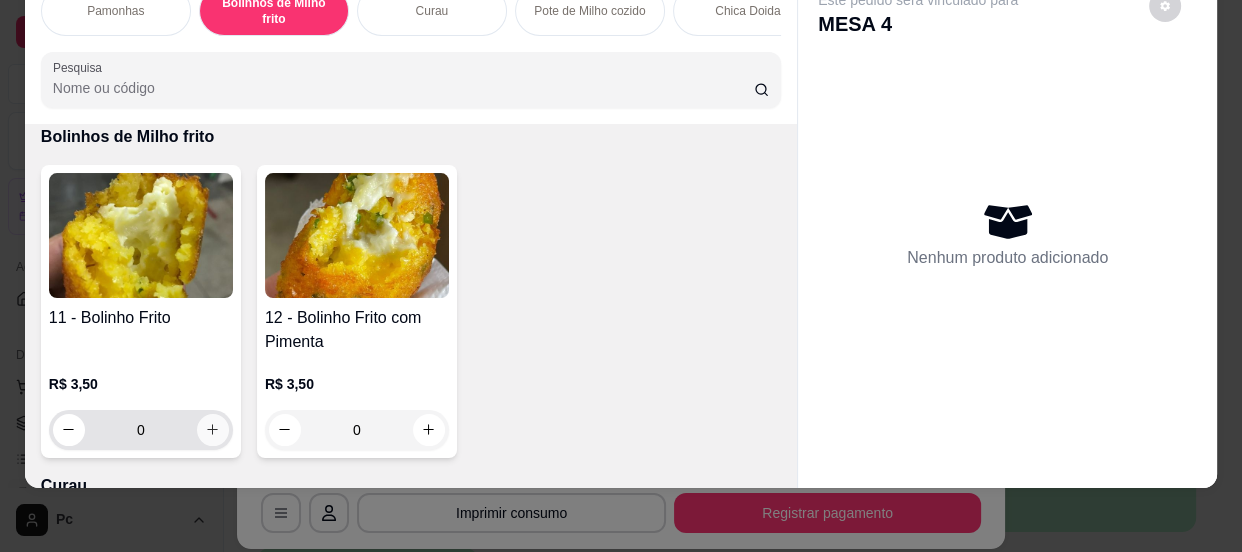 click 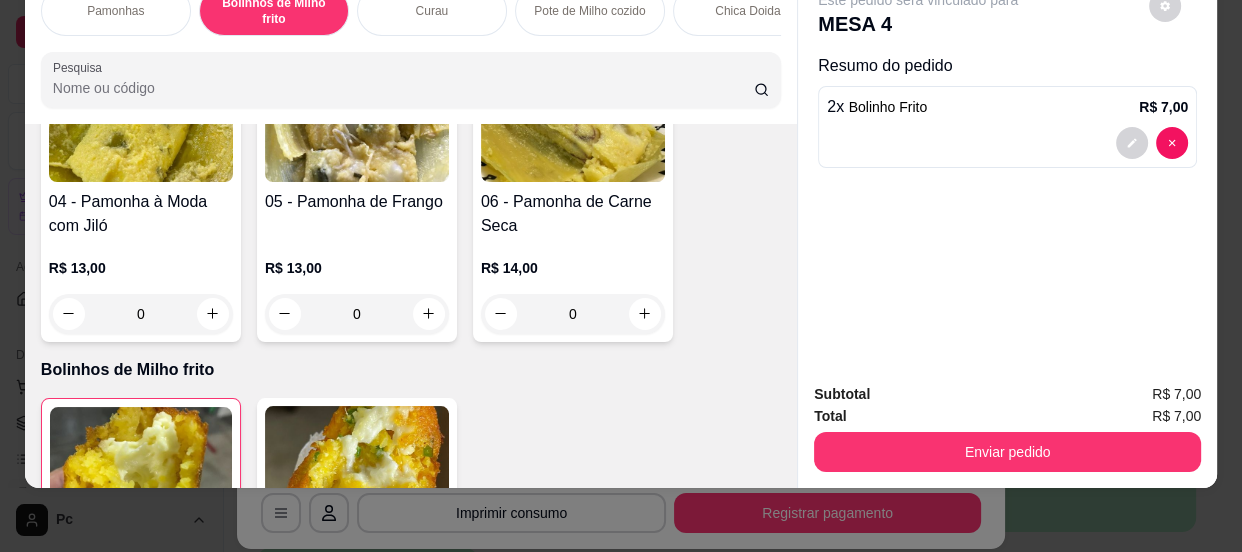scroll, scrollTop: 450, scrollLeft: 0, axis: vertical 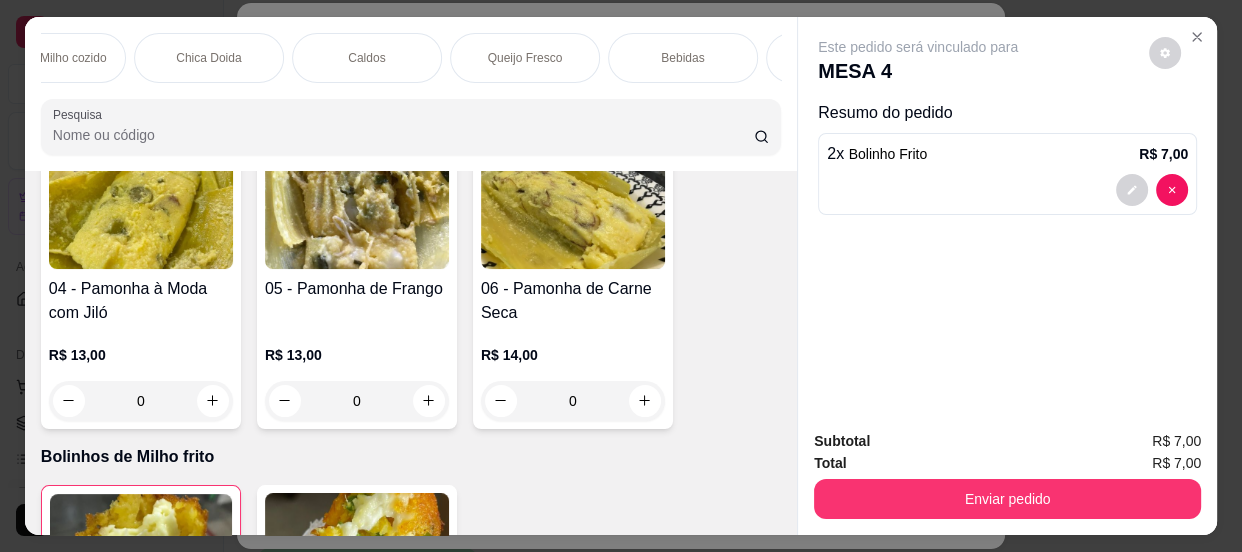 click on "Bebidas" at bounding box center [682, 58] 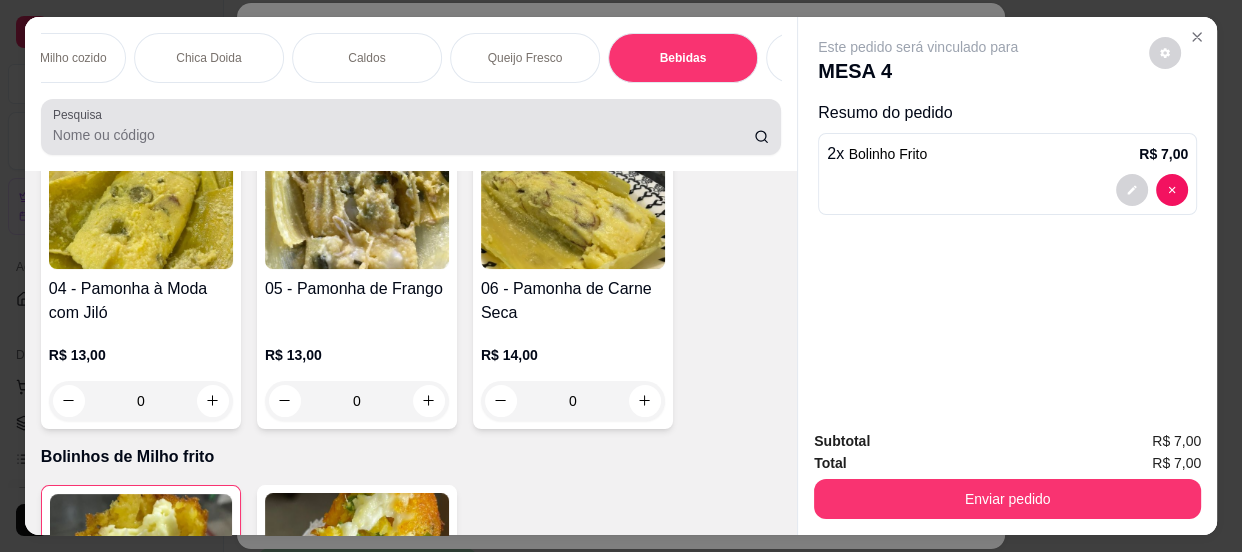 scroll, scrollTop: 2697, scrollLeft: 0, axis: vertical 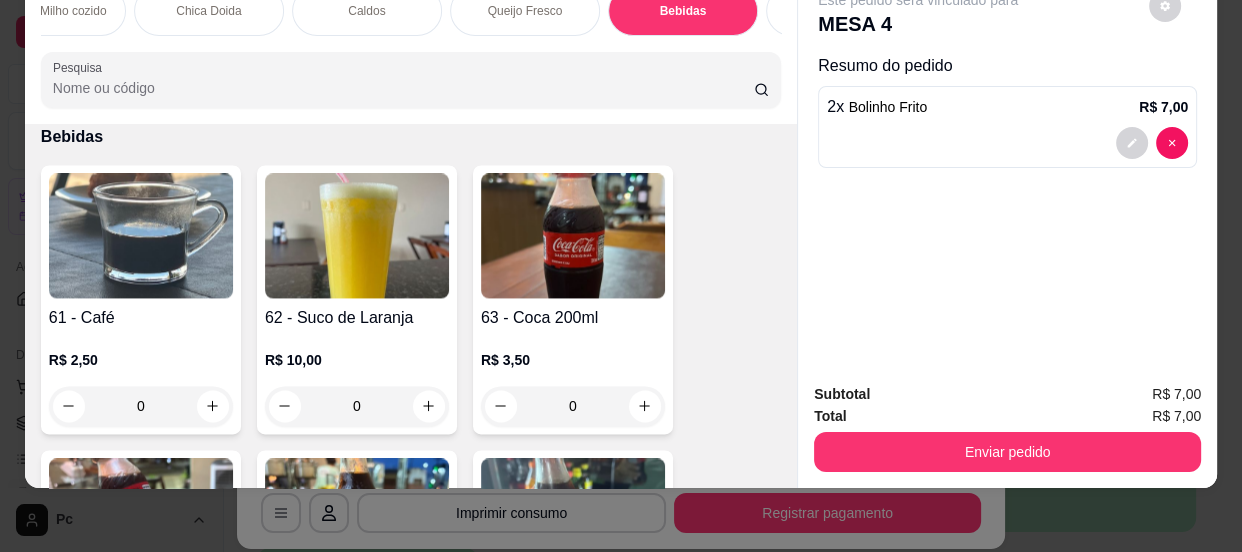 drag, startPoint x: 586, startPoint y: 394, endPoint x: 522, endPoint y: 407, distance: 65.30697 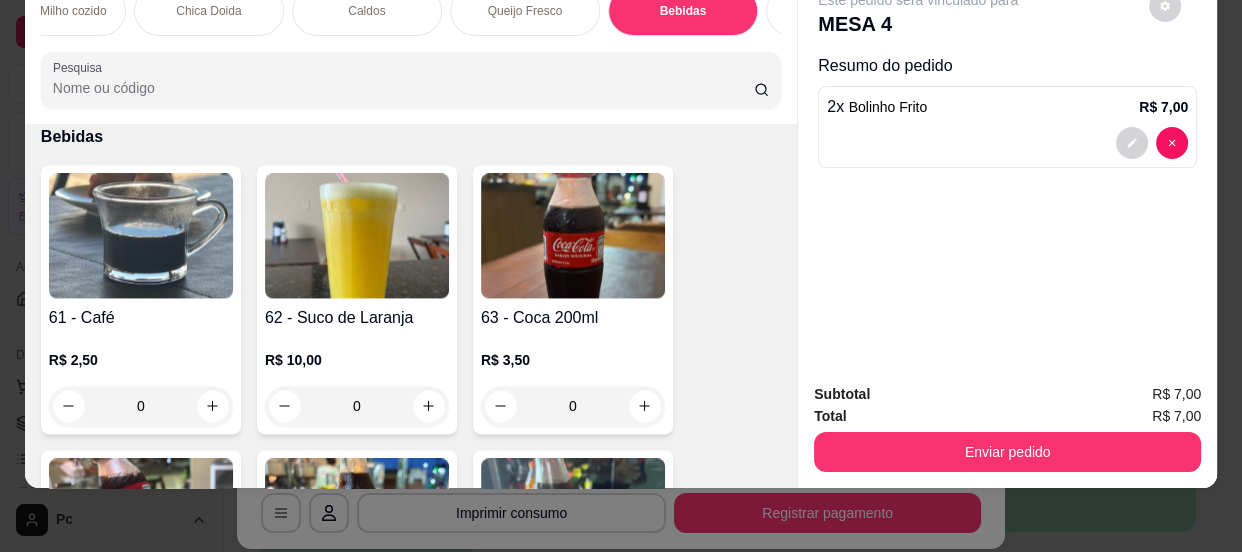 click on "0" at bounding box center [573, 406] 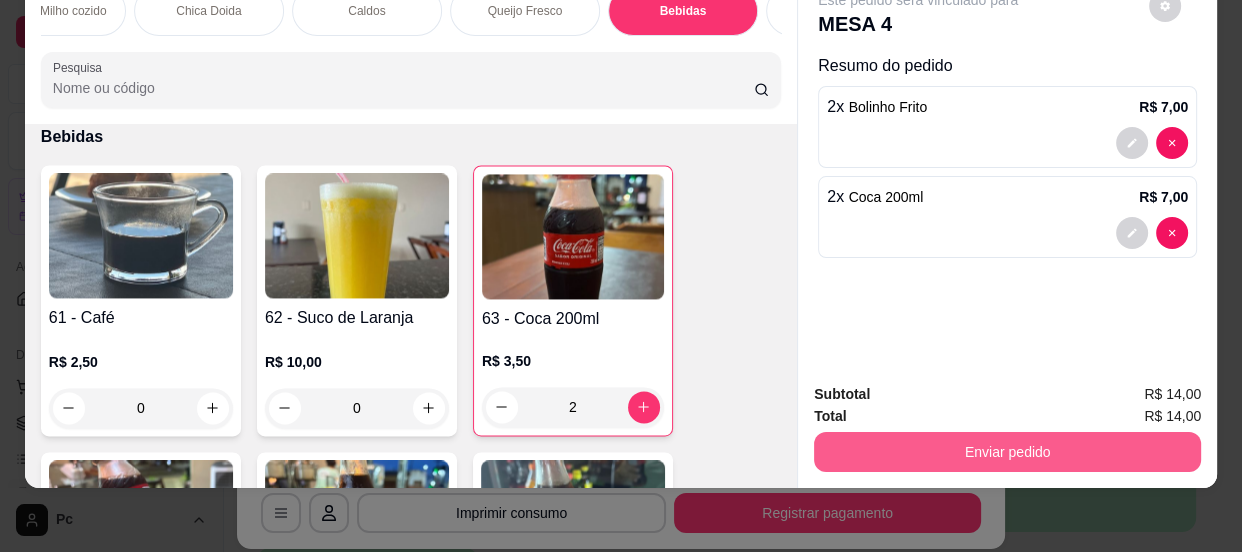 type on "2" 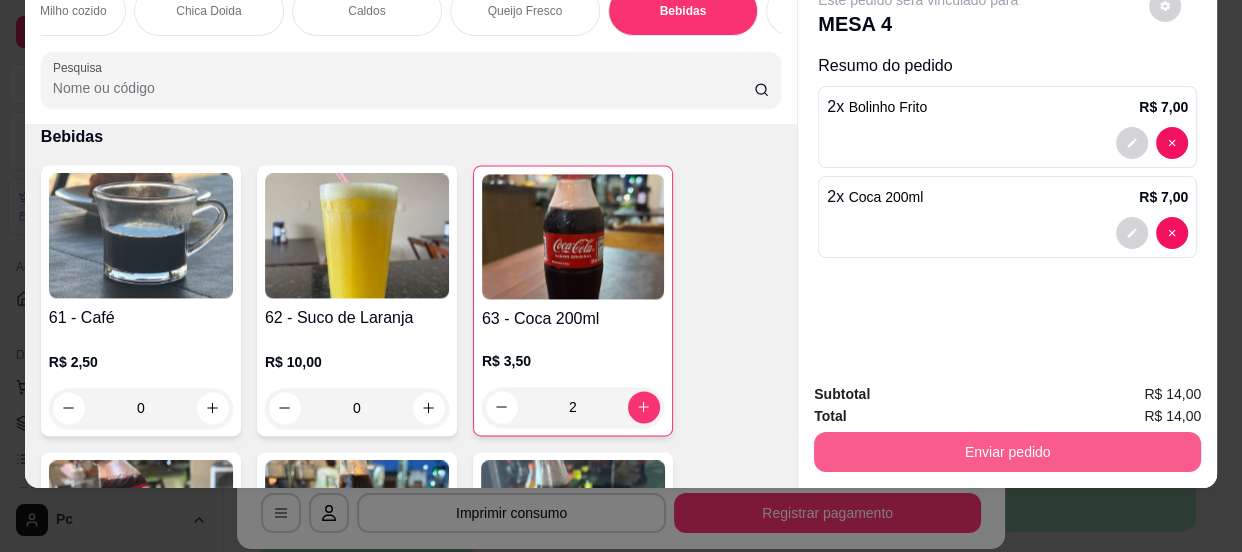 click on "Enviar pedido" at bounding box center [1007, 452] 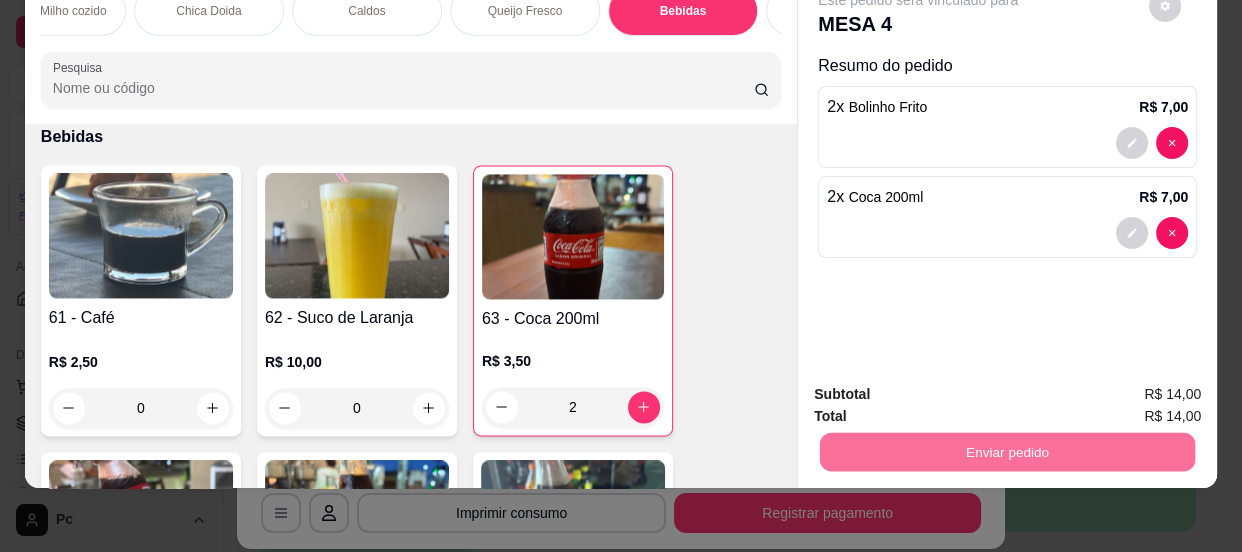 click on "Não registrar e enviar pedido" at bounding box center (942, 388) 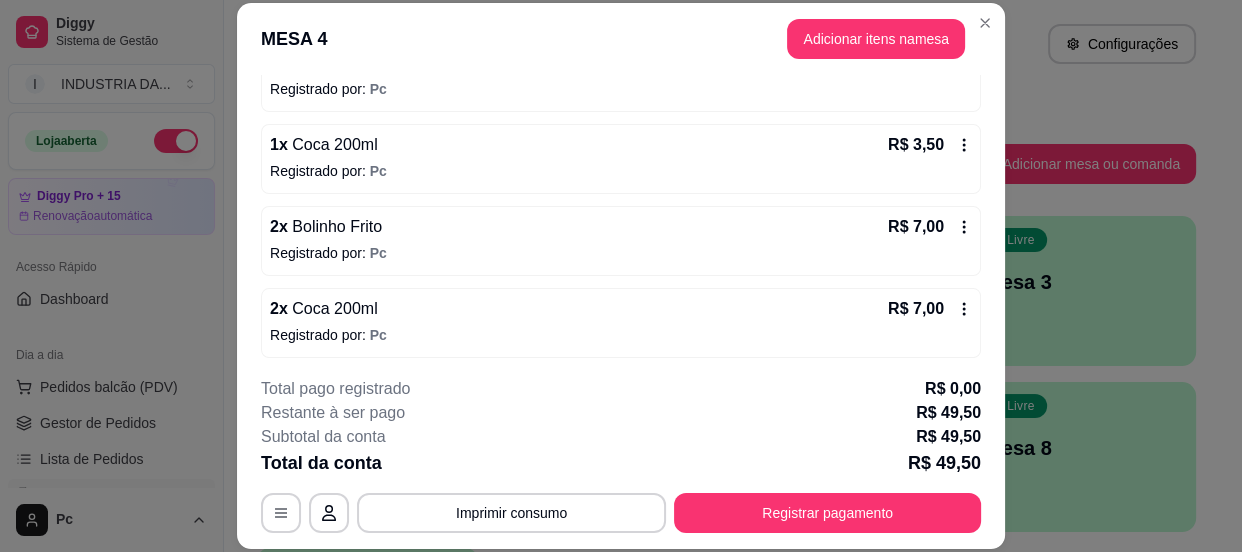 scroll, scrollTop: 389, scrollLeft: 0, axis: vertical 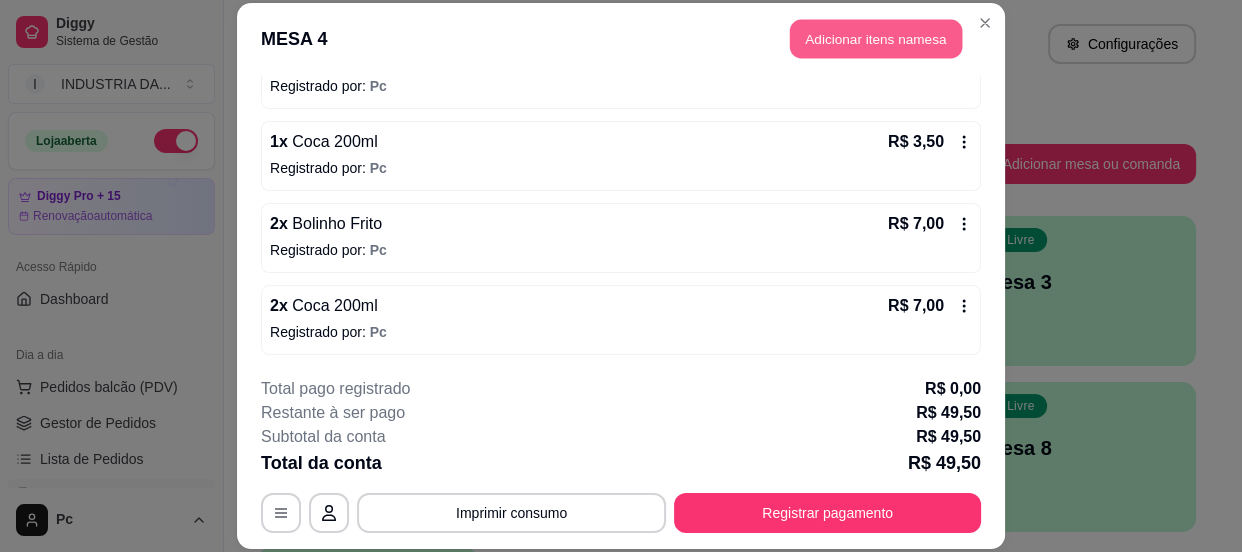 click on "Adicionar itens na  mesa" at bounding box center (876, 38) 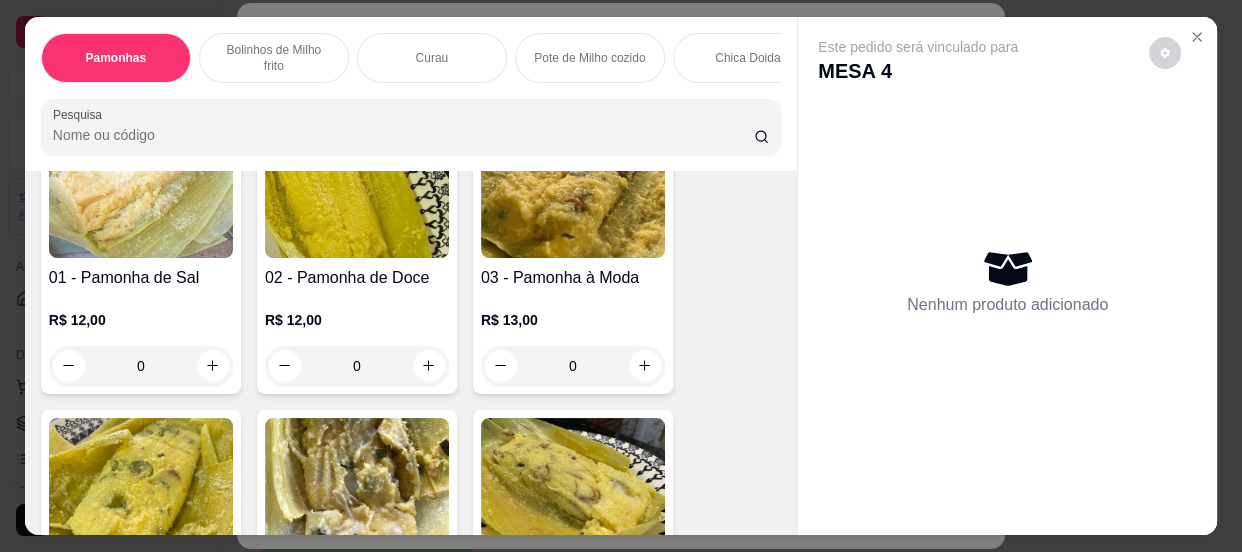 scroll, scrollTop: 181, scrollLeft: 0, axis: vertical 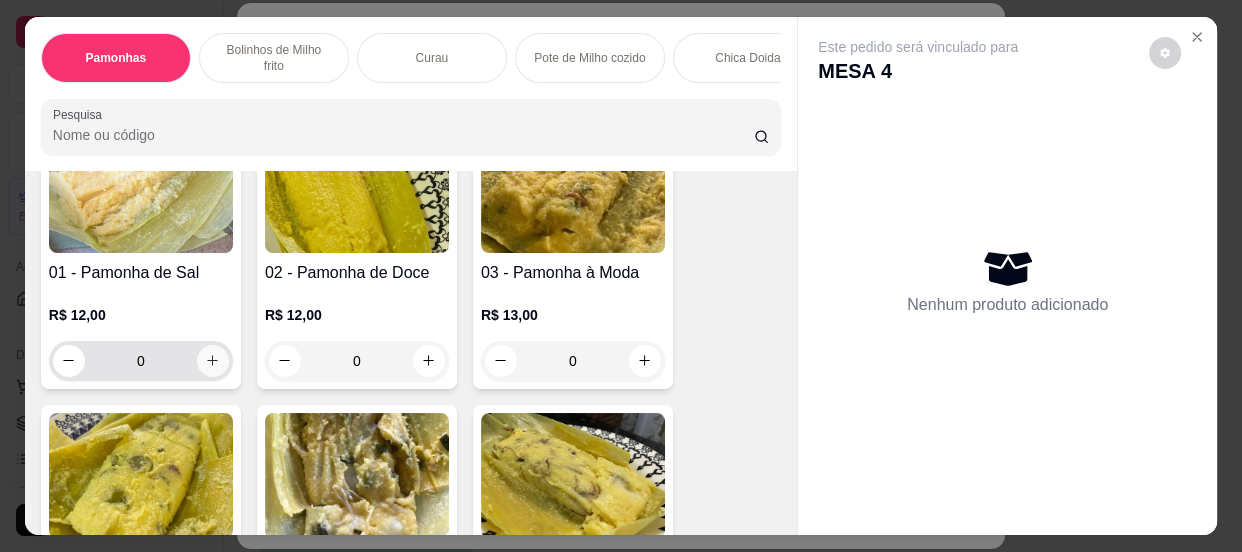 click 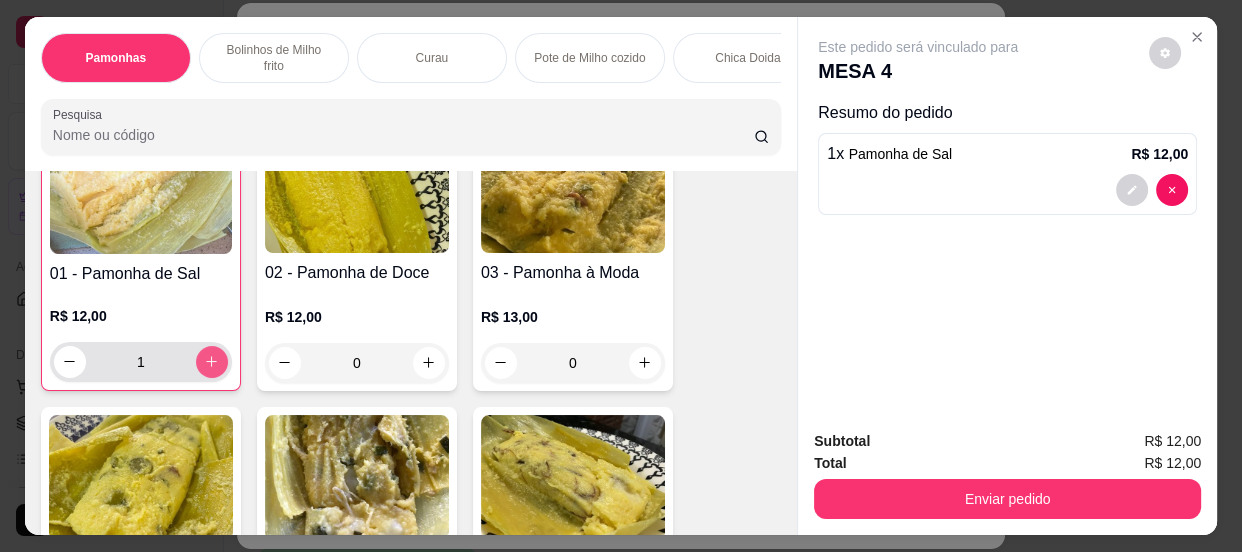 scroll, scrollTop: 182, scrollLeft: 0, axis: vertical 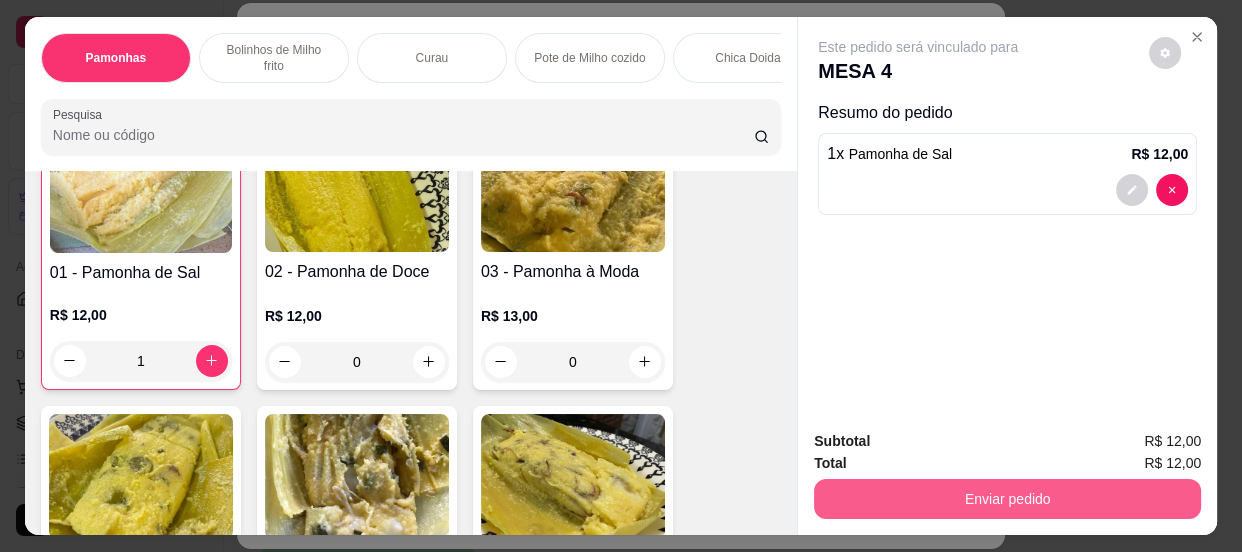click on "Enviar pedido" at bounding box center (1007, 499) 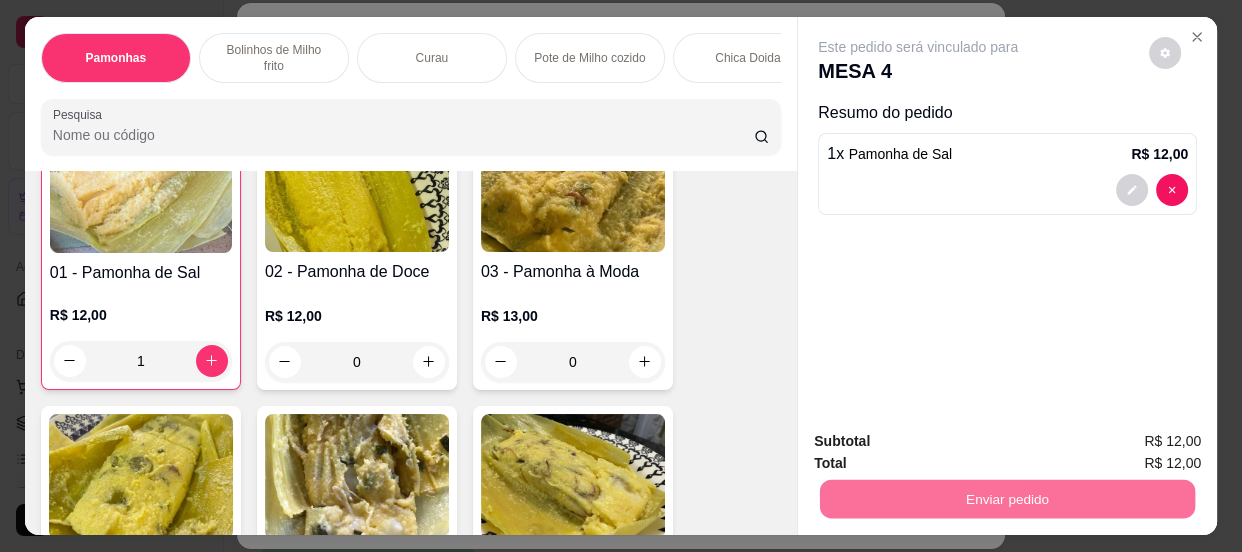 click on "Não registrar e enviar pedido" at bounding box center [942, 443] 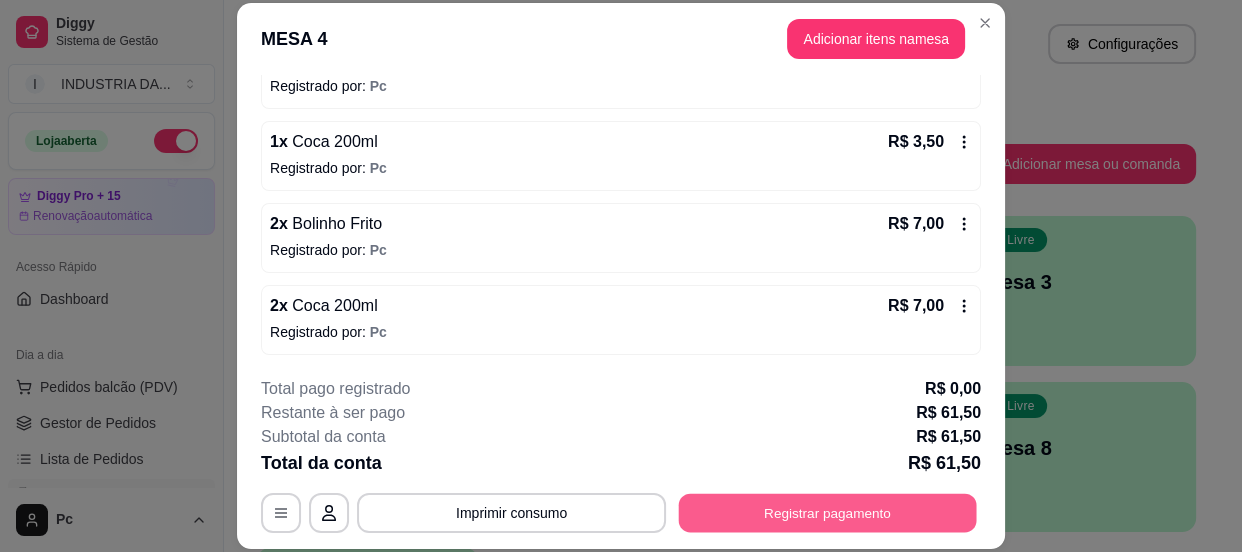 click on "Registrar pagamento" at bounding box center (828, 513) 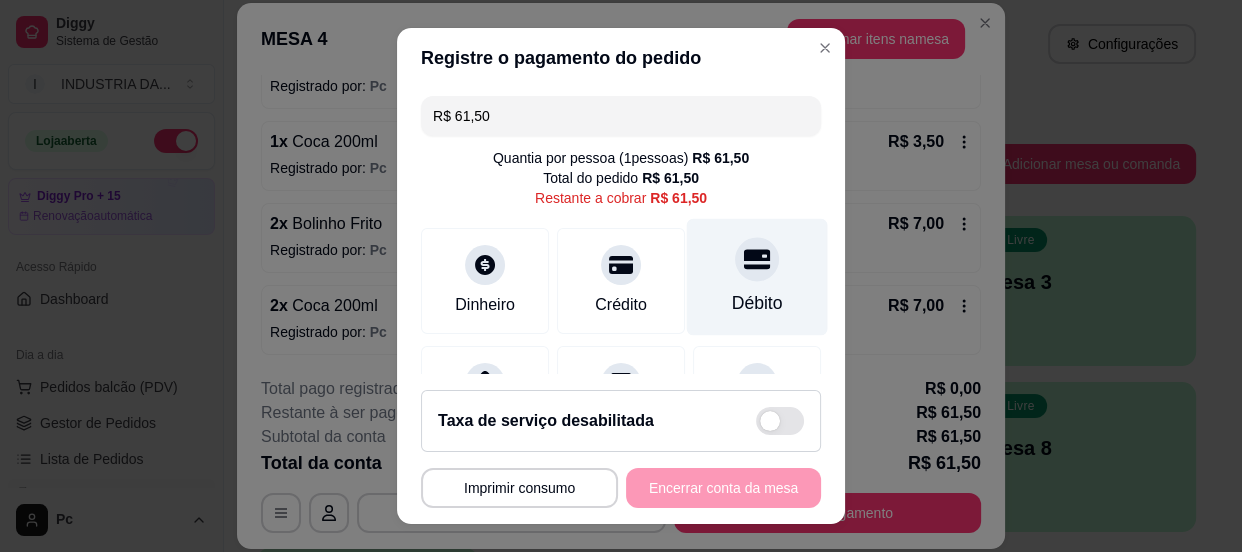click on "Débito" at bounding box center [757, 303] 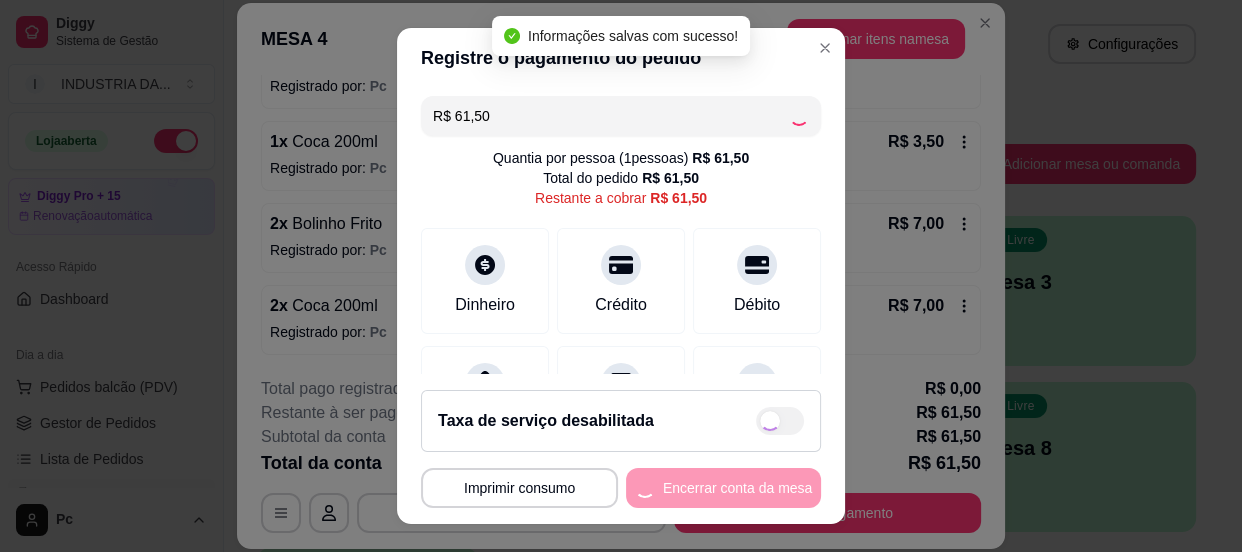 type on "R$ 0,00" 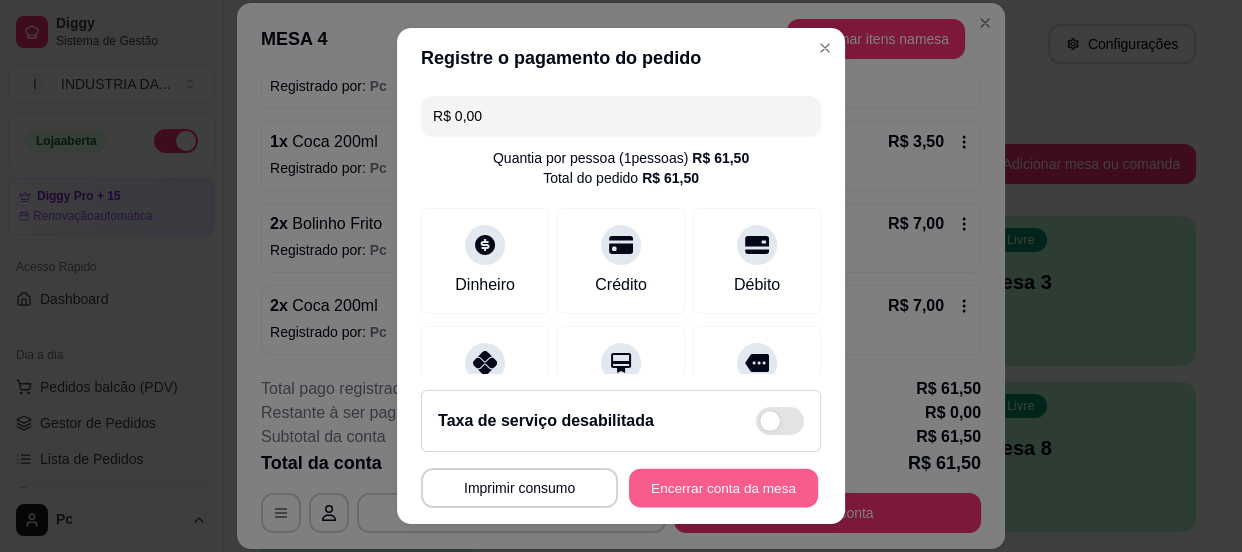 click on "Encerrar conta da mesa" at bounding box center [723, 488] 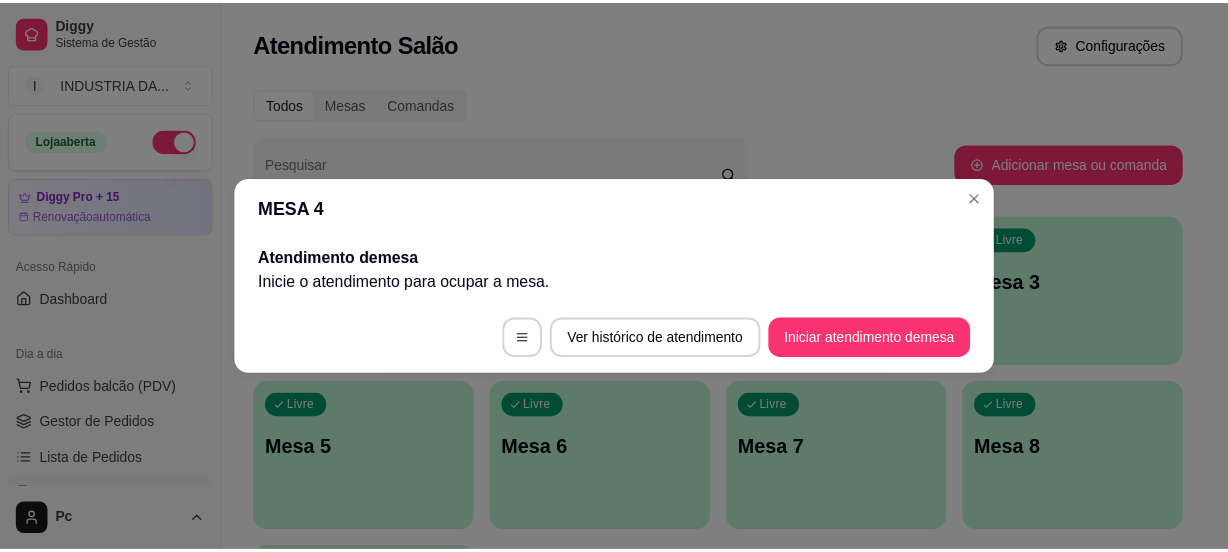 scroll, scrollTop: 0, scrollLeft: 0, axis: both 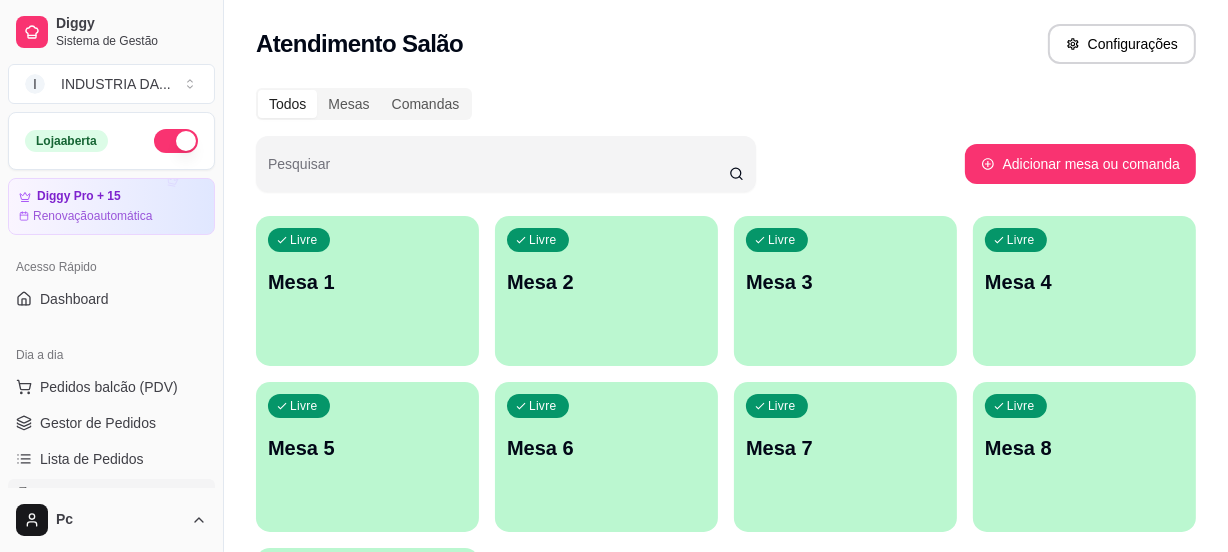drag, startPoint x: 786, startPoint y: 80, endPoint x: 805, endPoint y: 83, distance: 19.235384 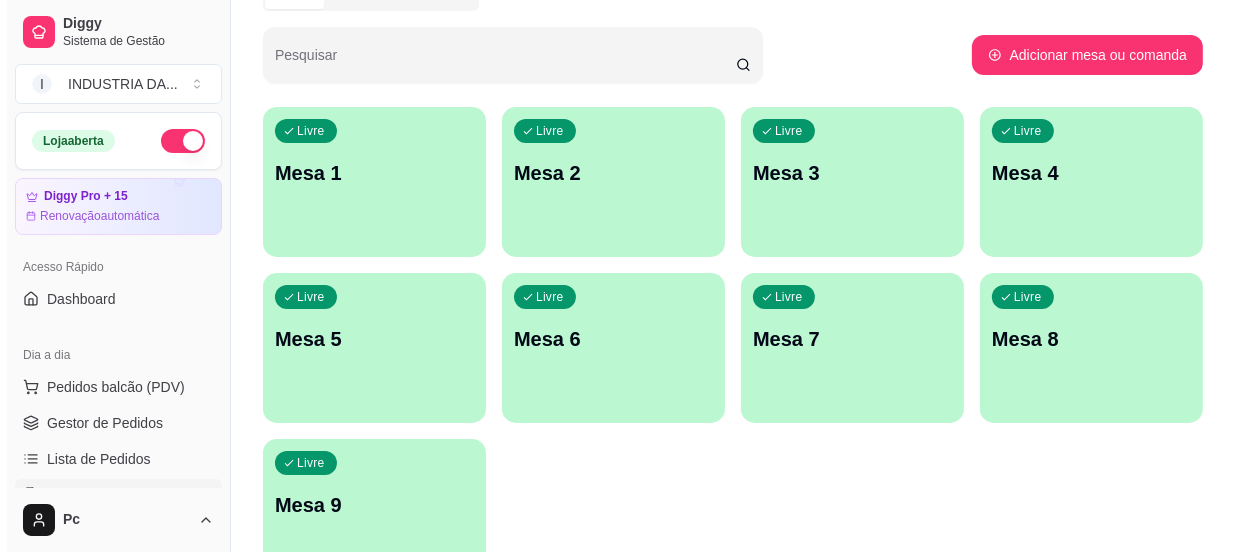 scroll, scrollTop: 227, scrollLeft: 0, axis: vertical 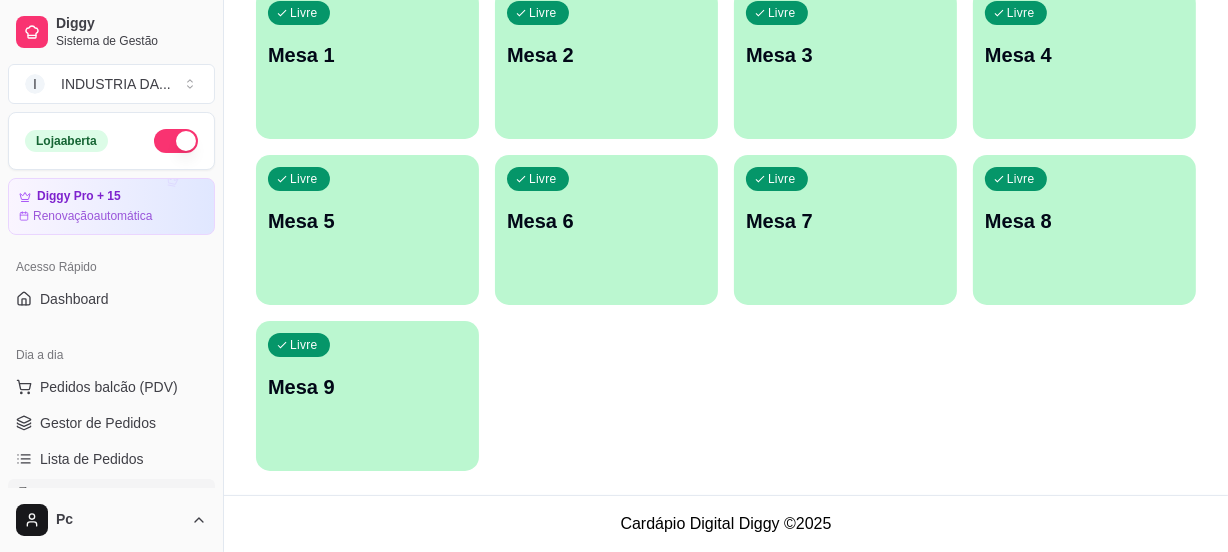 click on "Livre Mesa 6" at bounding box center [606, 218] 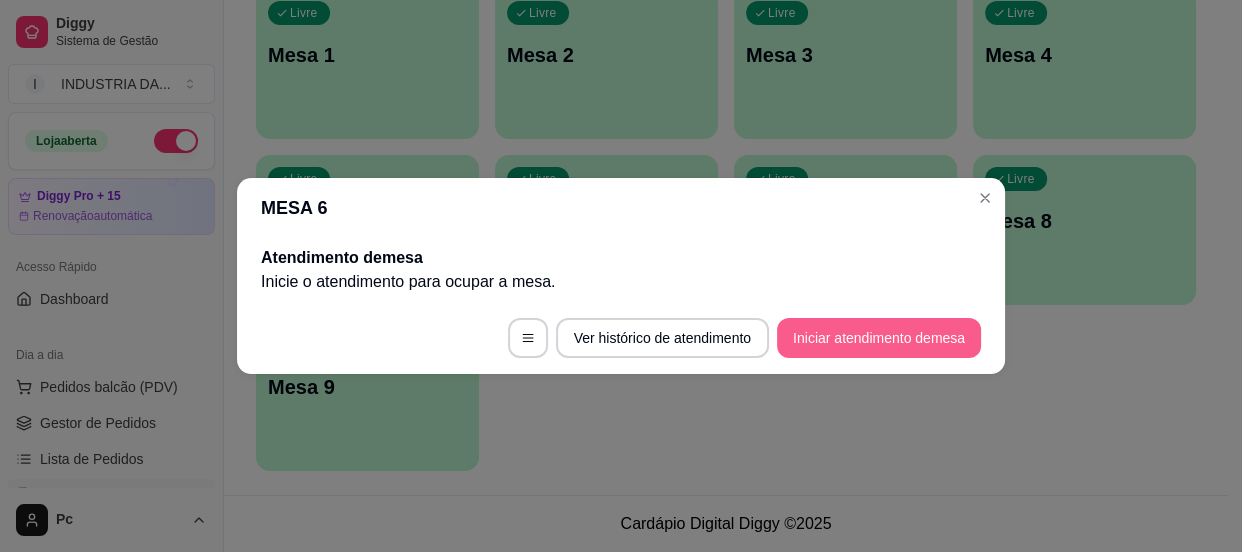 click on "Iniciar atendimento de  mesa" at bounding box center (879, 338) 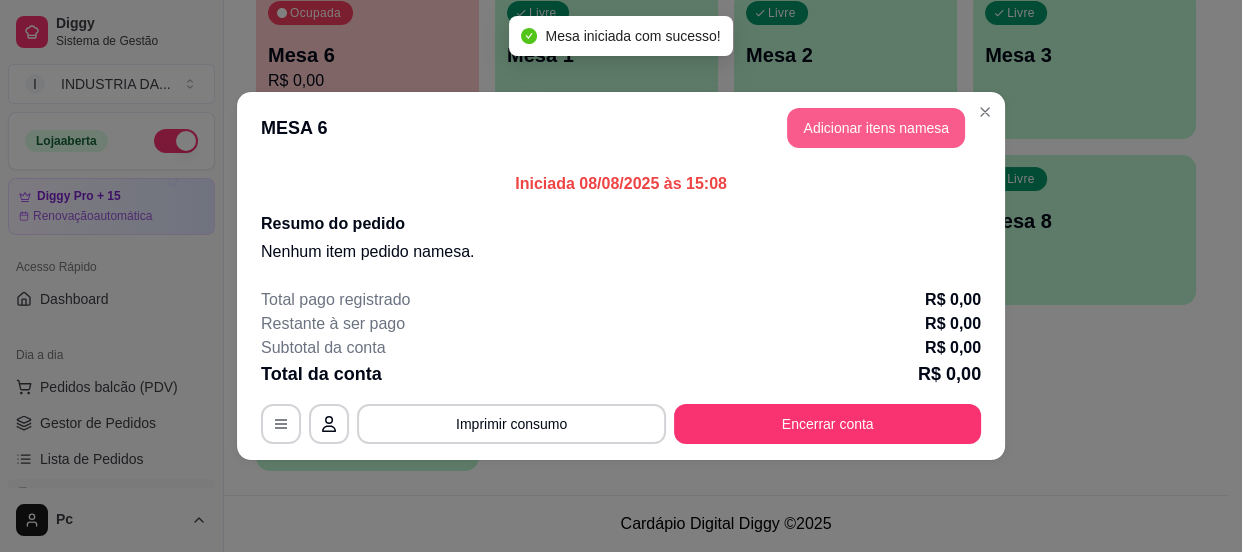 click on "Adicionar itens na  mesa" at bounding box center (876, 128) 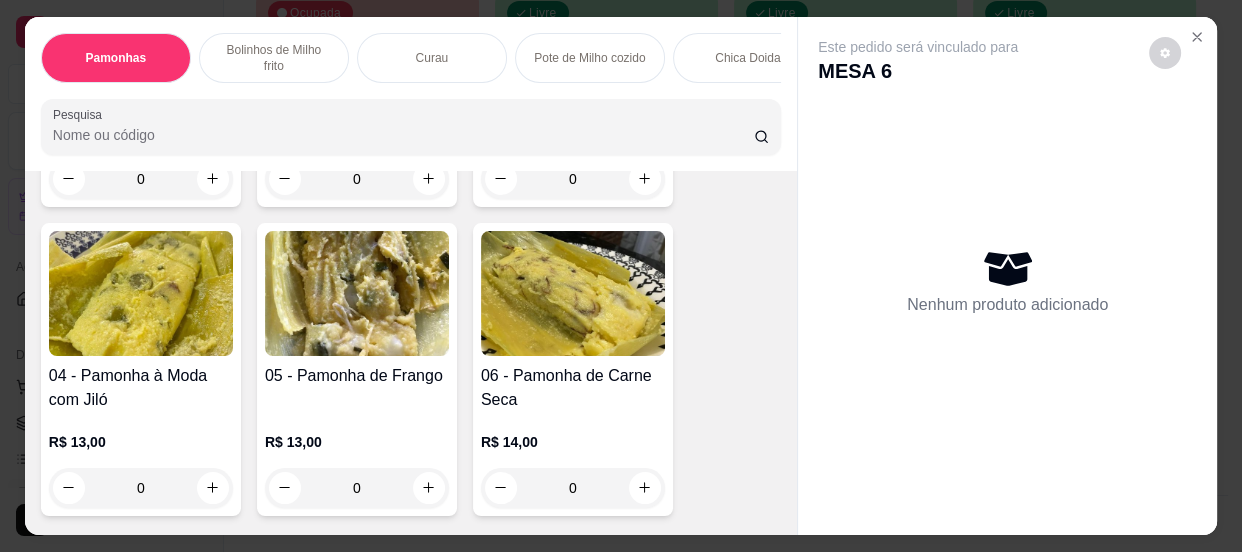 scroll, scrollTop: 272, scrollLeft: 0, axis: vertical 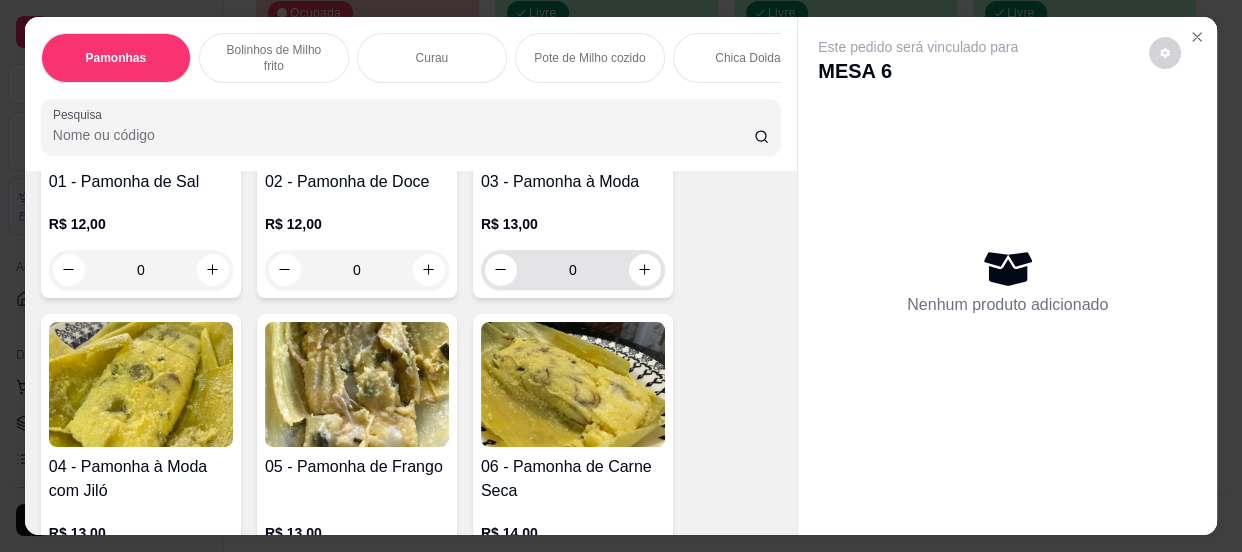 click on "R$ 13,00 0" at bounding box center [573, 252] 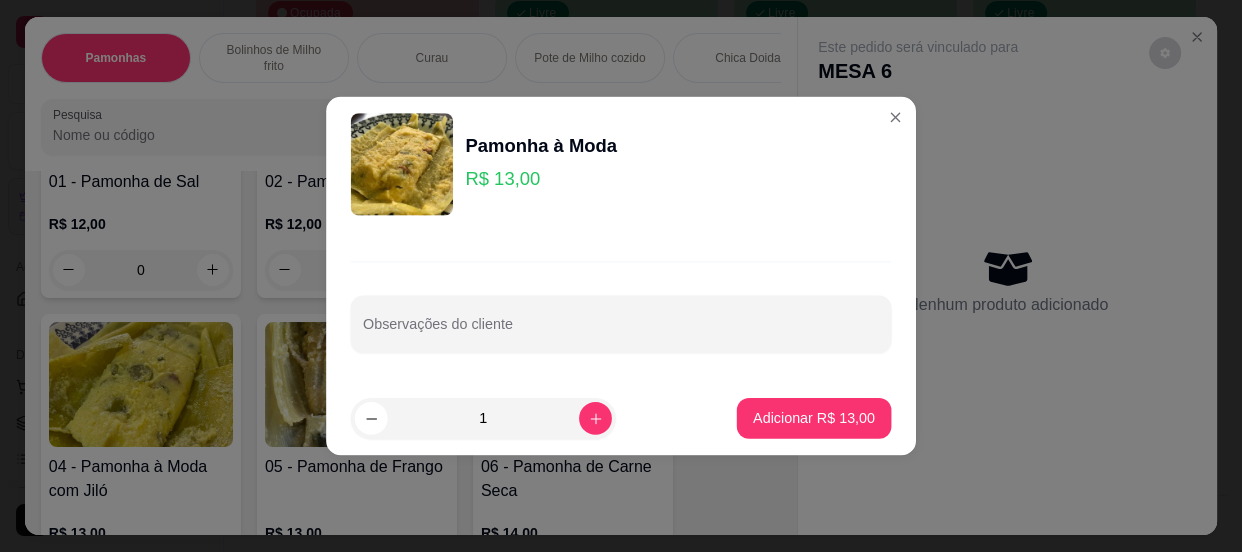 click on "Observações do cliente" at bounding box center (621, 306) 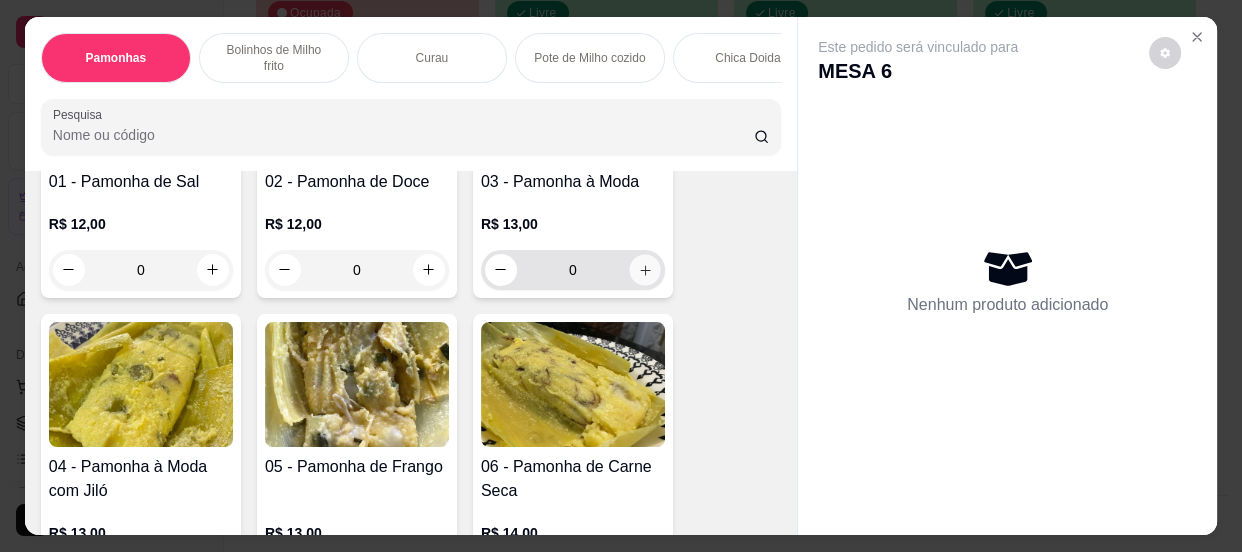 click 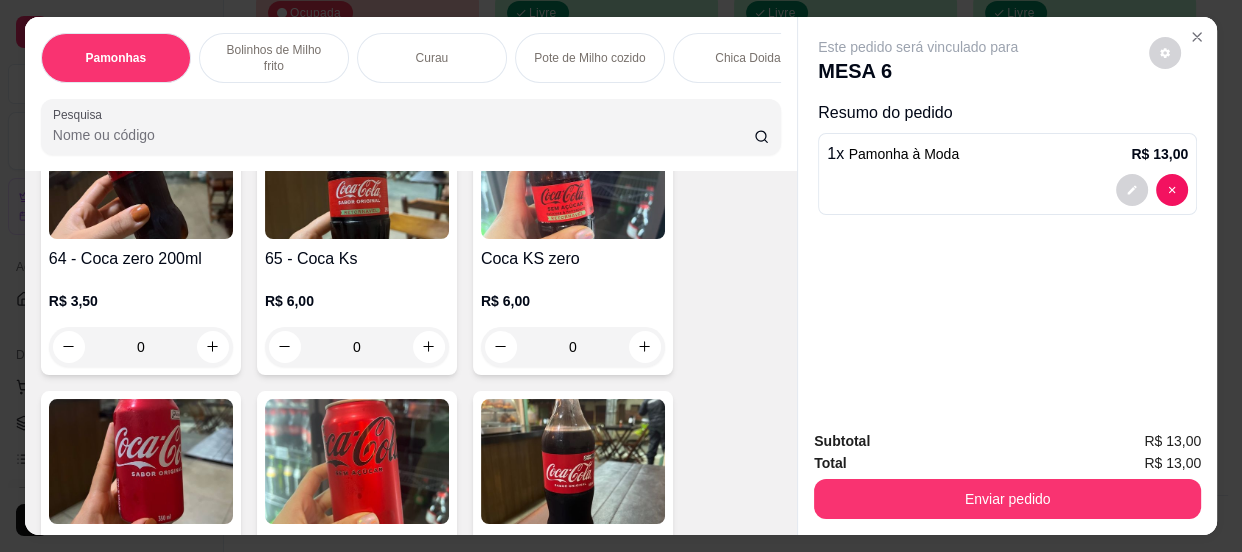 scroll, scrollTop: 3000, scrollLeft: 0, axis: vertical 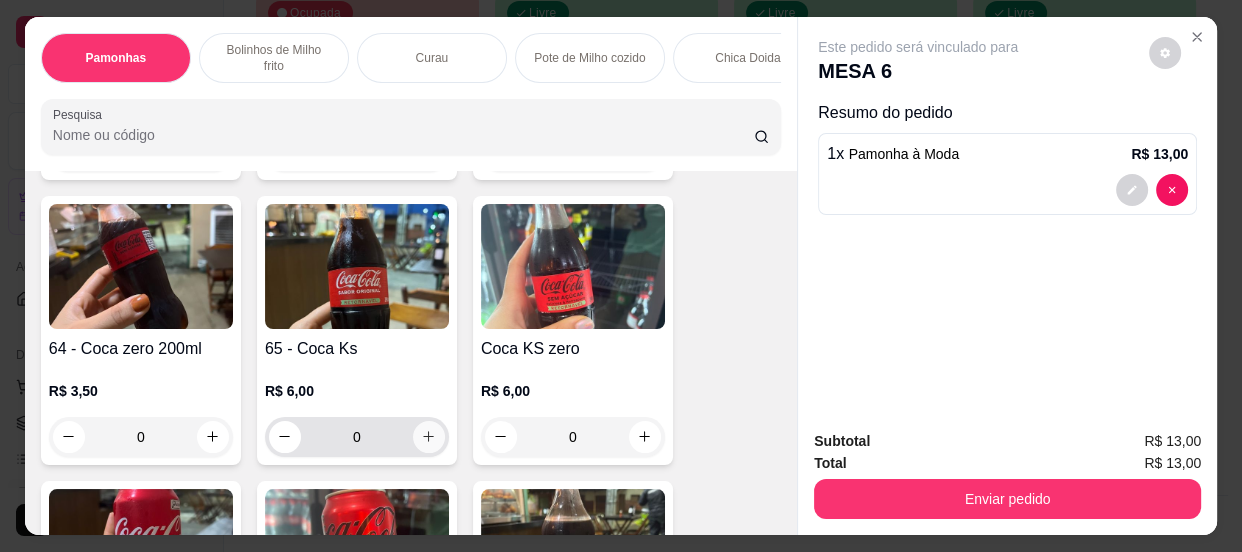 click 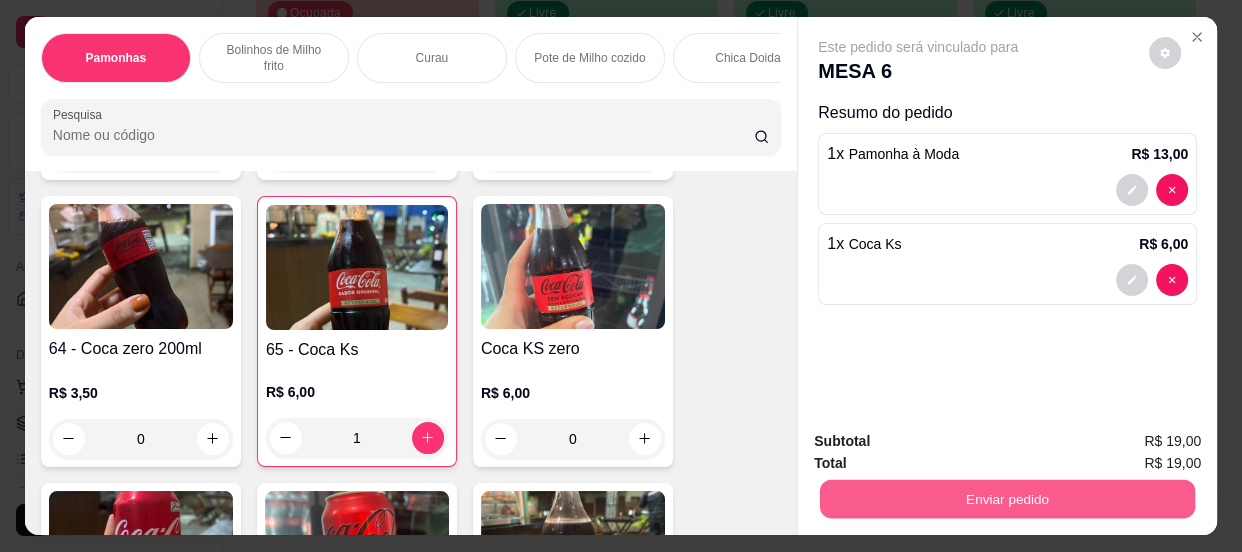 click on "Enviar pedido" at bounding box center (1007, 499) 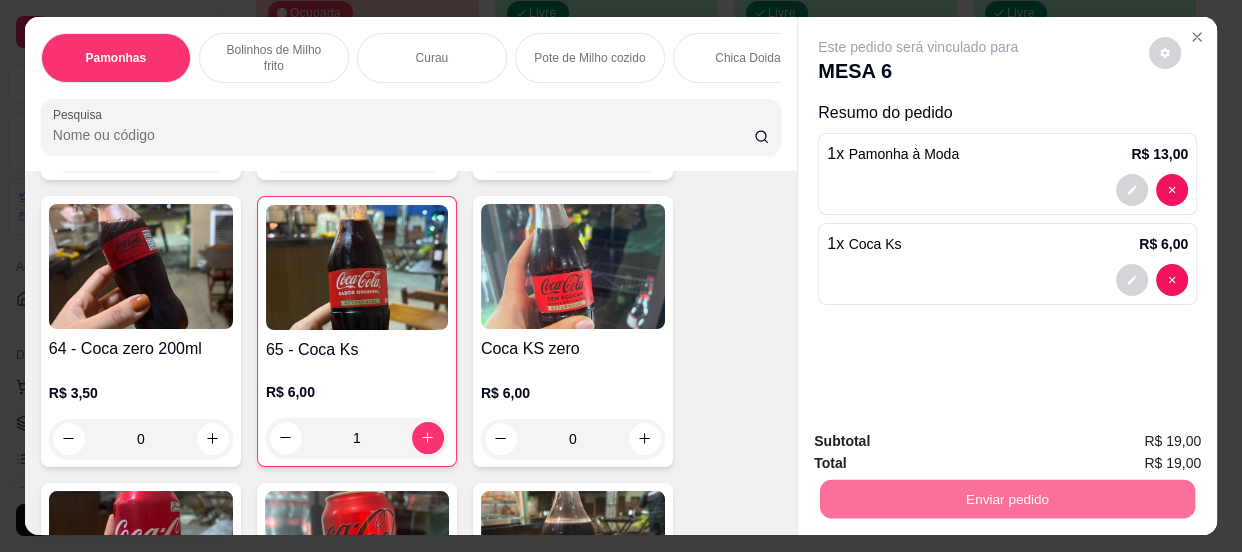click on "Não registrar e enviar pedido" at bounding box center (942, 443) 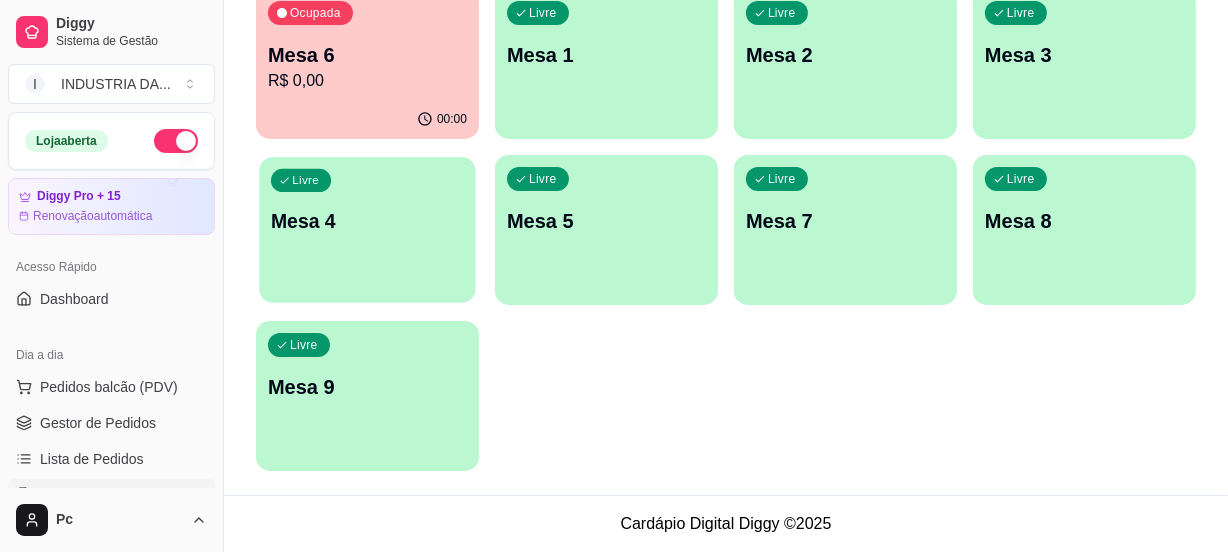 click on "Livre Mesa 4" at bounding box center (367, 218) 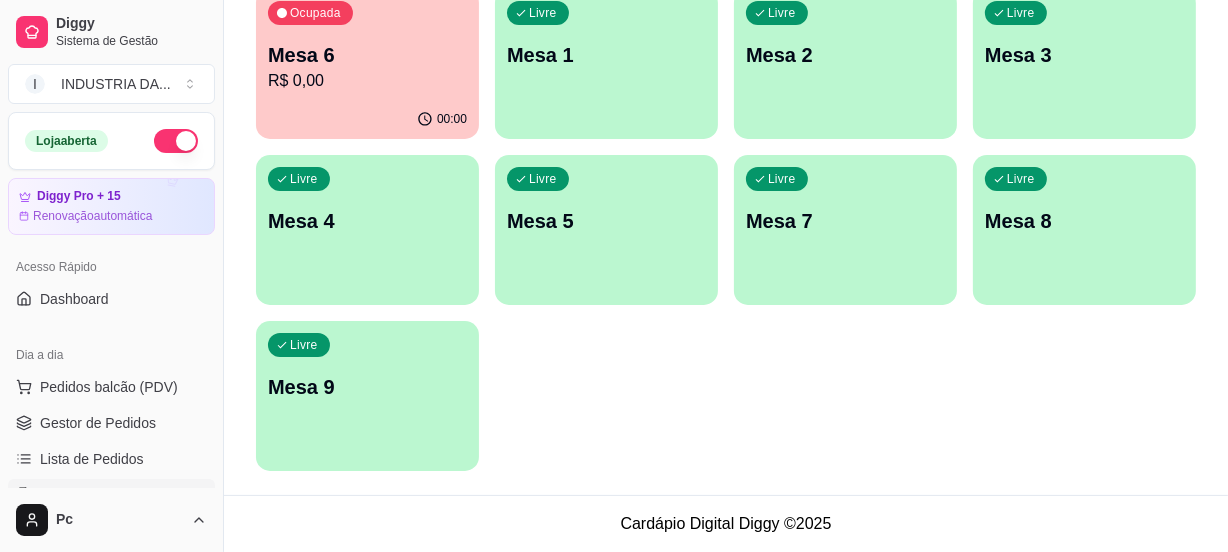 click on "Livre Mesa 7" at bounding box center [845, 218] 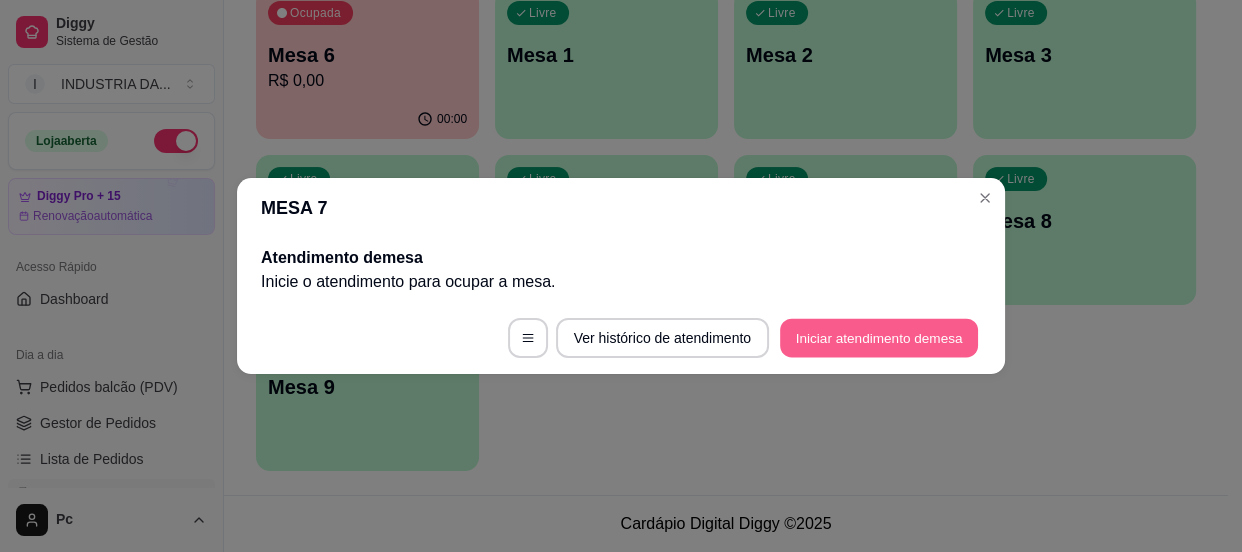 click on "Iniciar atendimento de  mesa" at bounding box center [879, 338] 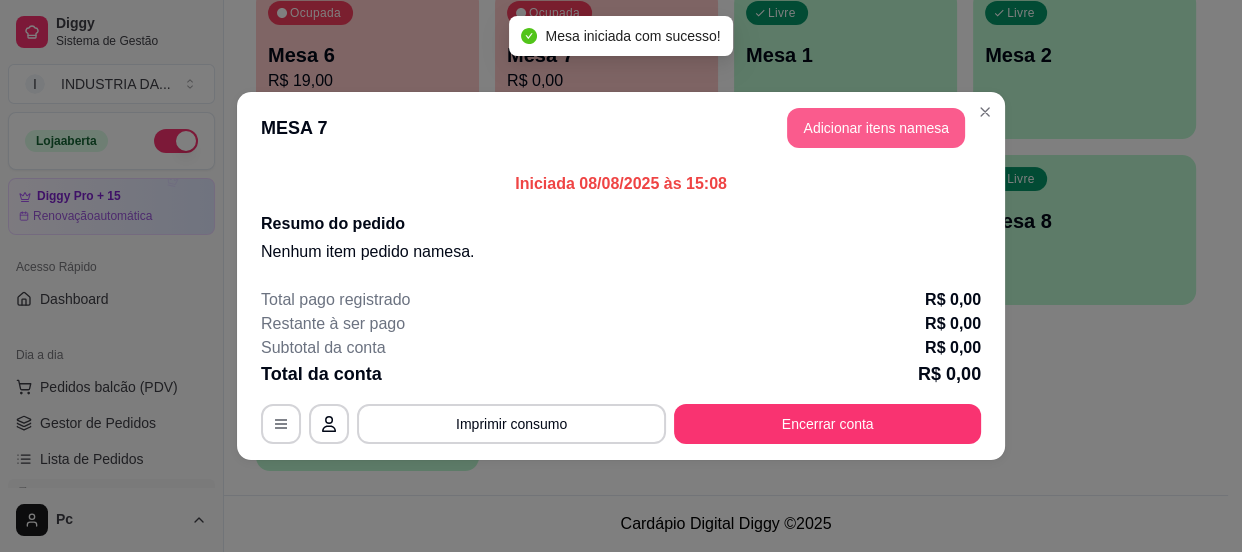 click on "Adicionar itens na  mesa" at bounding box center [876, 128] 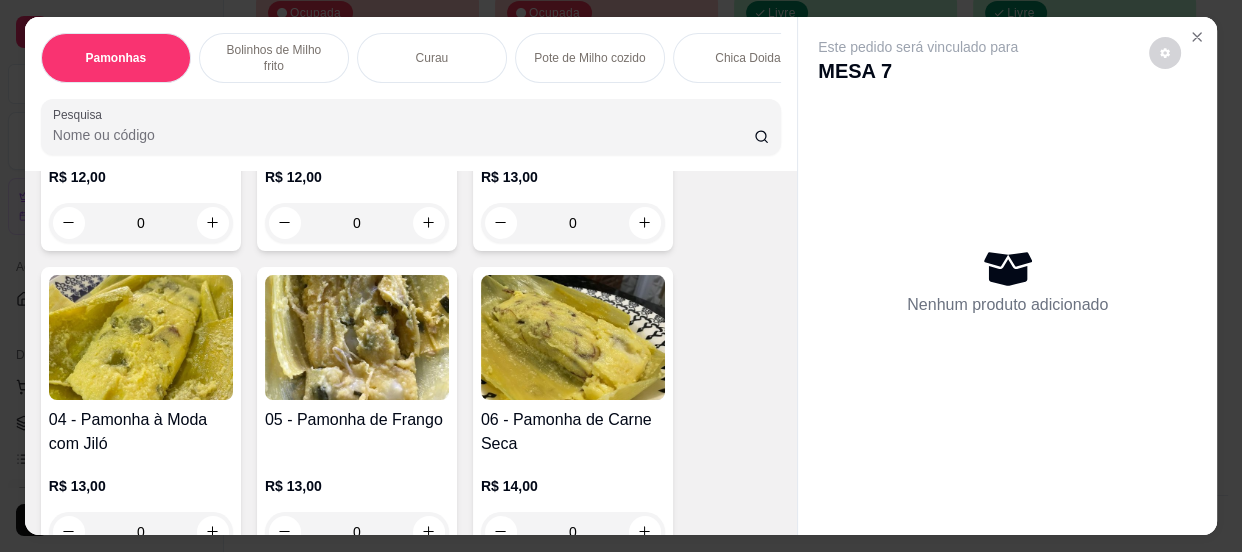 scroll, scrollTop: 454, scrollLeft: 0, axis: vertical 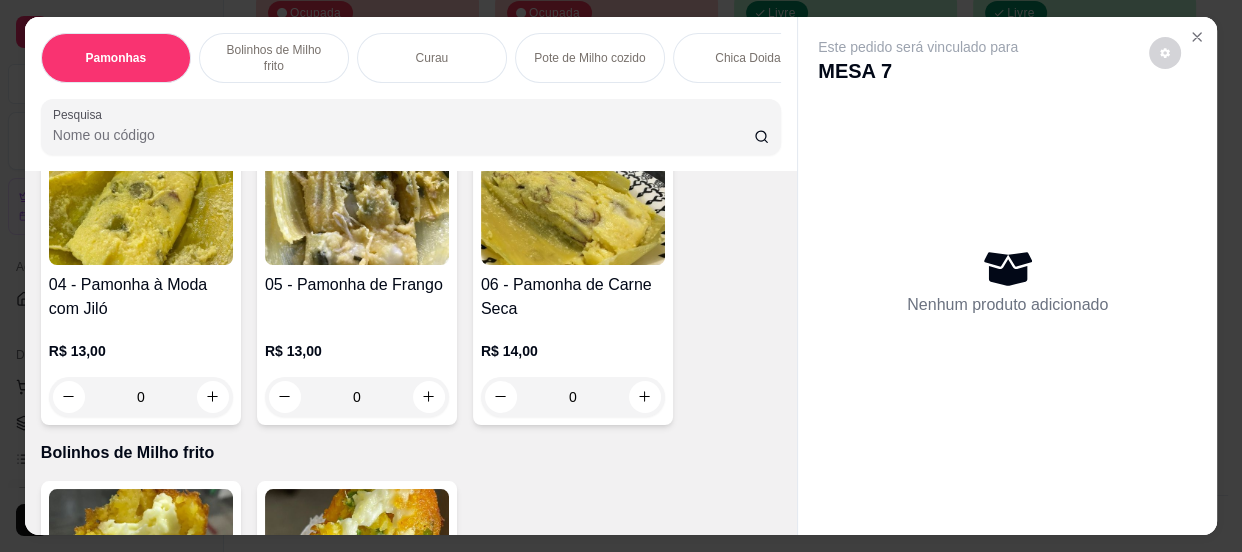 click on "0" at bounding box center [573, 397] 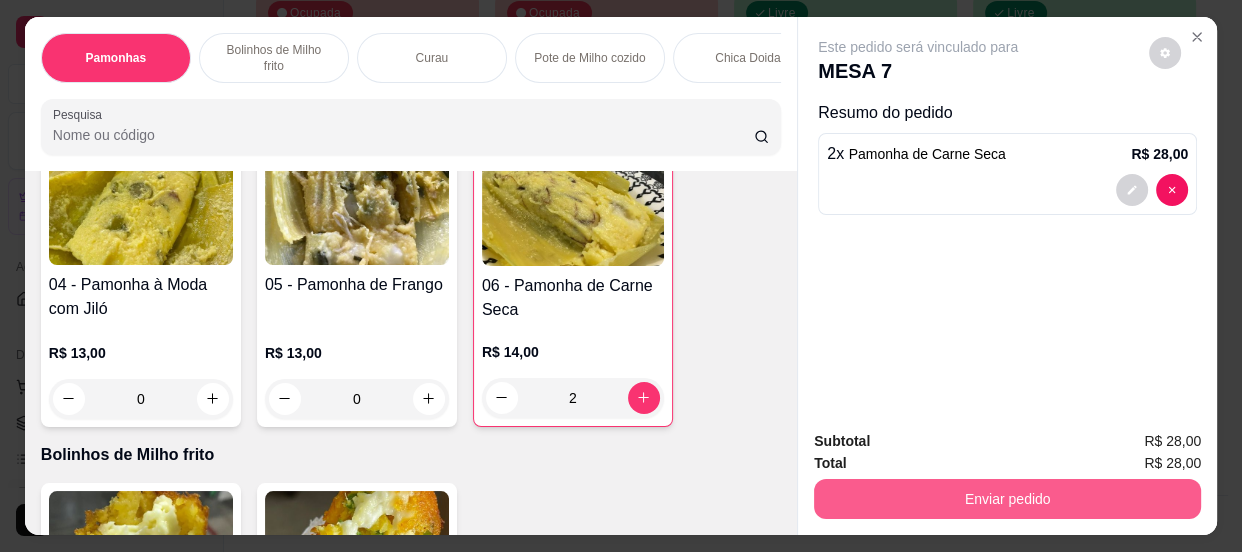 type on "2" 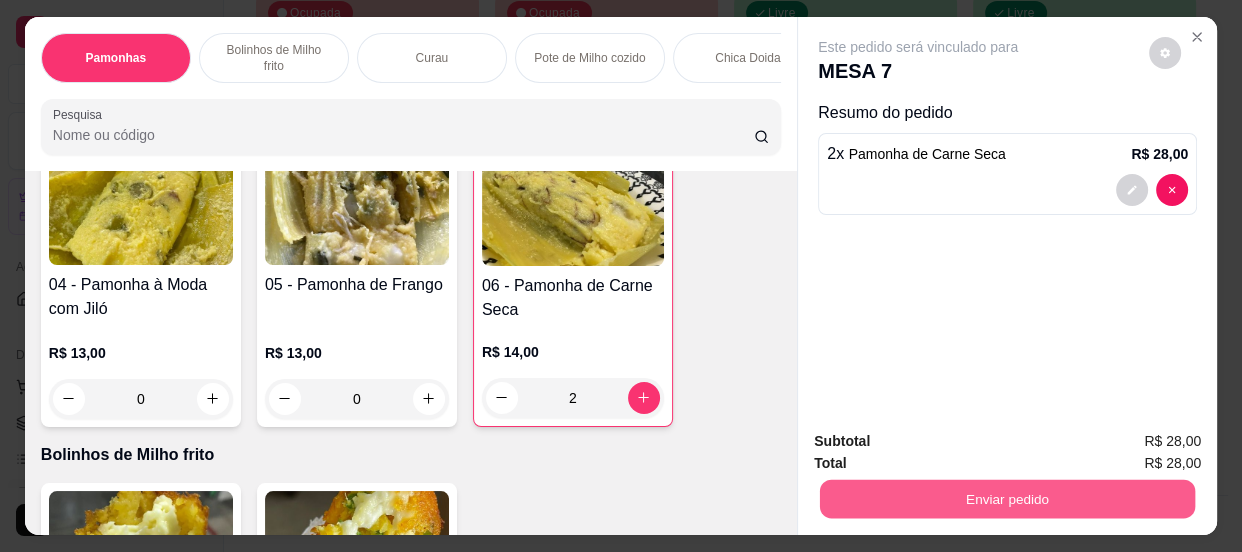 click on "Enviar pedido" at bounding box center [1007, 499] 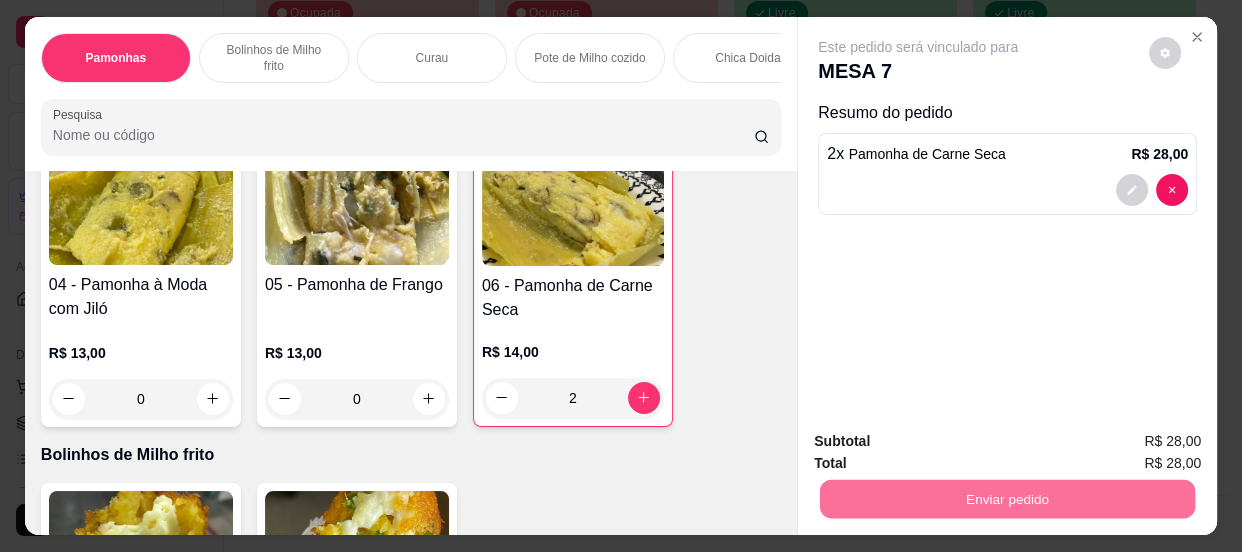 click on "Não registrar e enviar pedido" at bounding box center (942, 443) 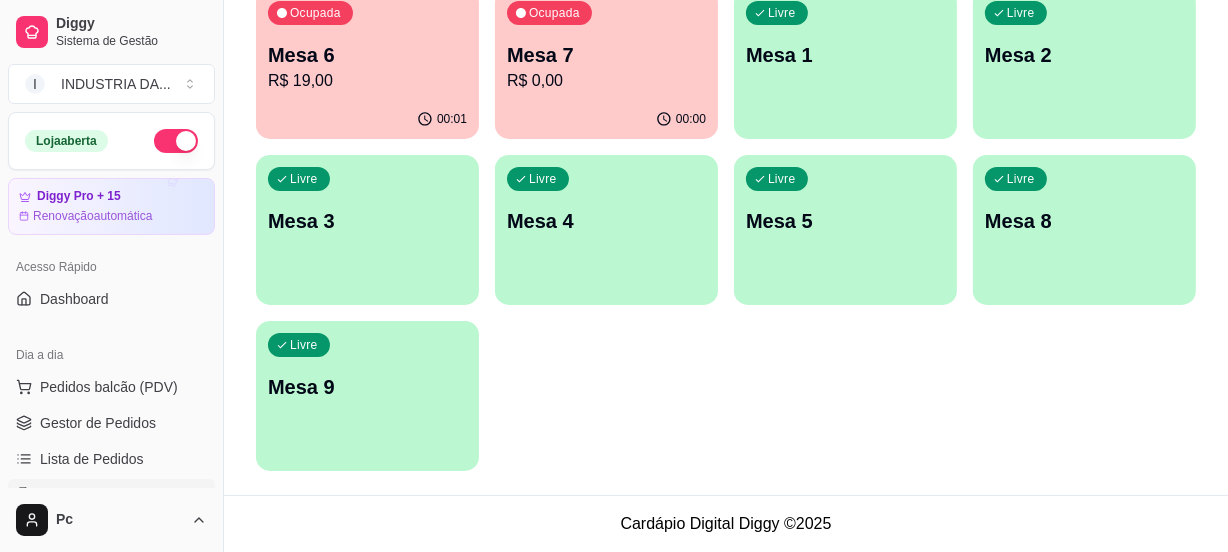 click on "00:01" at bounding box center (367, 119) 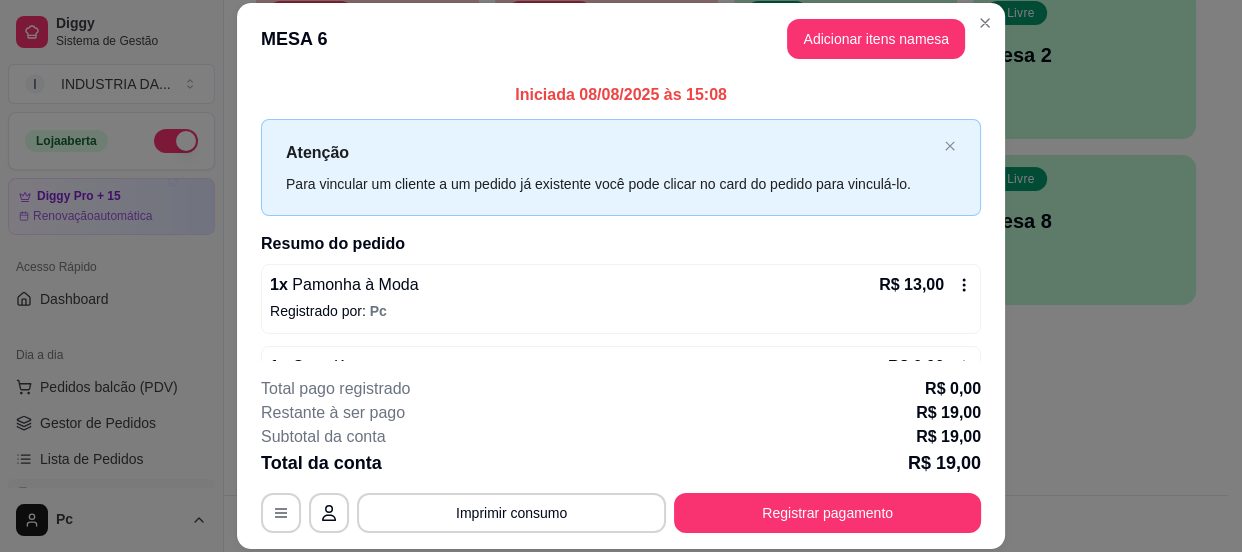 click on "**********" at bounding box center (621, 455) 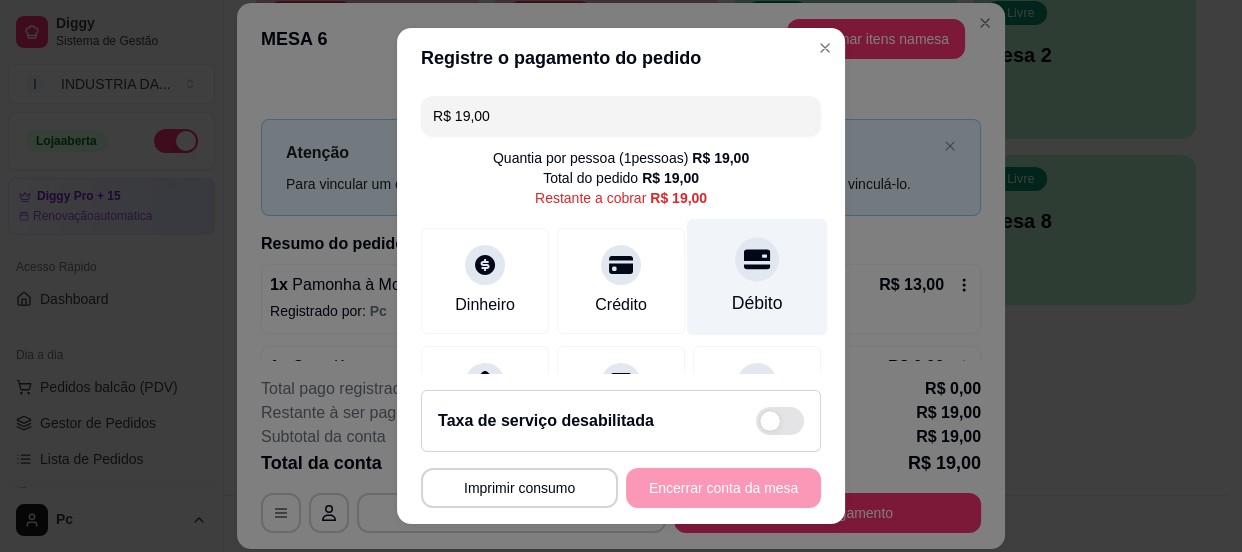 click on "Débito" at bounding box center (757, 276) 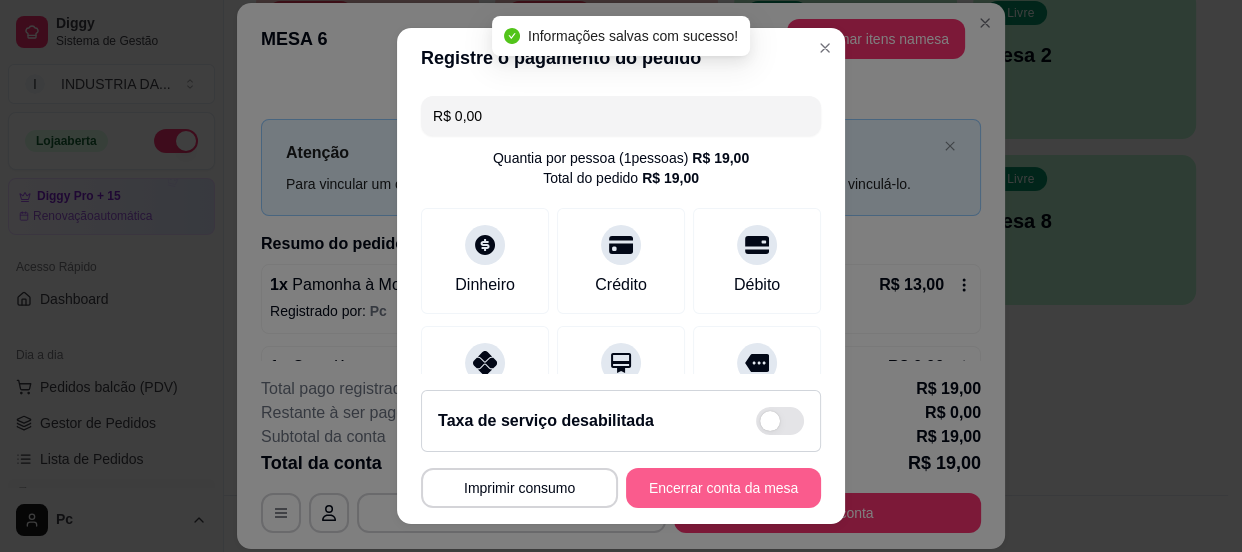 type on "R$ 0,00" 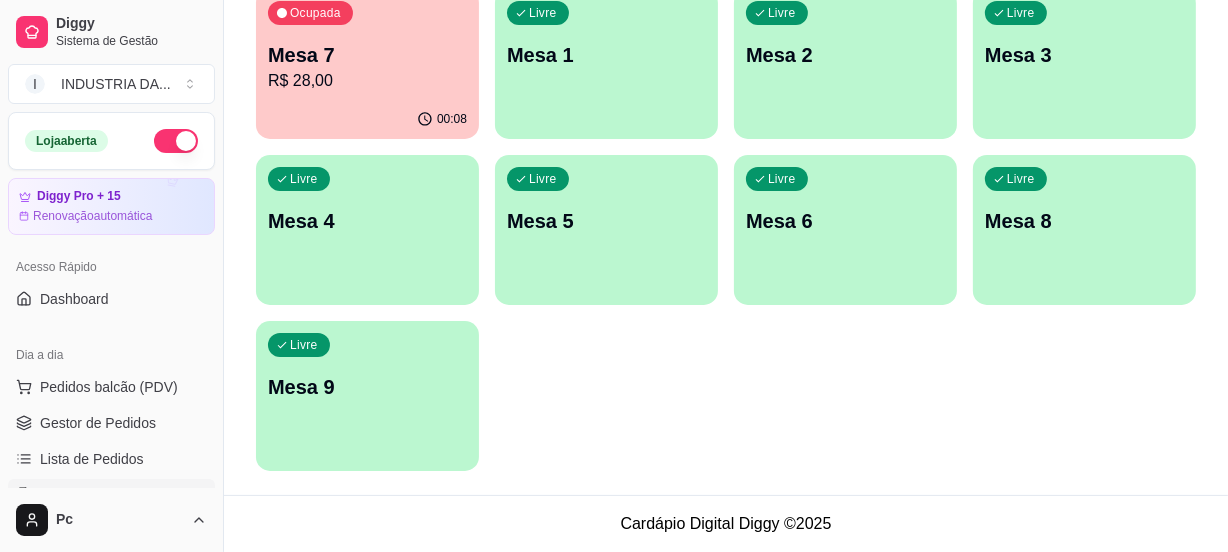 click on "Livre Mesa 1" at bounding box center (606, 52) 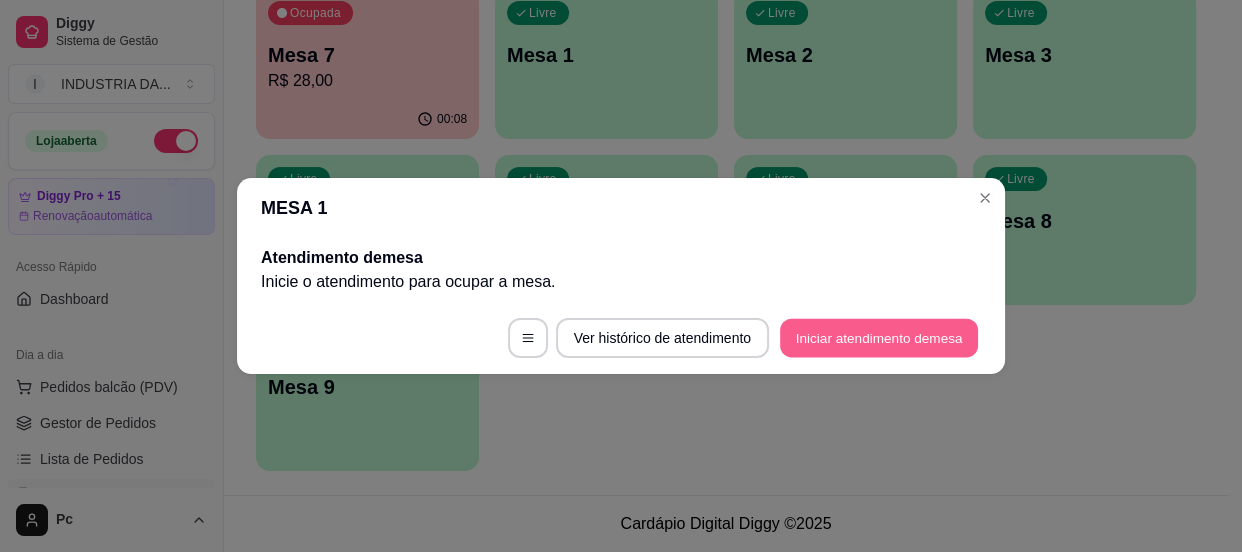 click on "Iniciar atendimento de  mesa" at bounding box center (879, 338) 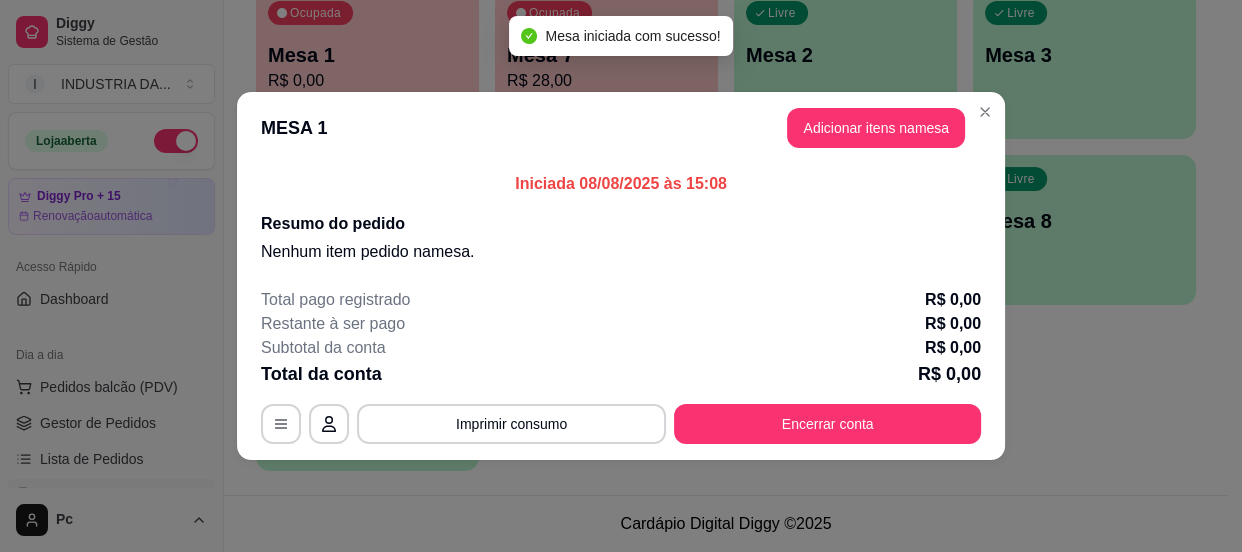 click on "Adicionar itens na  mesa" at bounding box center (876, 128) 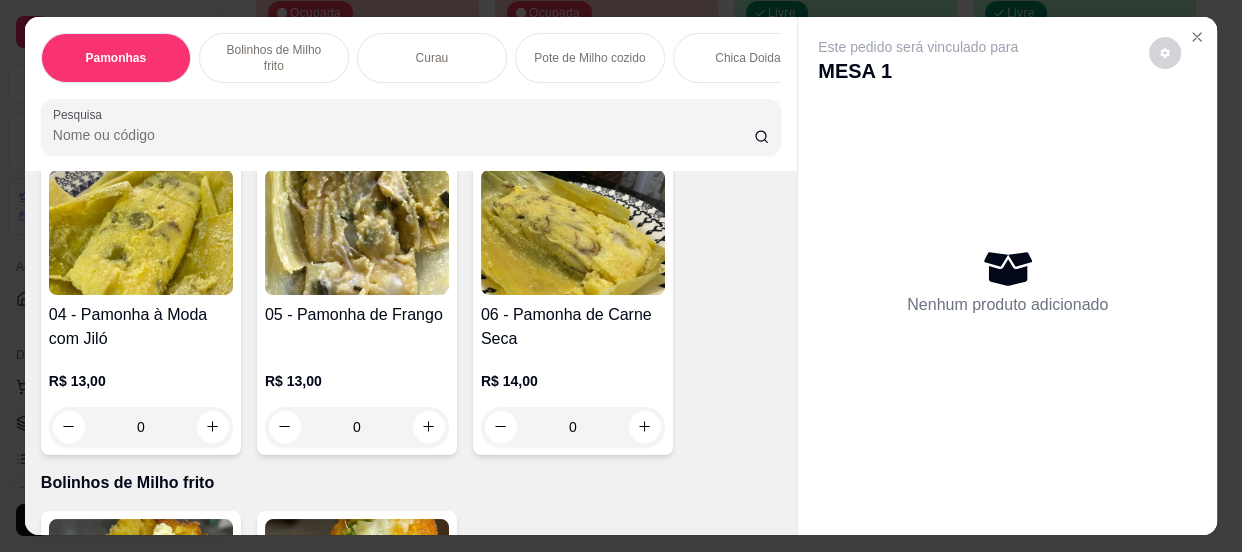 scroll, scrollTop: 818, scrollLeft: 0, axis: vertical 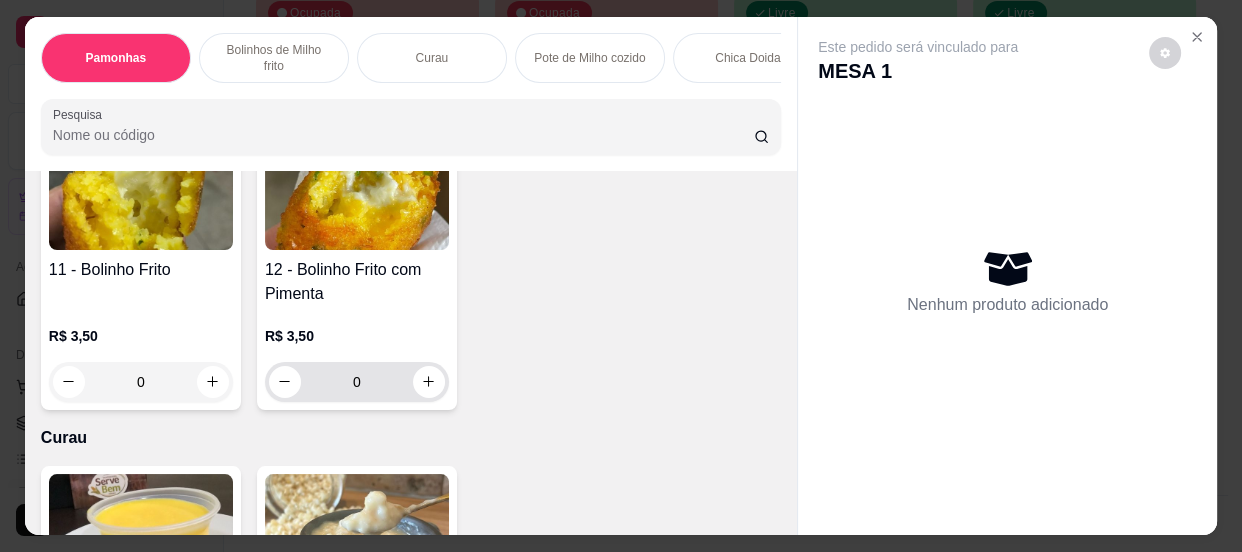 click on "0" at bounding box center [357, 382] 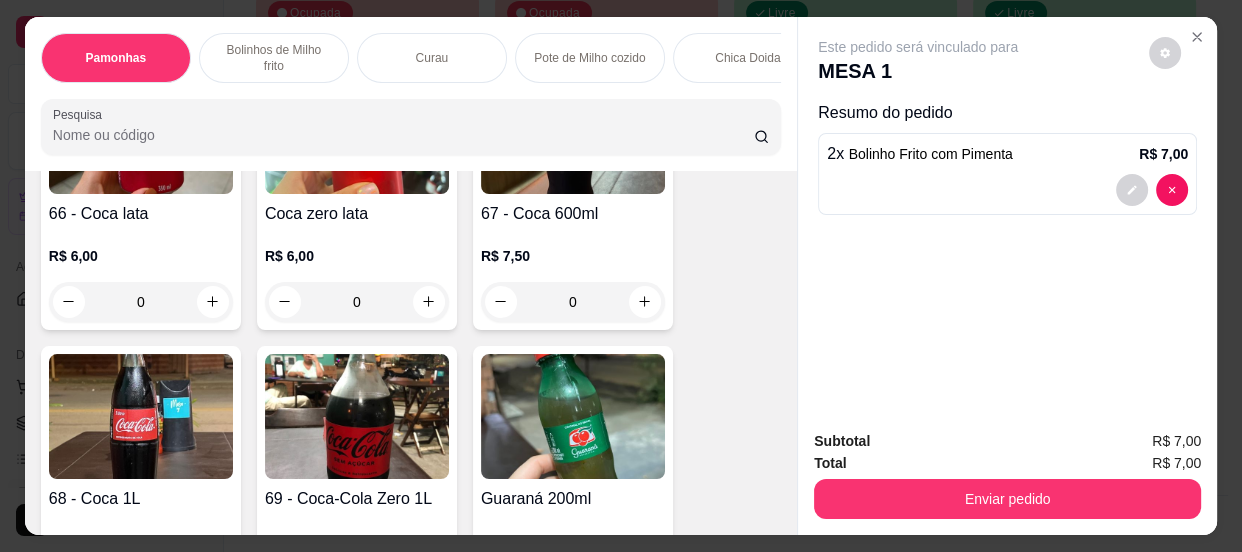 scroll, scrollTop: 3454, scrollLeft: 0, axis: vertical 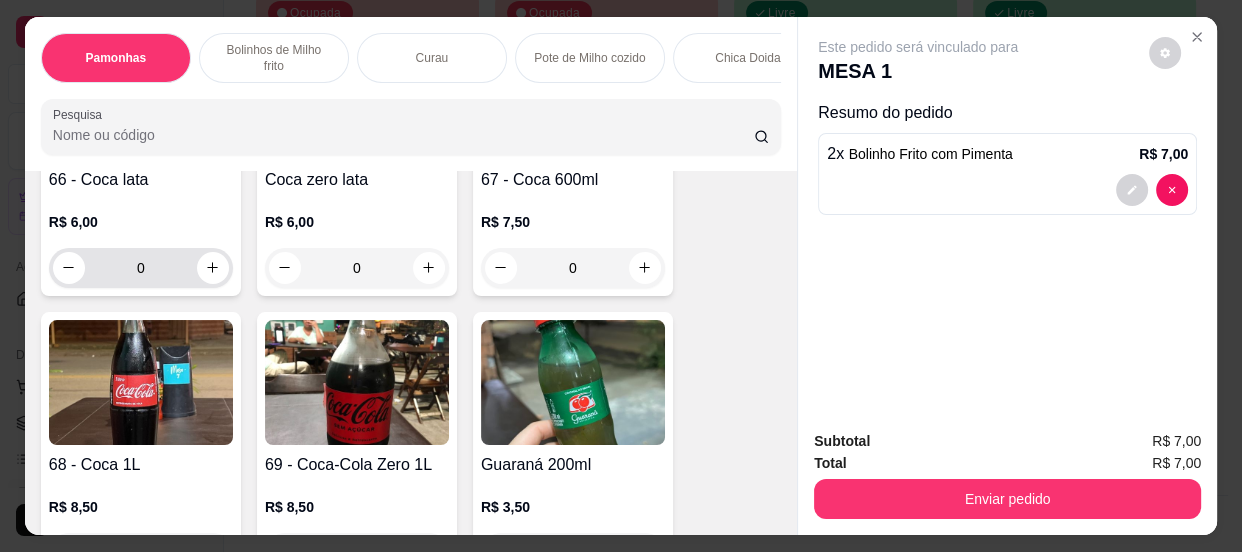 type on "2" 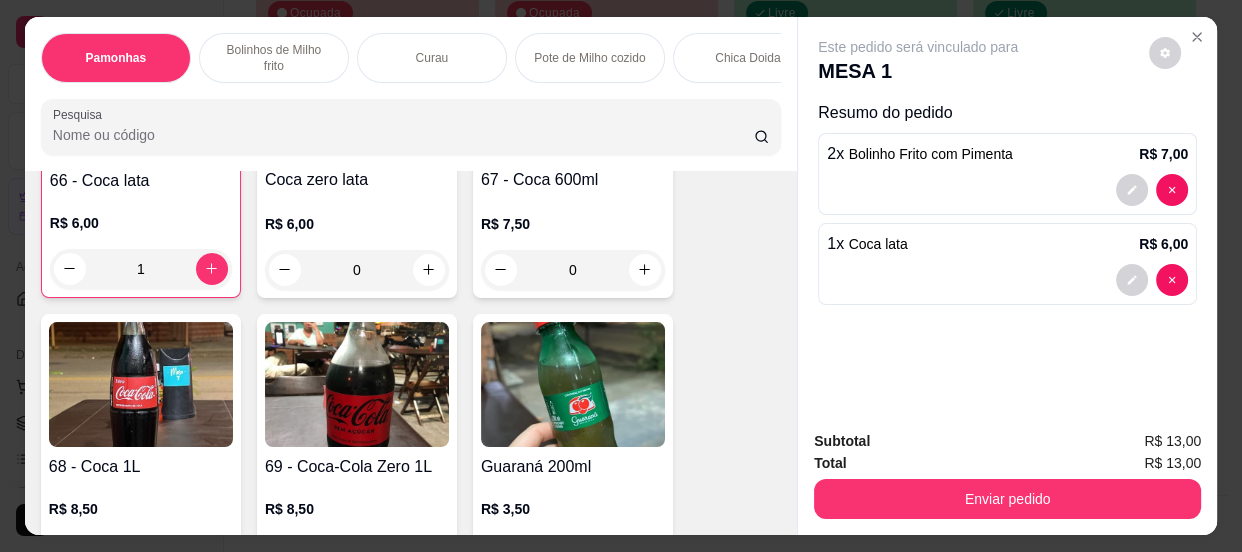 scroll, scrollTop: 3455, scrollLeft: 0, axis: vertical 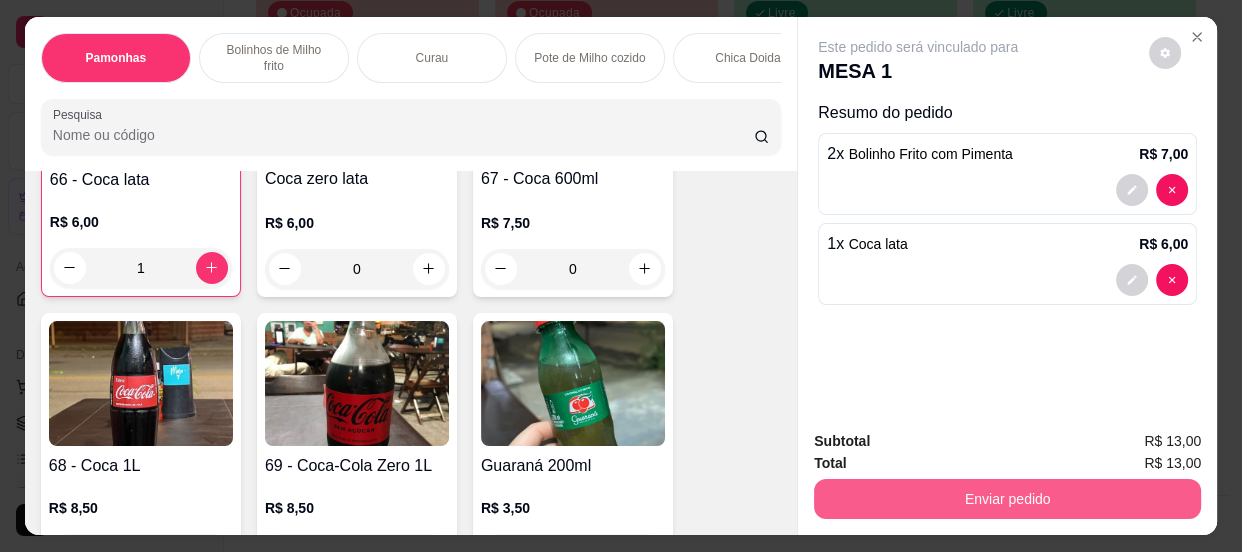 type on "1" 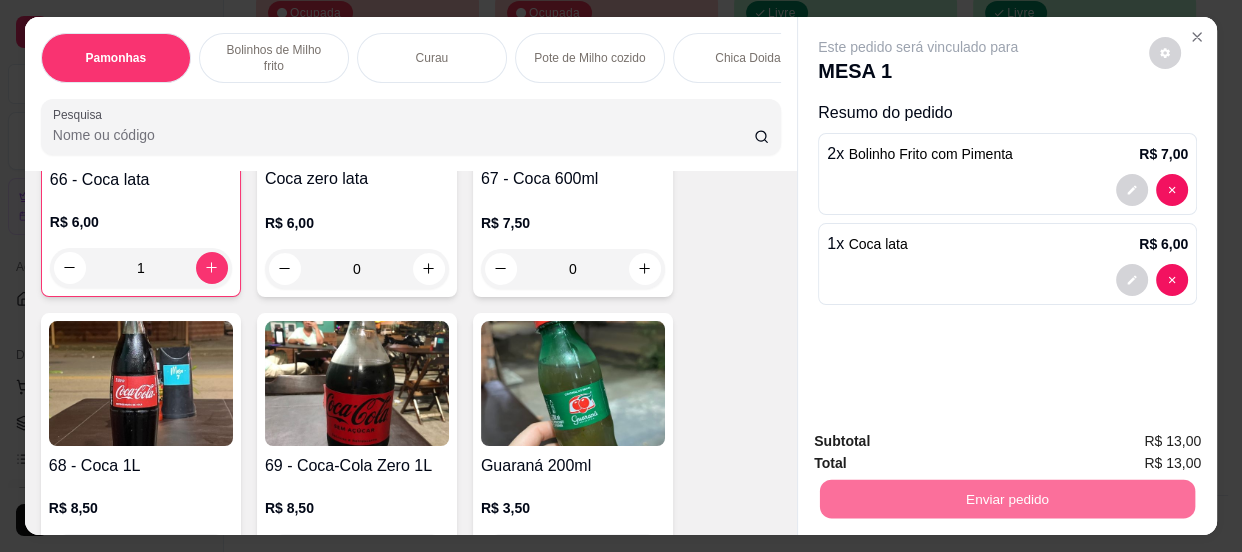 click on "Não registrar e enviar pedido" at bounding box center [942, 444] 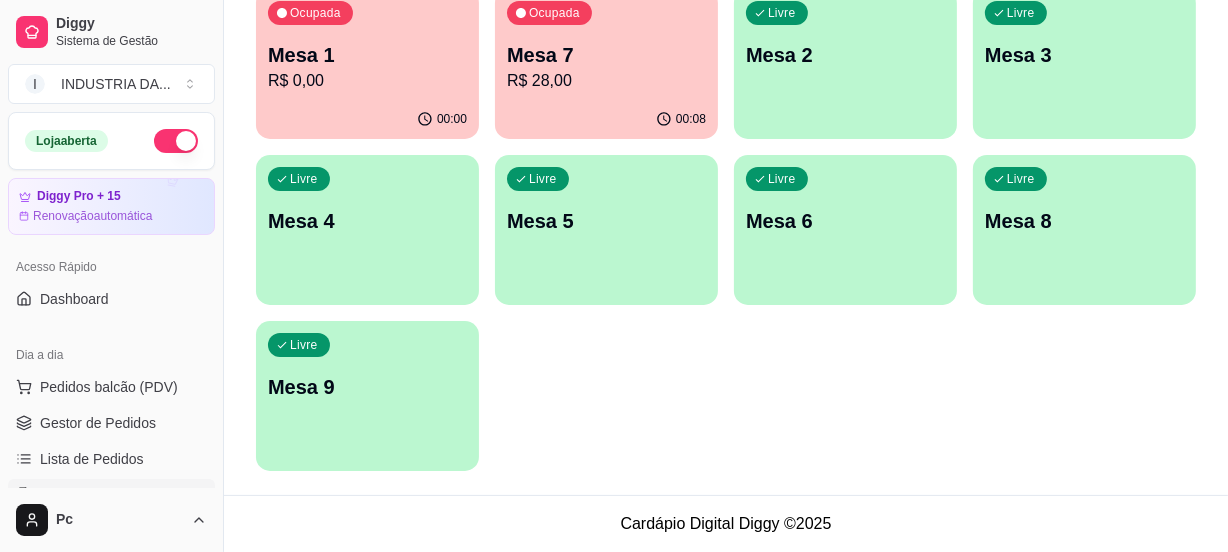 click on "Mesa 7" at bounding box center (606, 55) 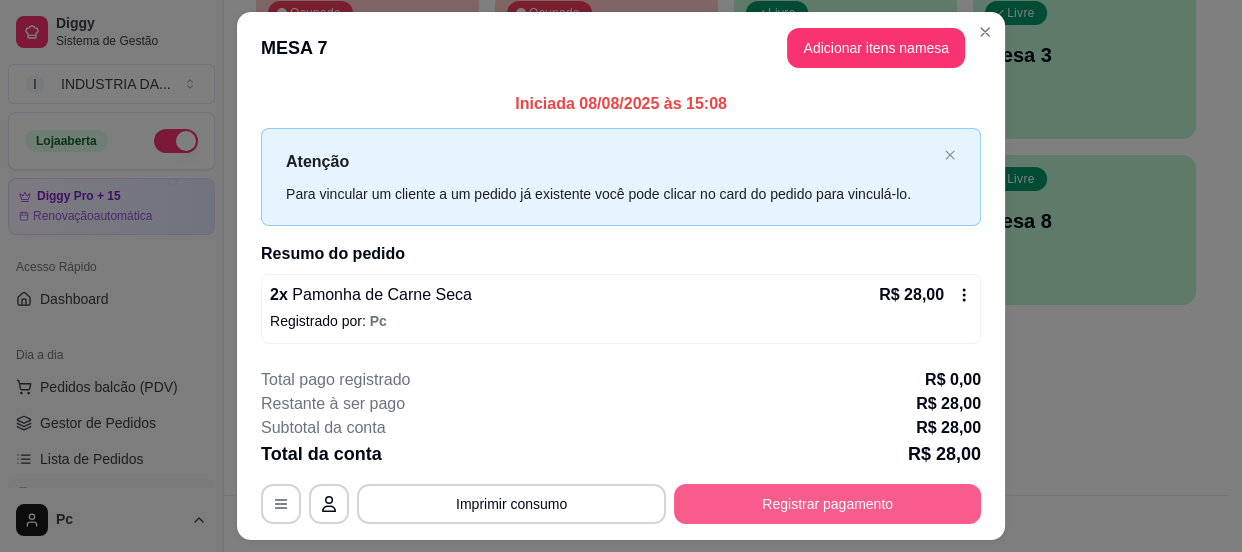 click on "Registrar pagamento" at bounding box center [827, 504] 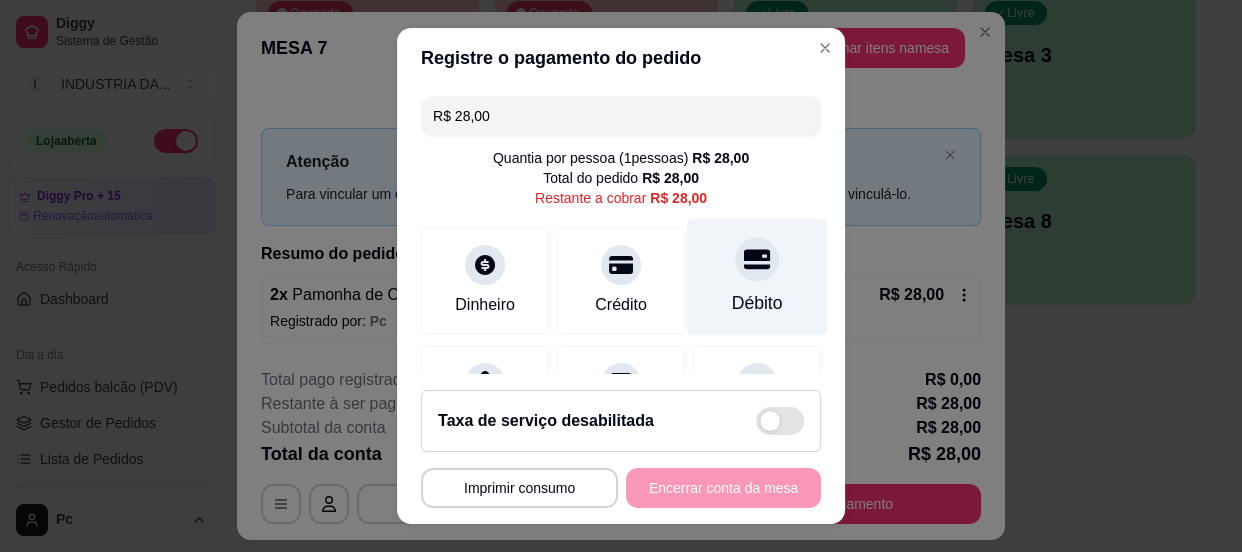 click at bounding box center [757, 259] 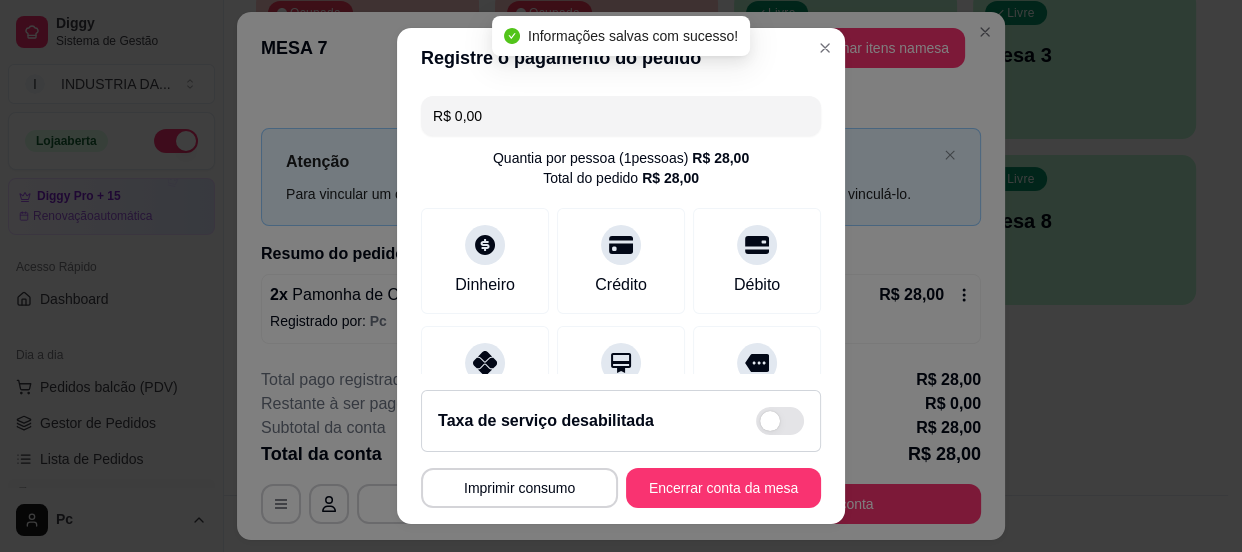 type on "R$ 0,00" 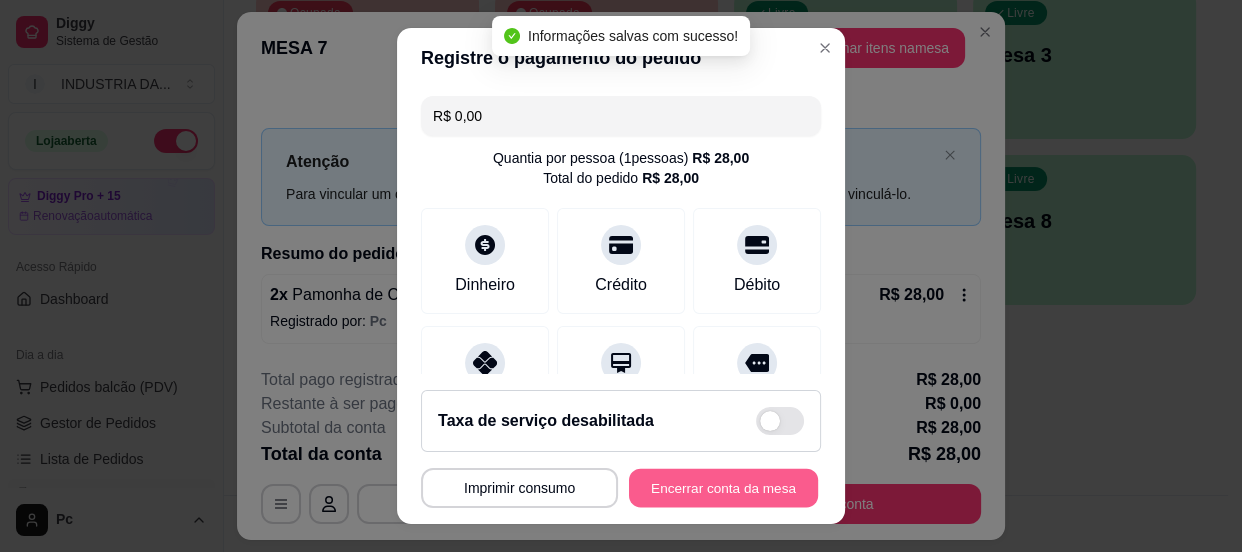 click on "Encerrar conta da mesa" at bounding box center (723, 488) 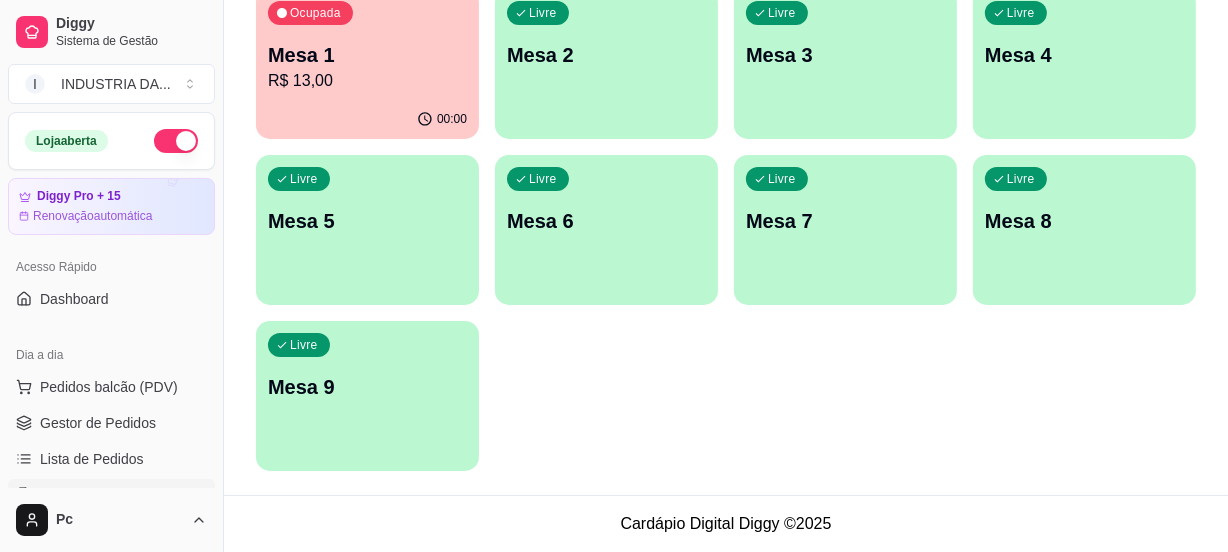 drag, startPoint x: 216, startPoint y: 428, endPoint x: 332, endPoint y: 387, distance: 123.03252 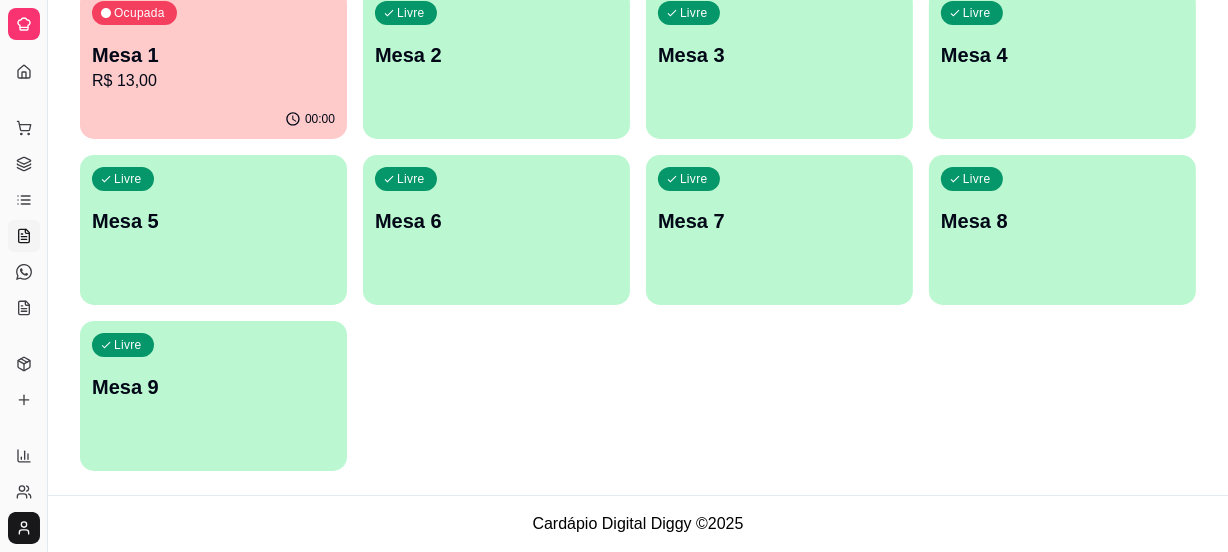 click on "Livre Mesa 9" at bounding box center (213, 384) 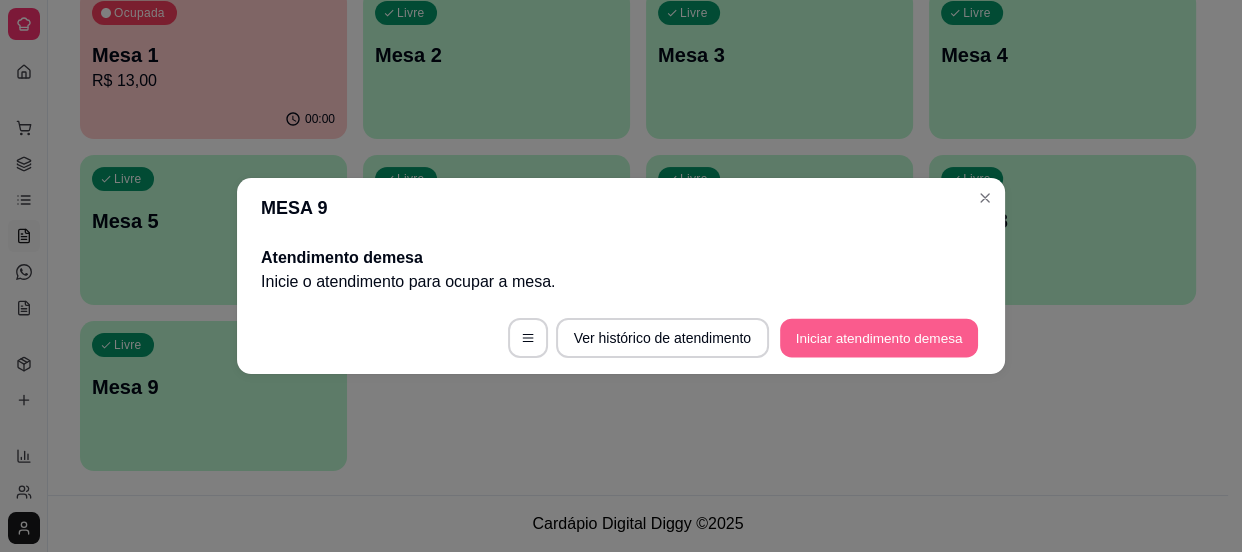 click on "Iniciar atendimento de  mesa" at bounding box center (879, 338) 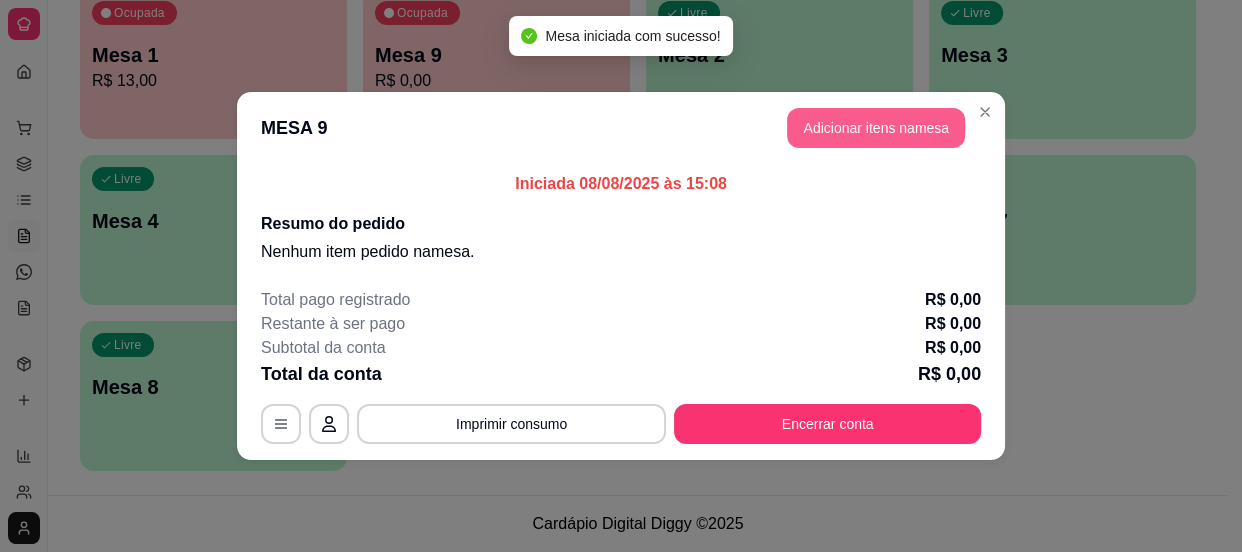 click on "Adicionar itens na  mesa" at bounding box center [876, 128] 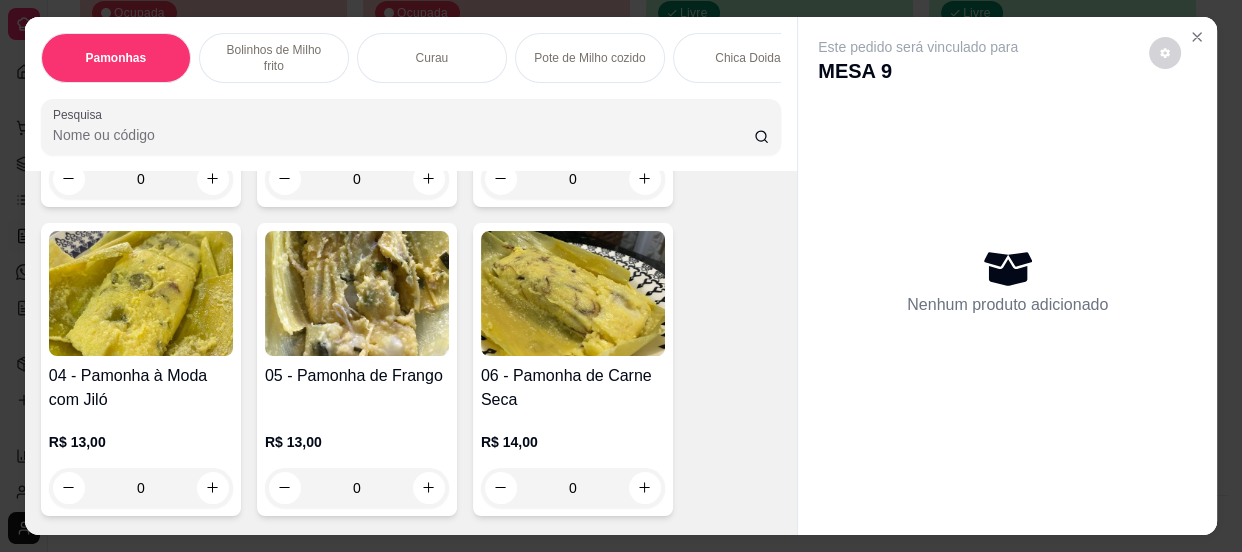 scroll, scrollTop: 727, scrollLeft: 0, axis: vertical 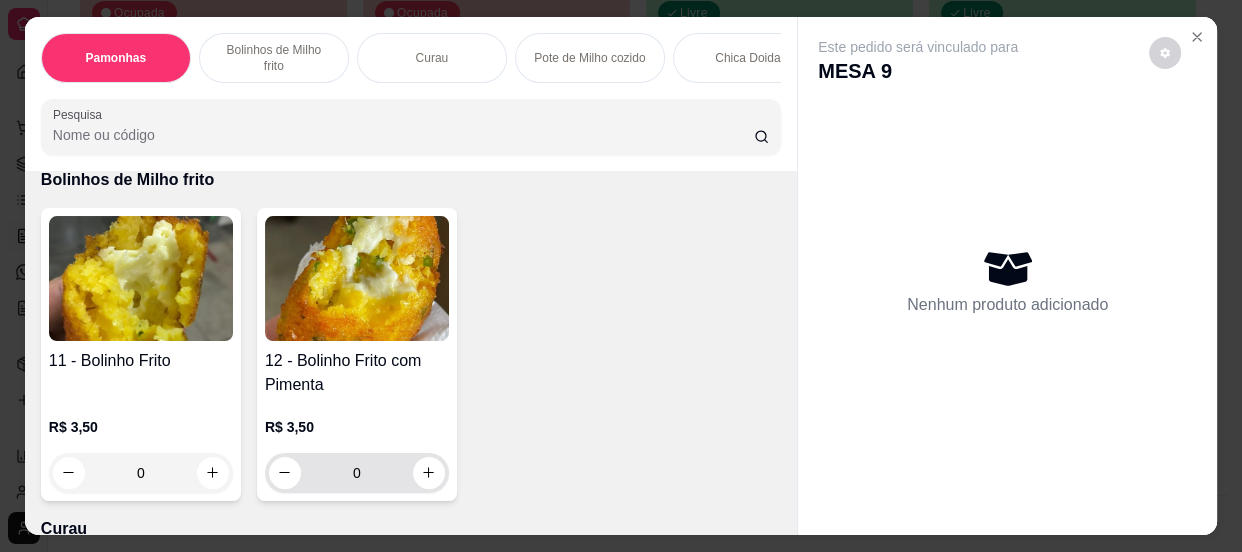 click on "0" at bounding box center [357, 473] 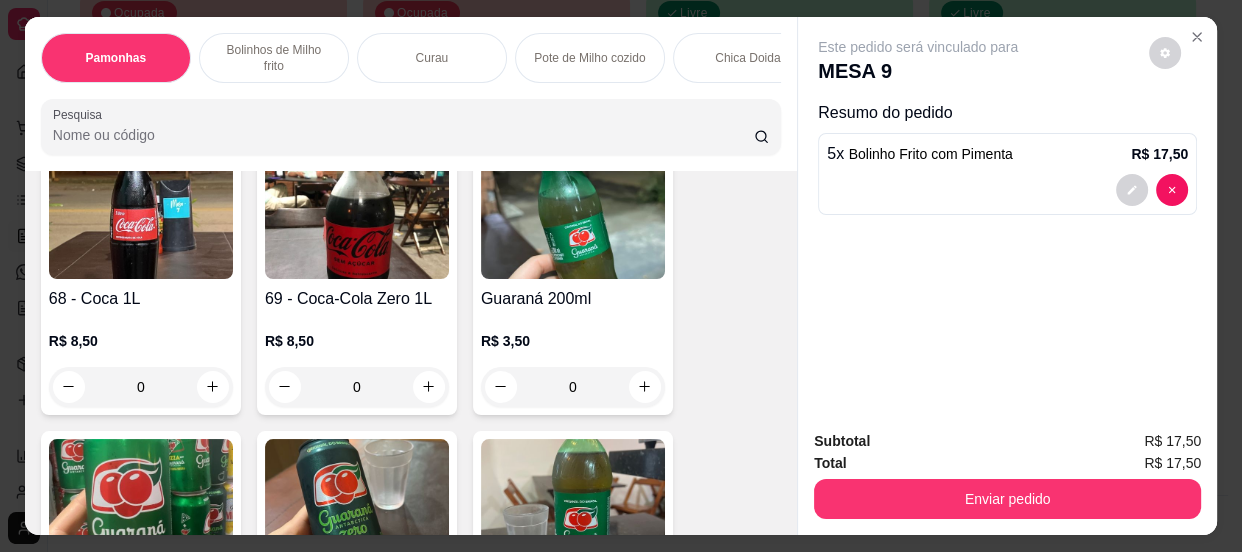 scroll, scrollTop: 3636, scrollLeft: 0, axis: vertical 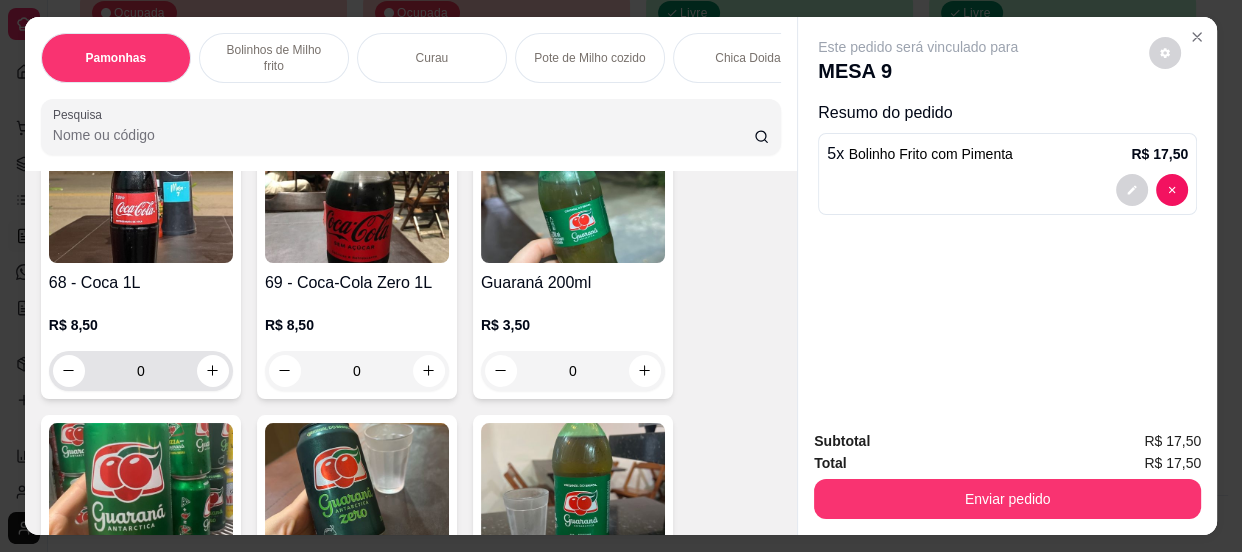 type on "5" 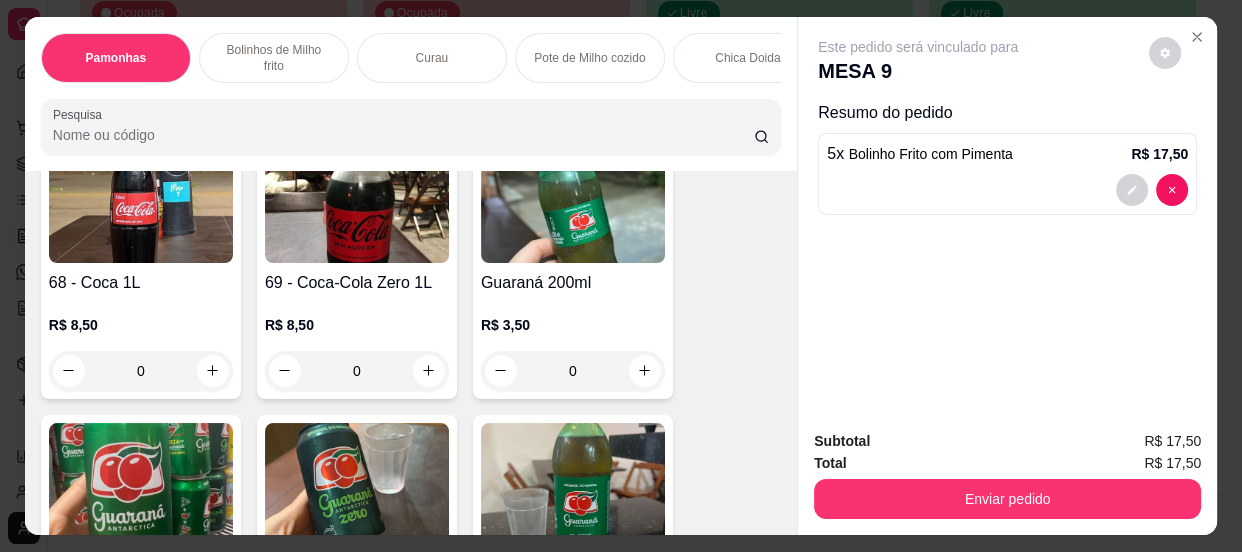 click on "0" at bounding box center (141, 371) 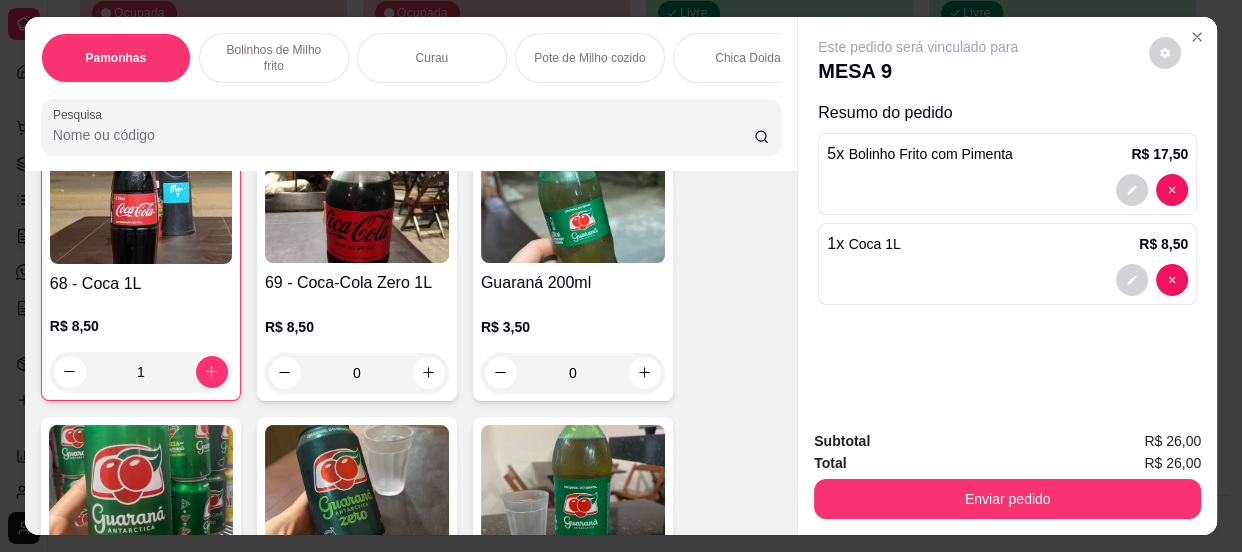 scroll, scrollTop: 3637, scrollLeft: 0, axis: vertical 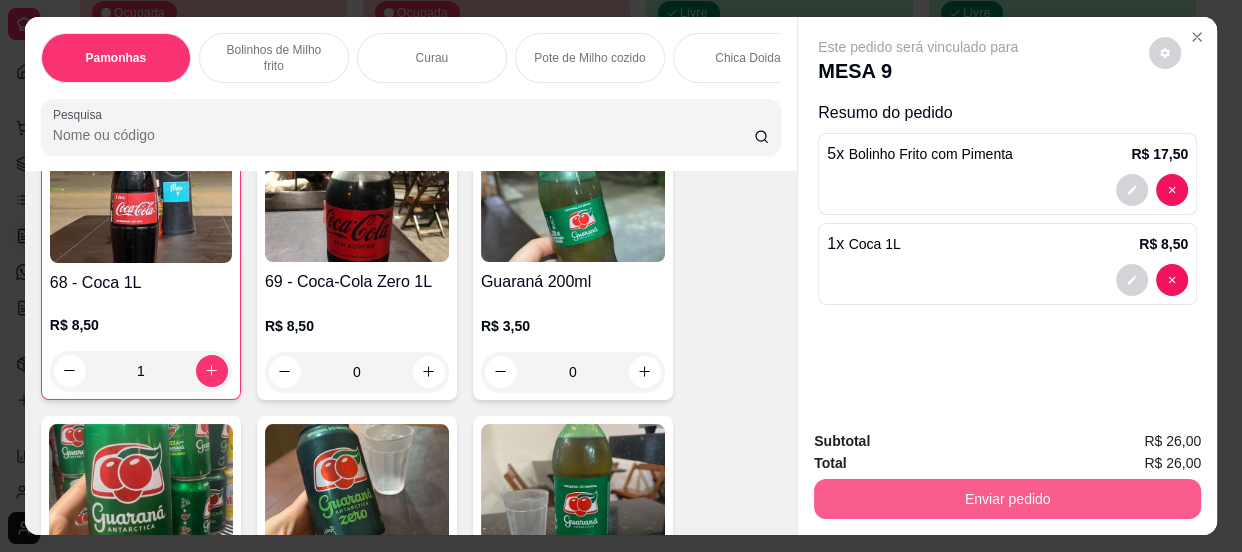 type on "1" 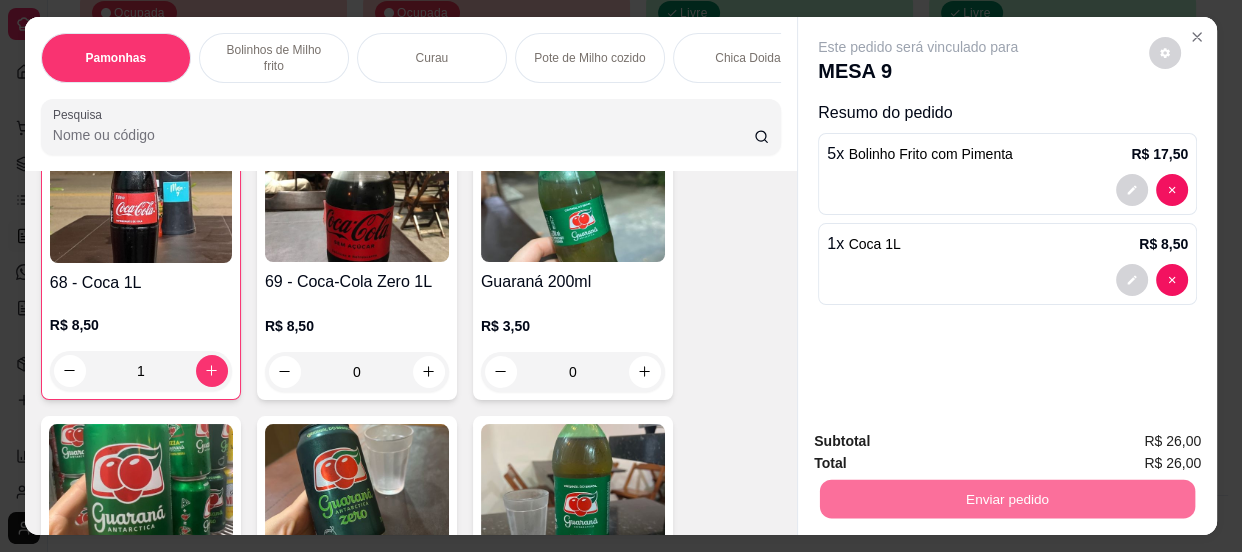 click on "Não registrar e enviar pedido" at bounding box center (942, 444) 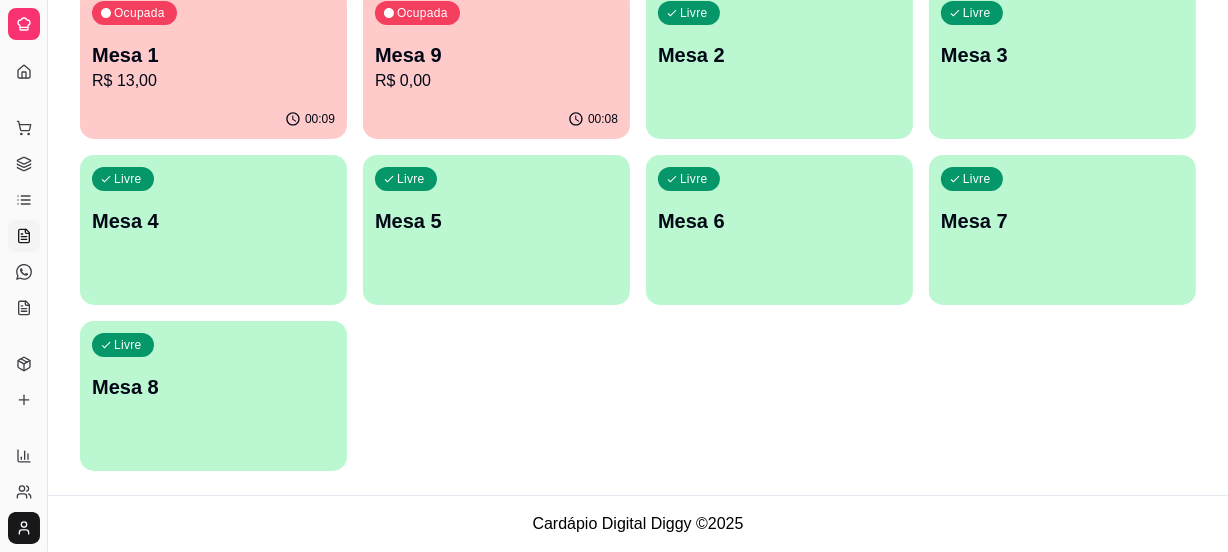 click on "Mesa 1" at bounding box center (213, 55) 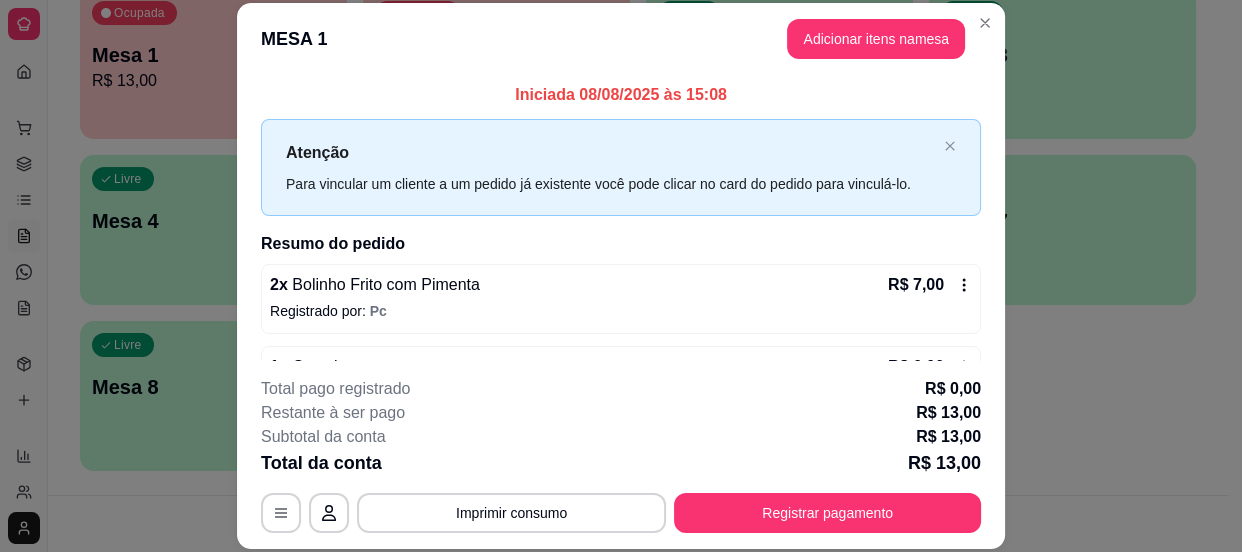 scroll, scrollTop: 61, scrollLeft: 0, axis: vertical 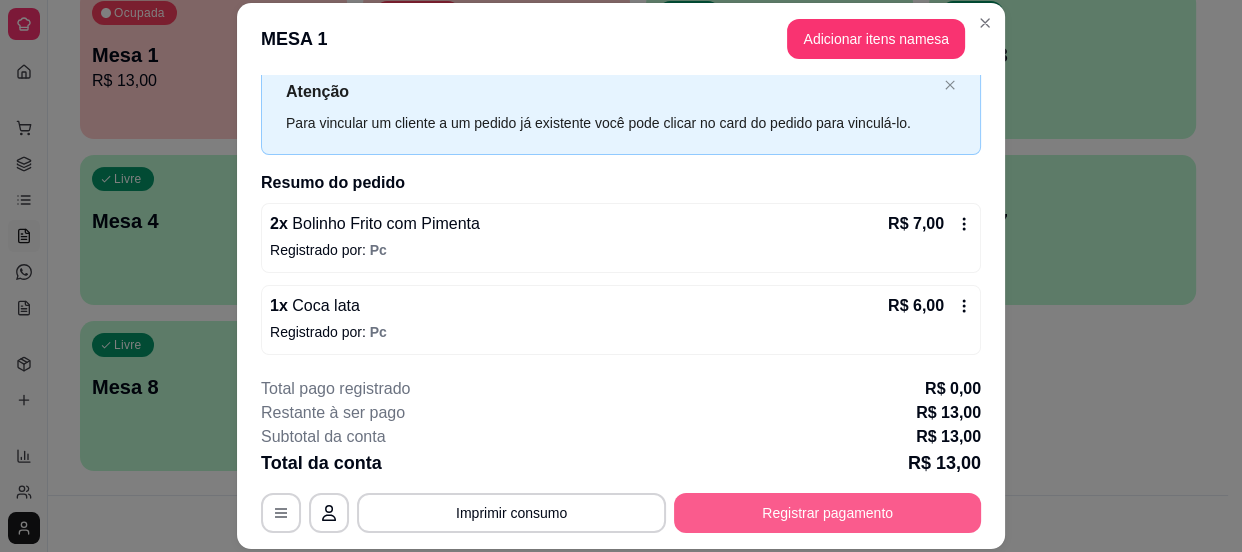 click on "Registrar pagamento" at bounding box center (827, 513) 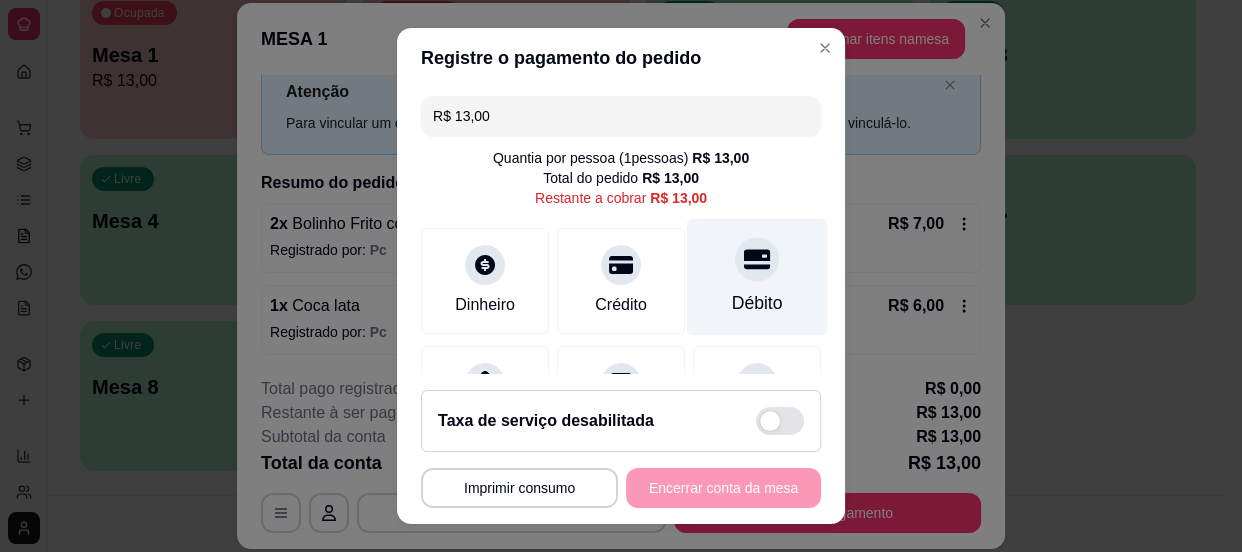 click on "Débito" at bounding box center (757, 276) 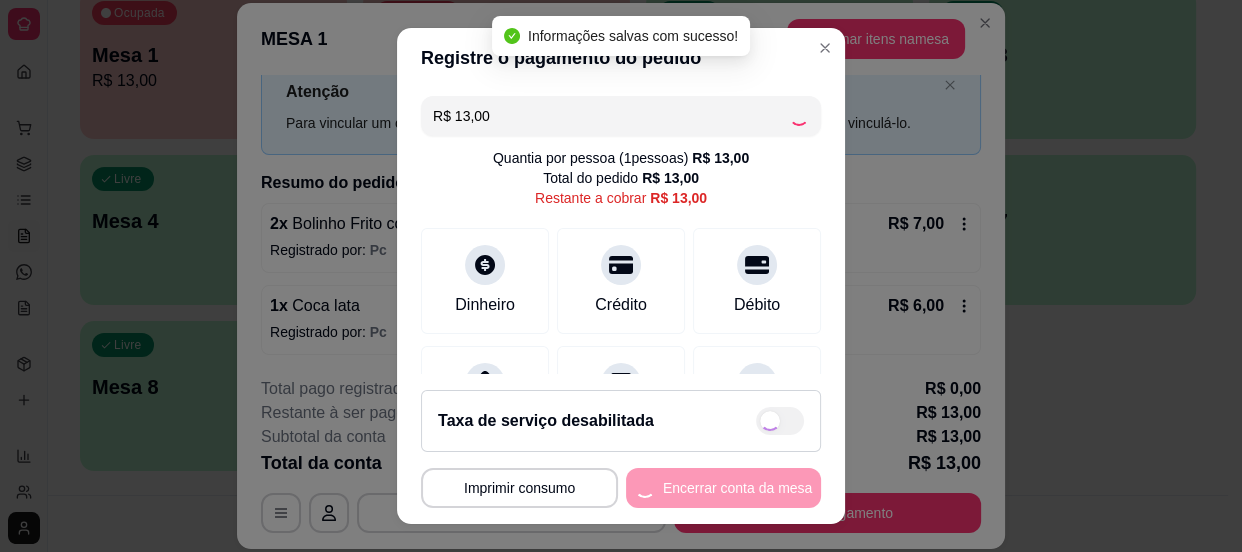 type on "R$ 0,00" 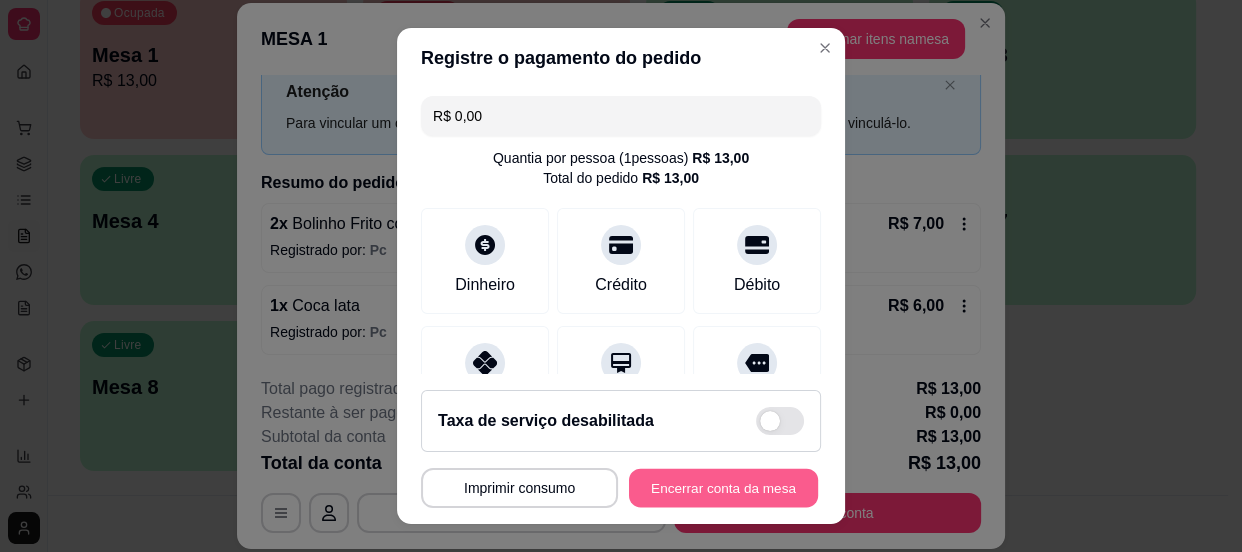 click on "Encerrar conta da mesa" at bounding box center (723, 488) 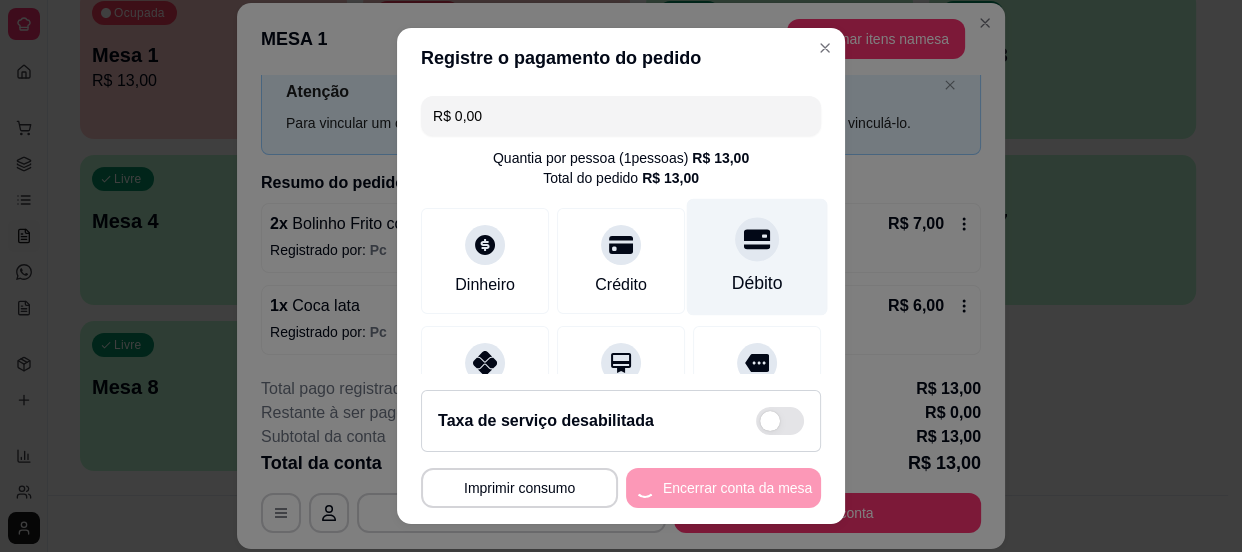 scroll, scrollTop: 0, scrollLeft: 0, axis: both 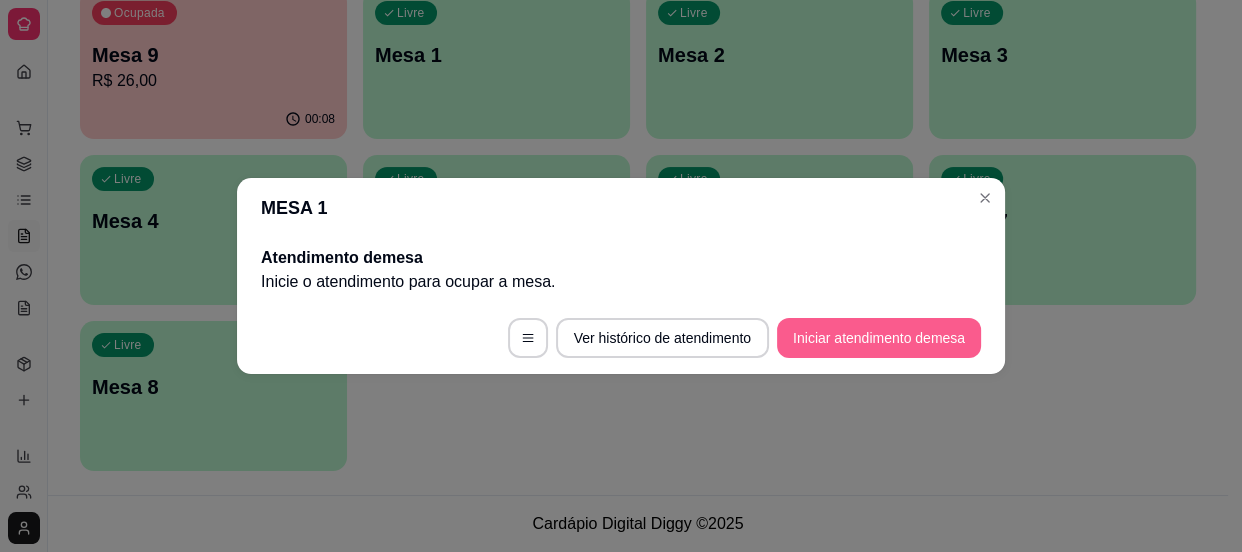 click on "Iniciar atendimento de  mesa" at bounding box center [879, 338] 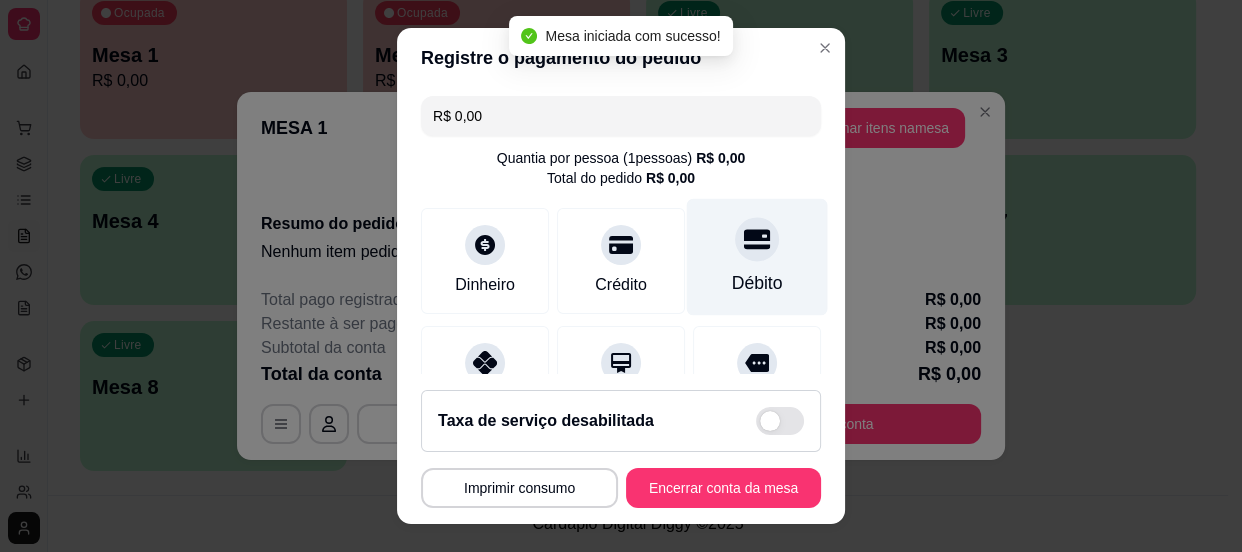 click on "Débito" at bounding box center (757, 283) 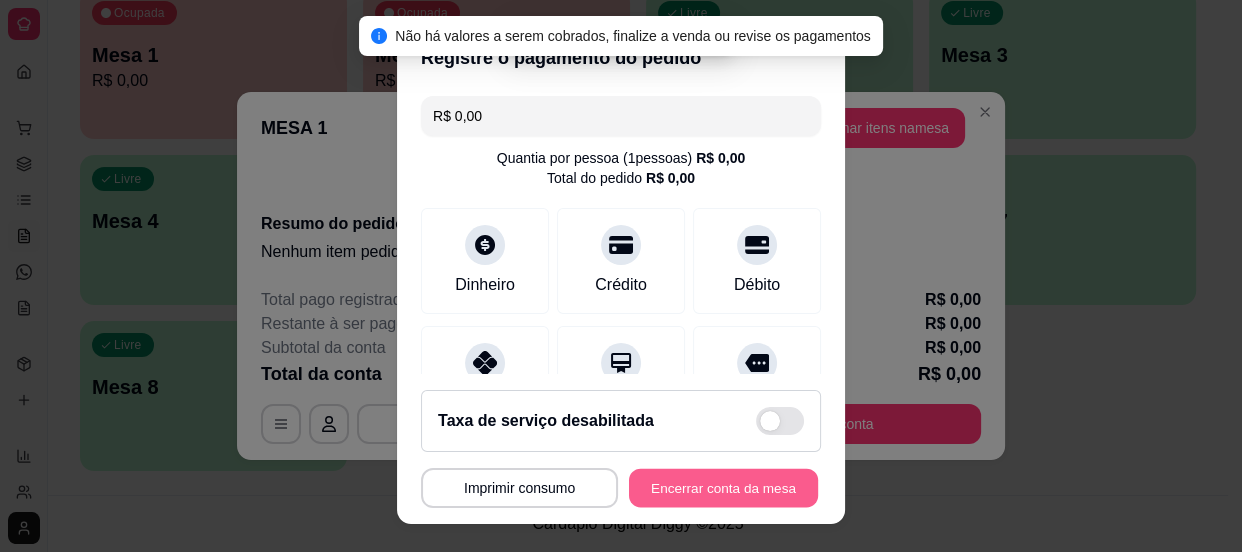 click on "Encerrar conta da mesa" at bounding box center [723, 488] 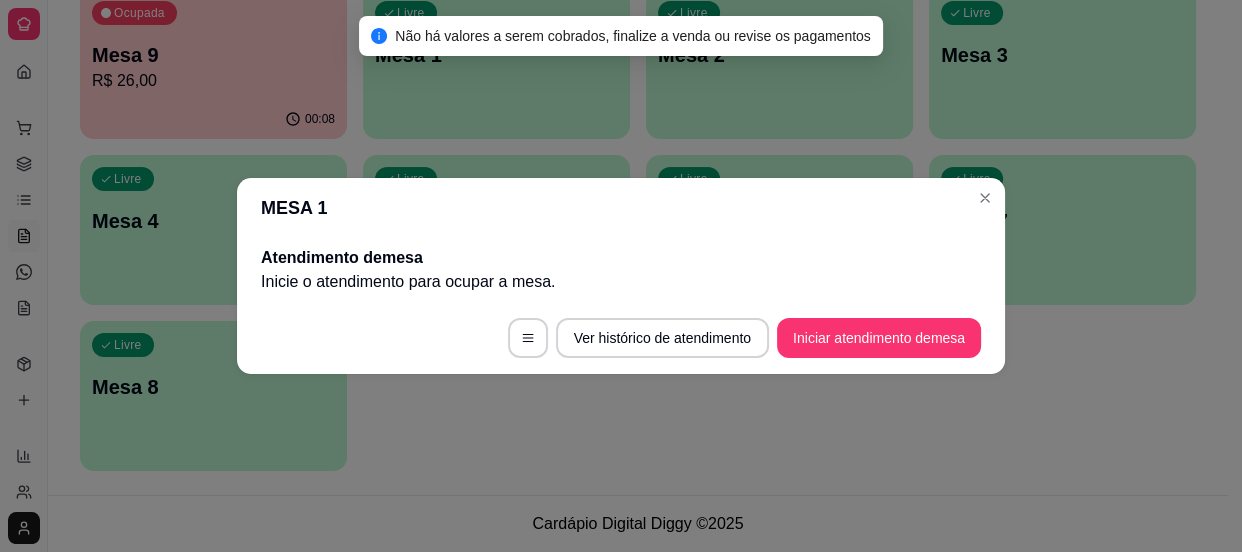 click on "Ver histórico de atendimento Iniciar atendimento de  mesa" at bounding box center [621, 338] 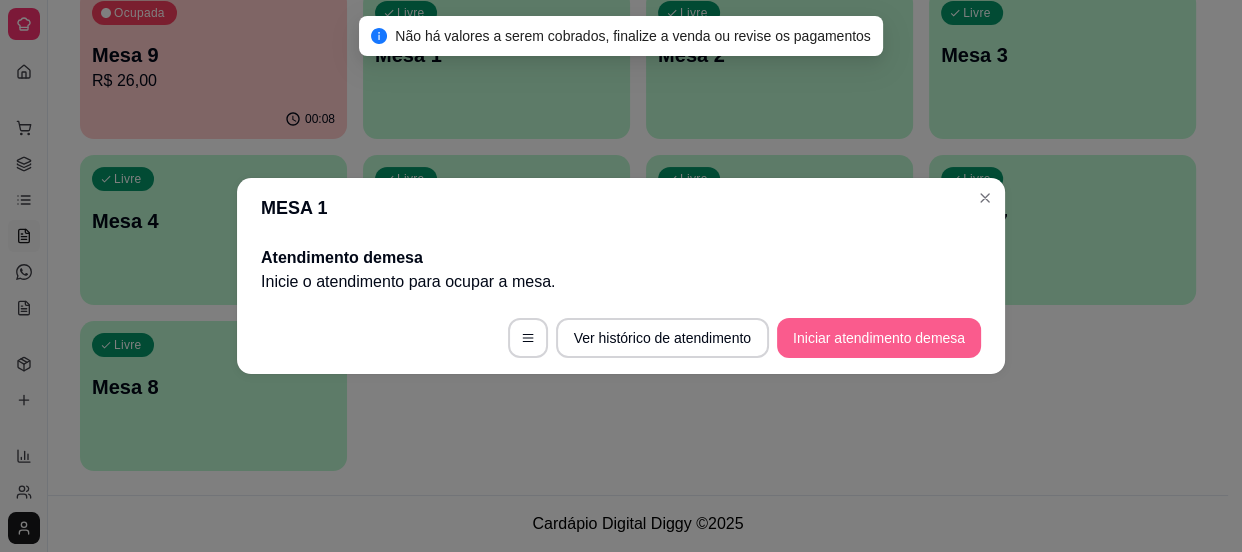 click on "Iniciar atendimento de  mesa" at bounding box center [879, 338] 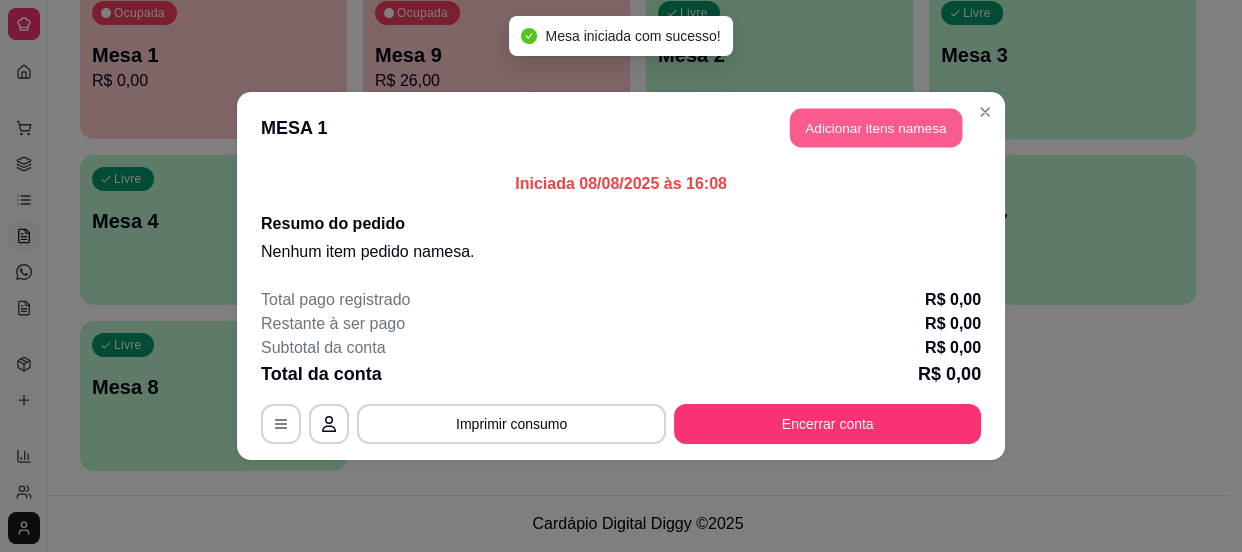 click on "Adicionar itens na  mesa" at bounding box center (876, 128) 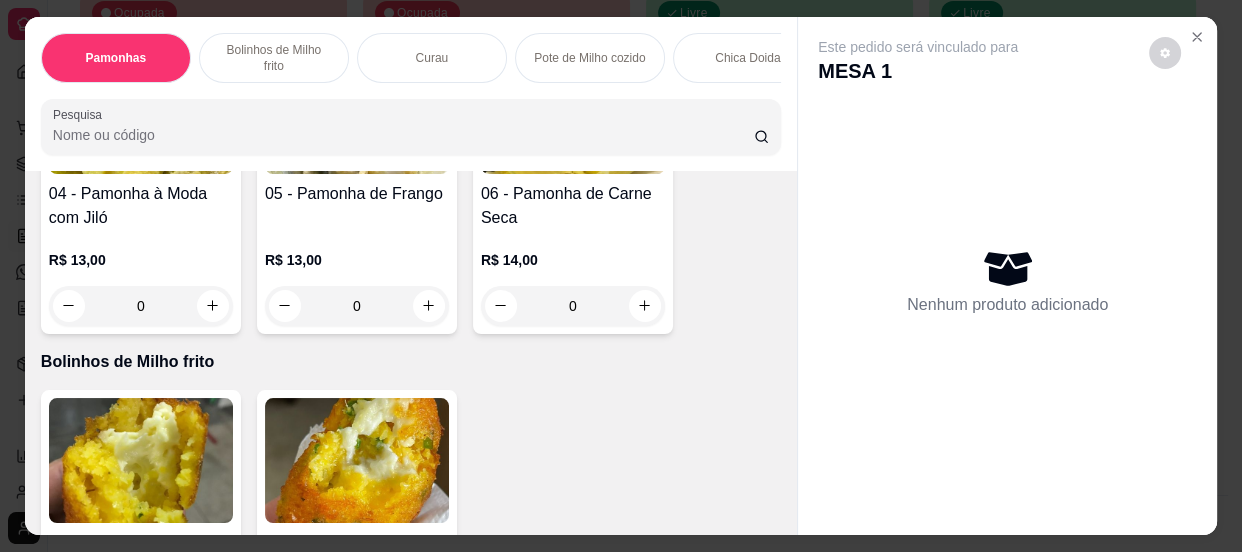 scroll, scrollTop: 818, scrollLeft: 0, axis: vertical 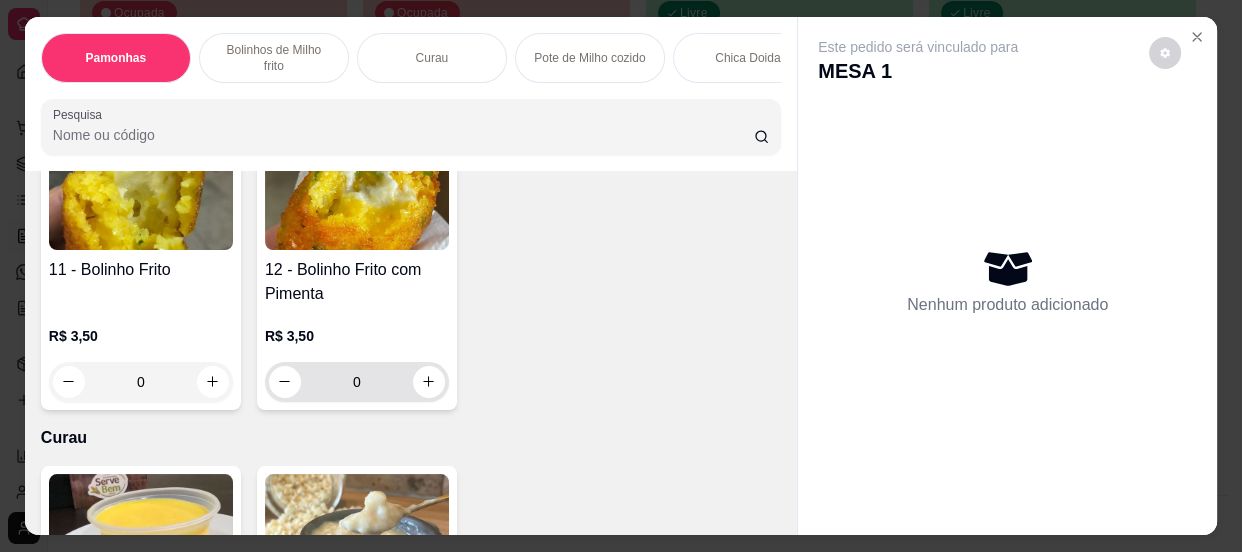 click on "0" at bounding box center (357, 382) 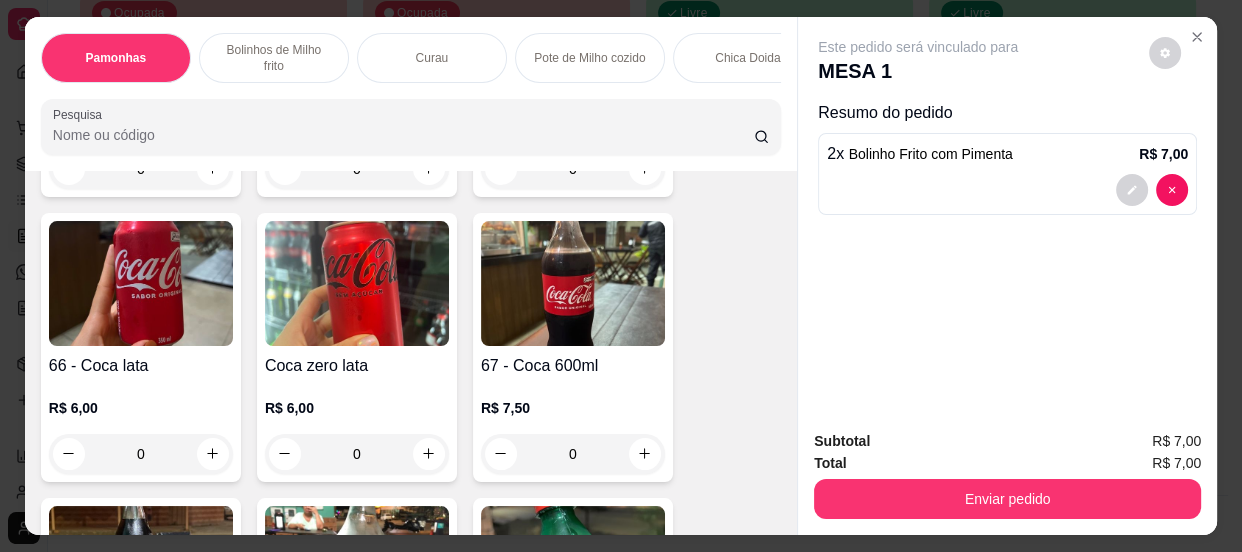 scroll, scrollTop: 3272, scrollLeft: 0, axis: vertical 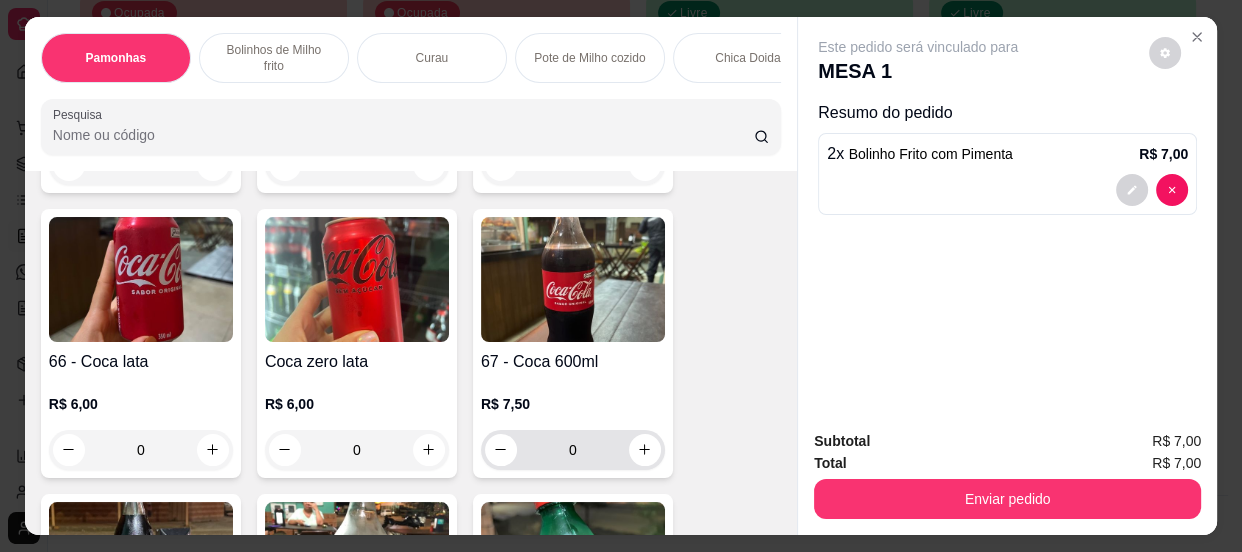 type on "2" 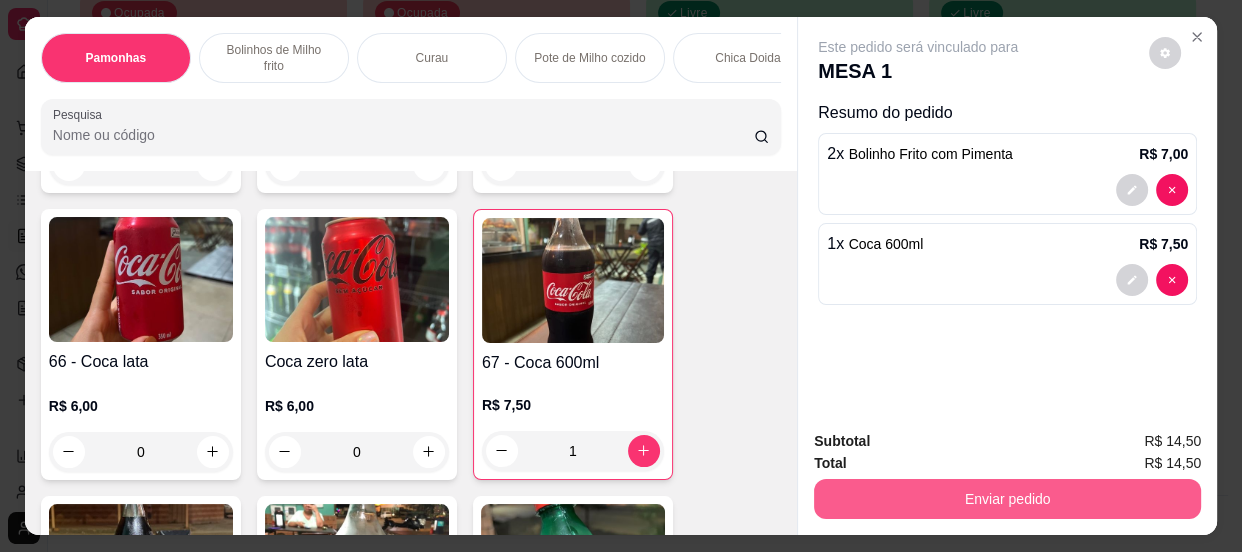 type on "1" 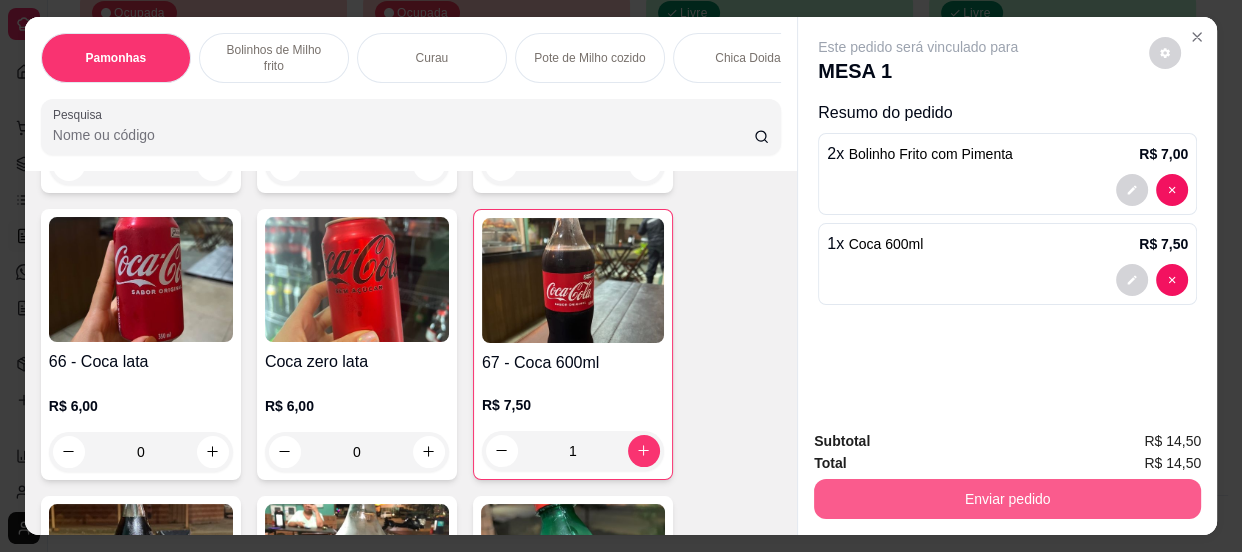 click on "Enviar pedido" at bounding box center [1007, 499] 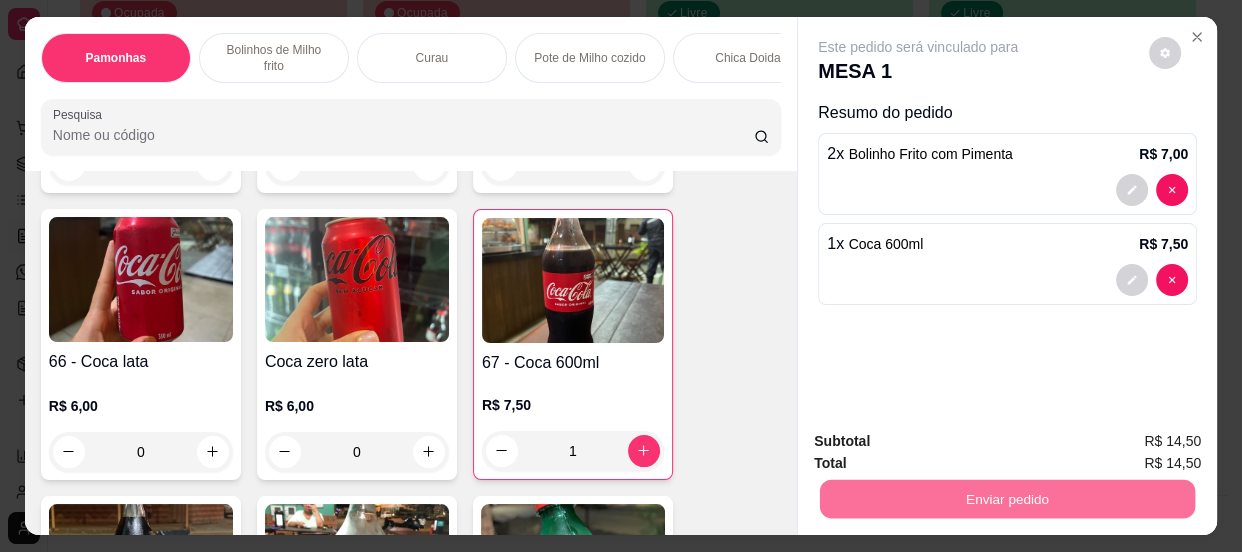 click on "Não registrar e enviar pedido" at bounding box center (942, 443) 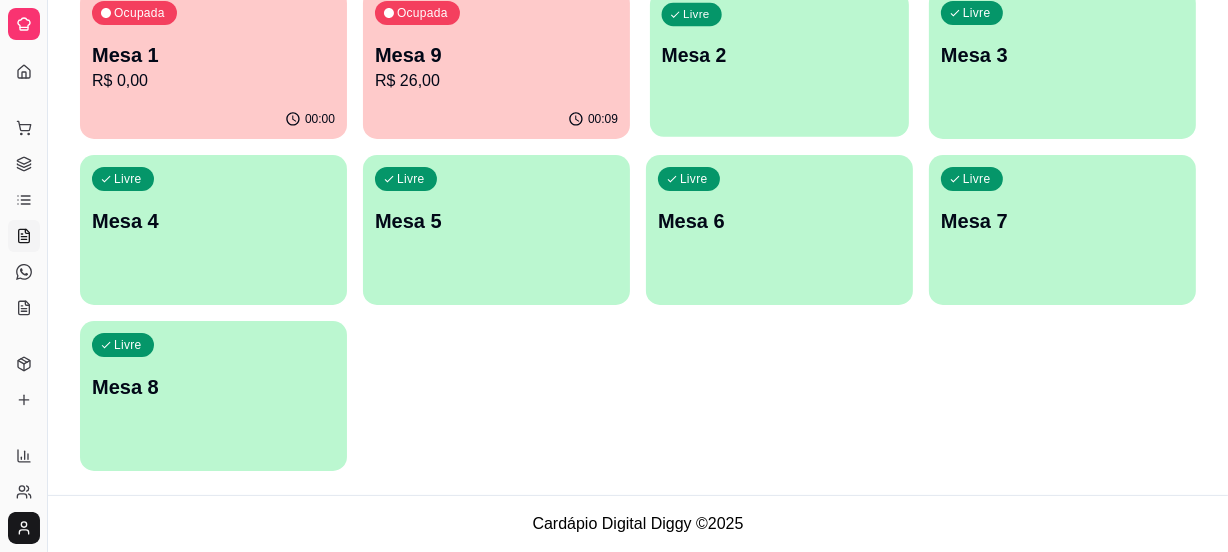 click on "Mesa 2" at bounding box center (780, 55) 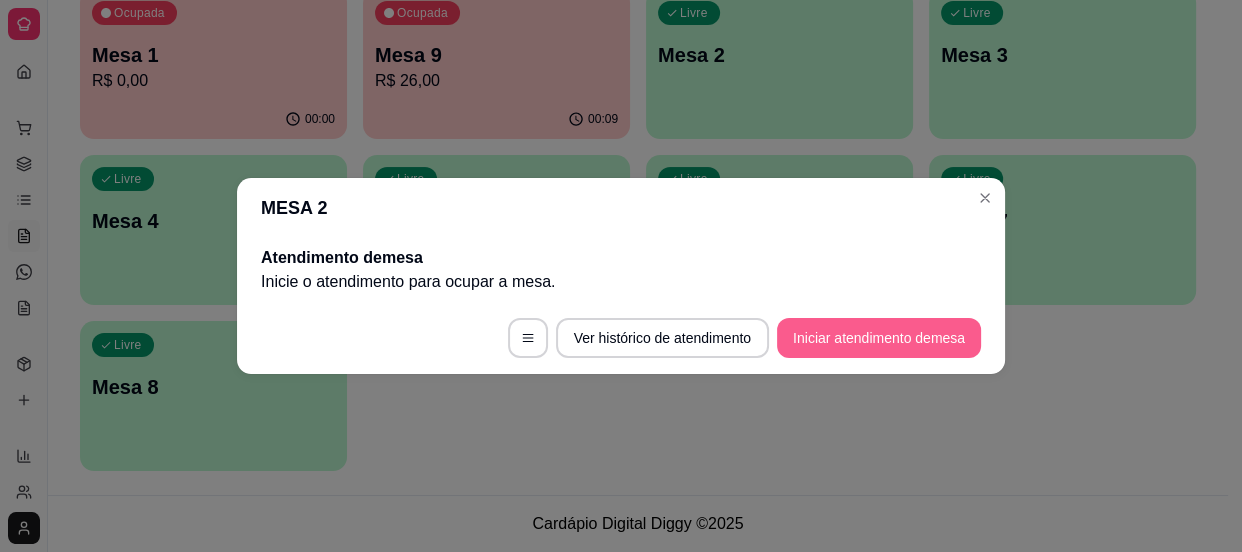 click on "Iniciar atendimento de  mesa" at bounding box center [879, 338] 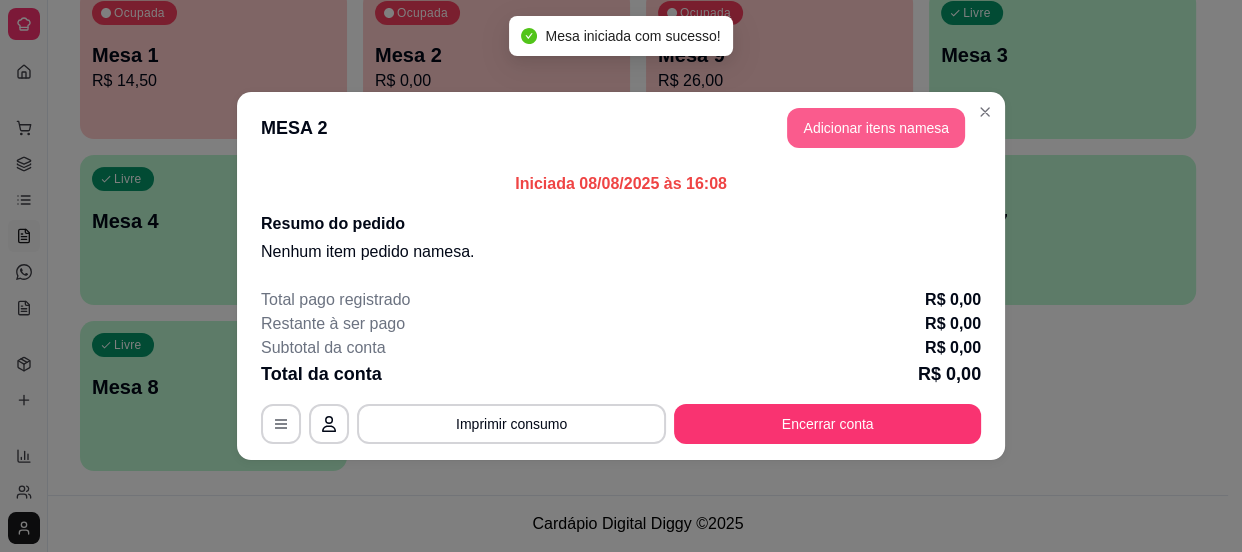 click on "Adicionar itens na  mesa" at bounding box center [876, 128] 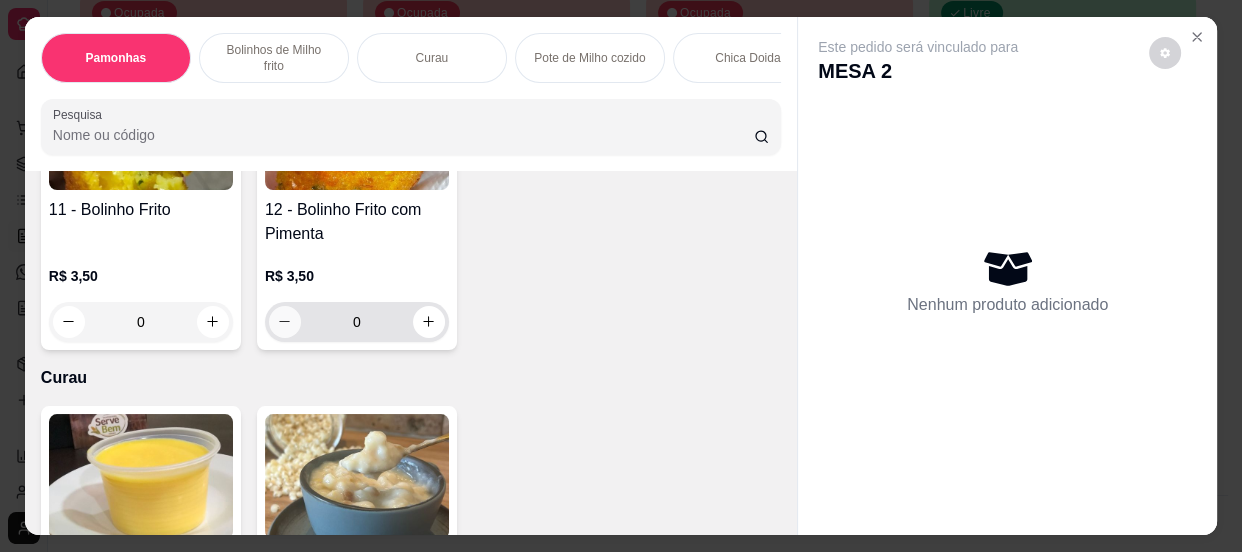 scroll, scrollTop: 909, scrollLeft: 0, axis: vertical 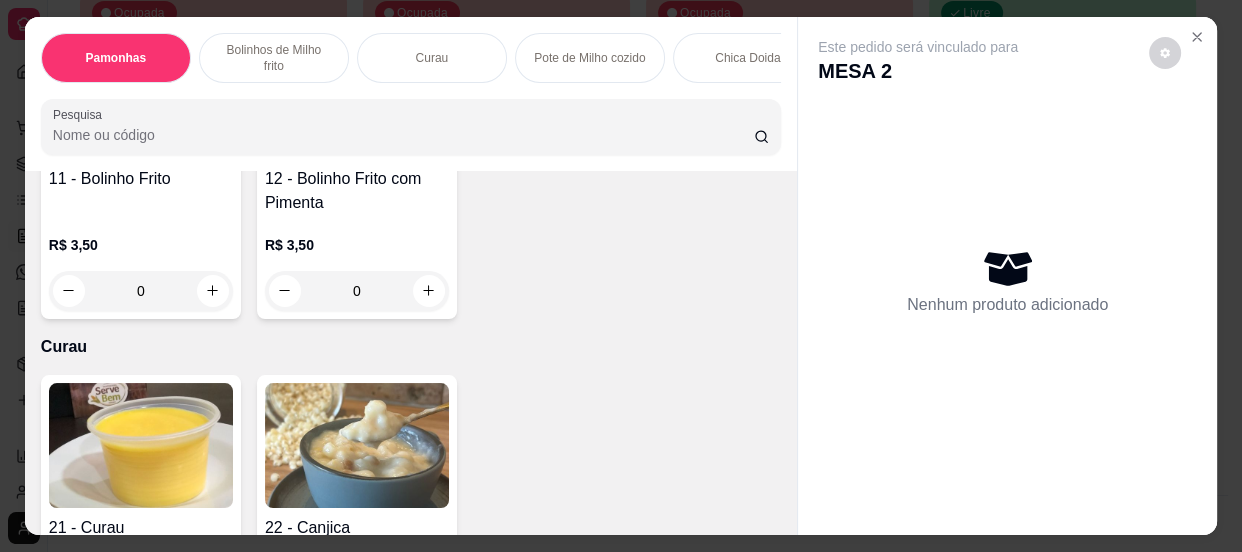 click on "0" at bounding box center (357, 291) 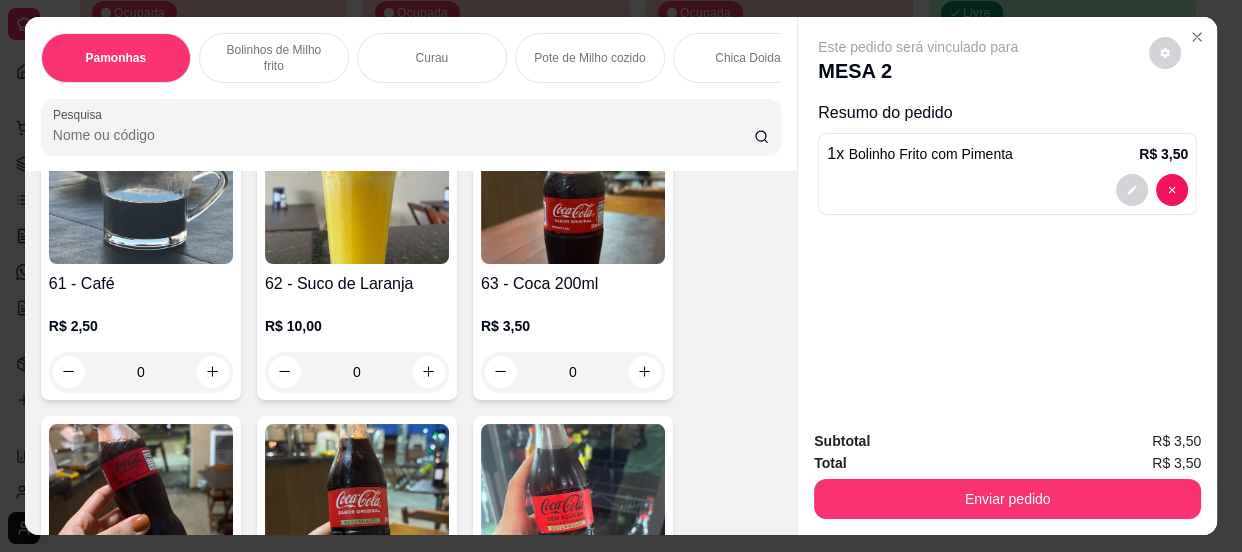 scroll, scrollTop: 2727, scrollLeft: 0, axis: vertical 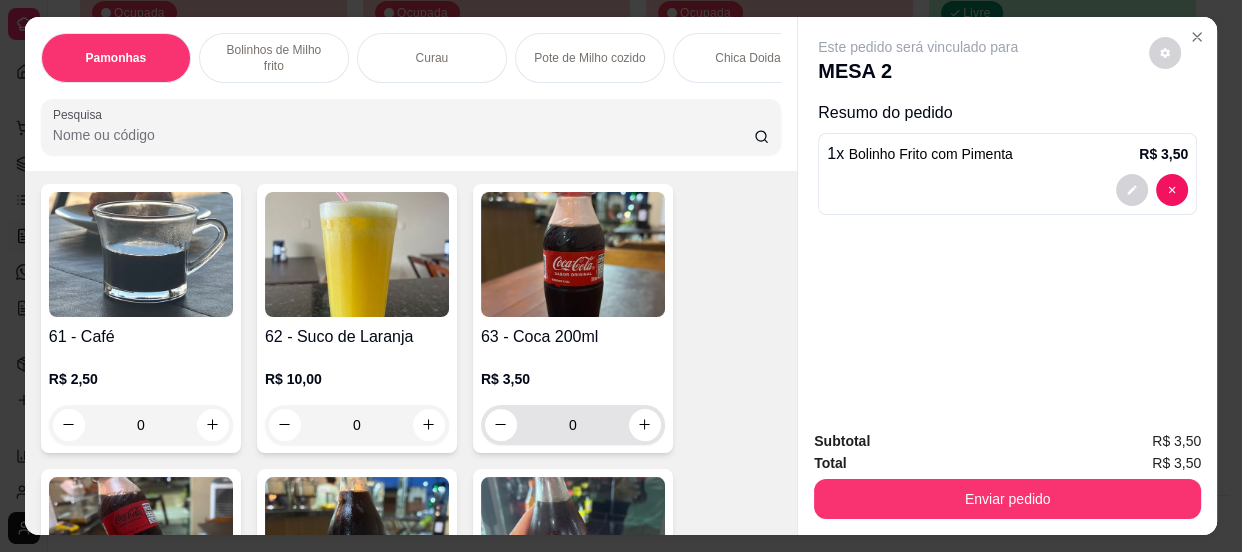 type on "1" 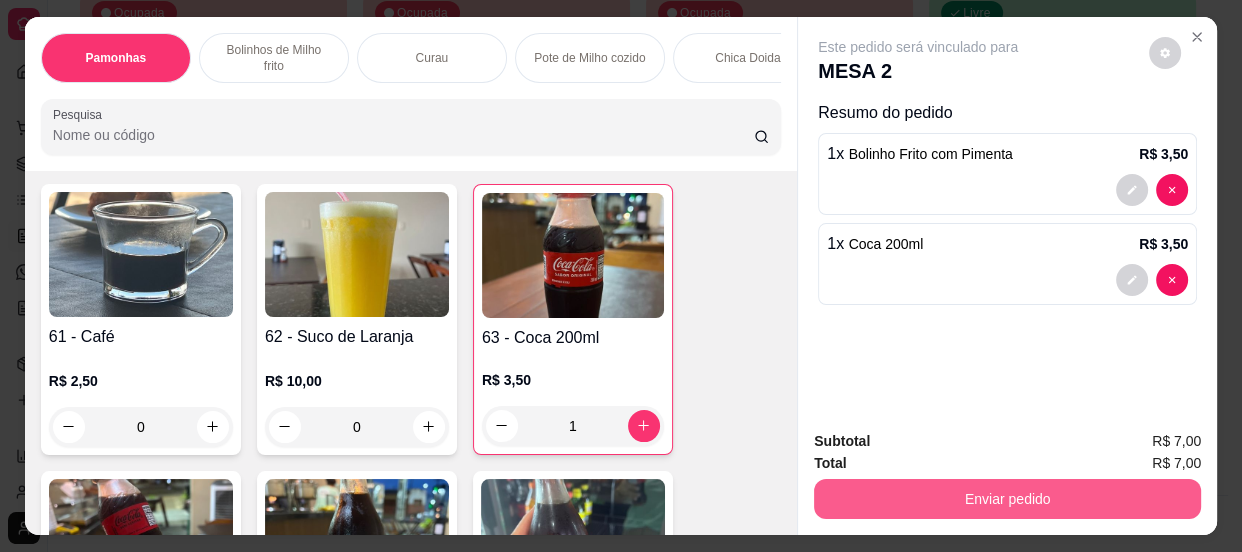 type on "1" 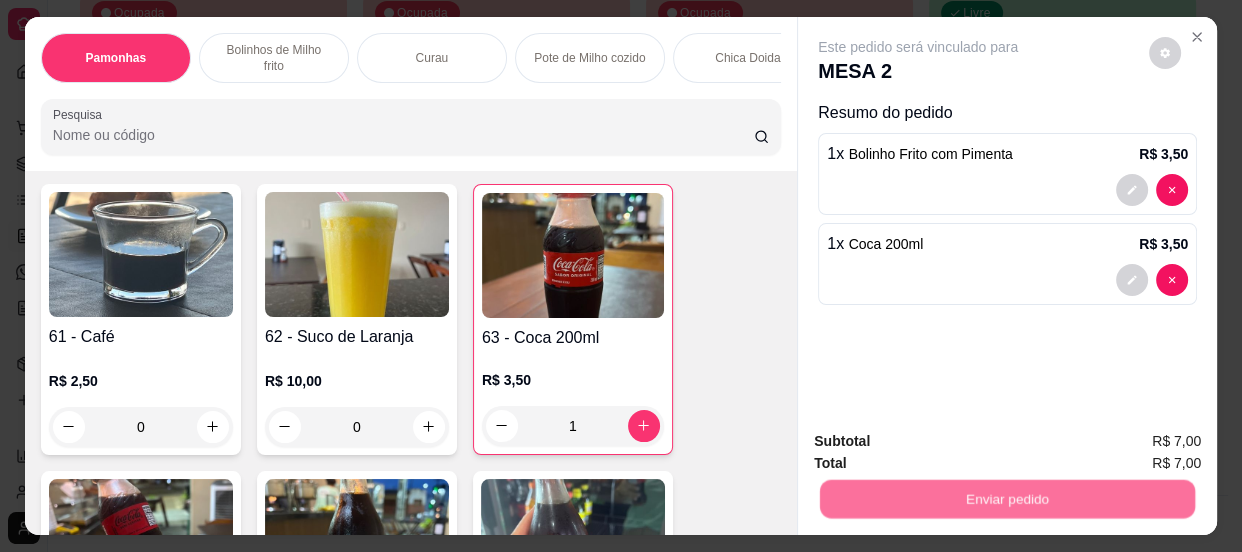 click on "Não registrar e enviar pedido" at bounding box center [942, 443] 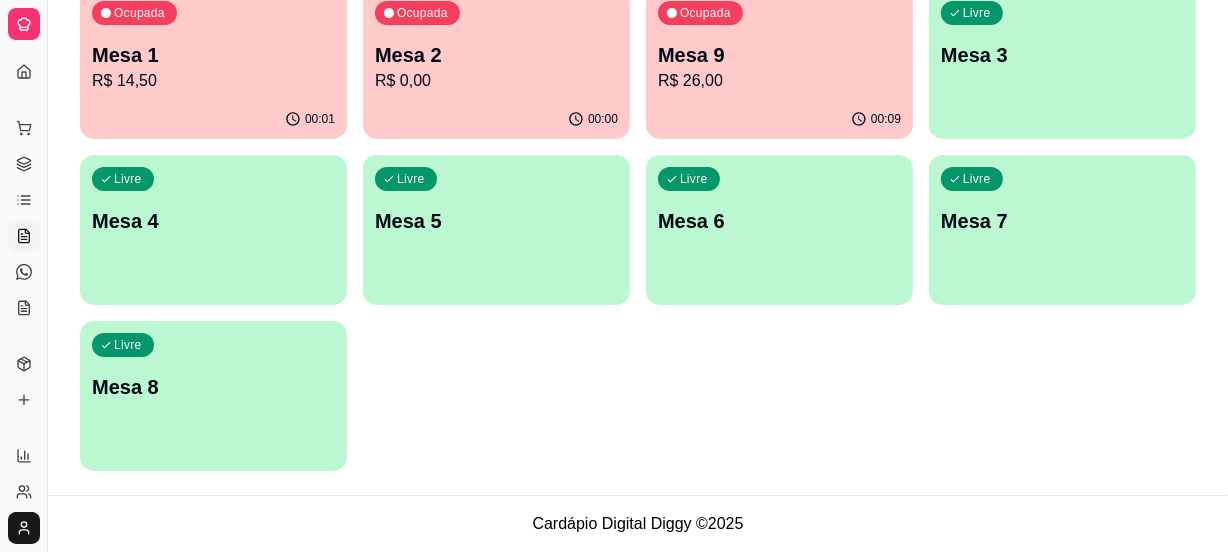 click on "Mesa 9" at bounding box center (779, 55) 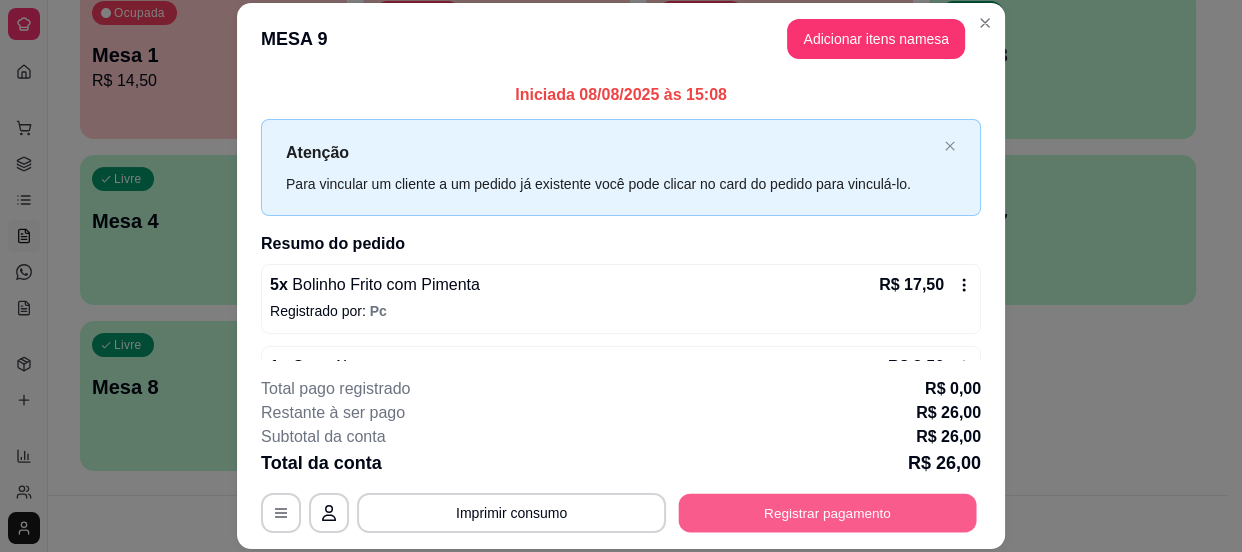 click on "Registrar pagamento" at bounding box center [828, 513] 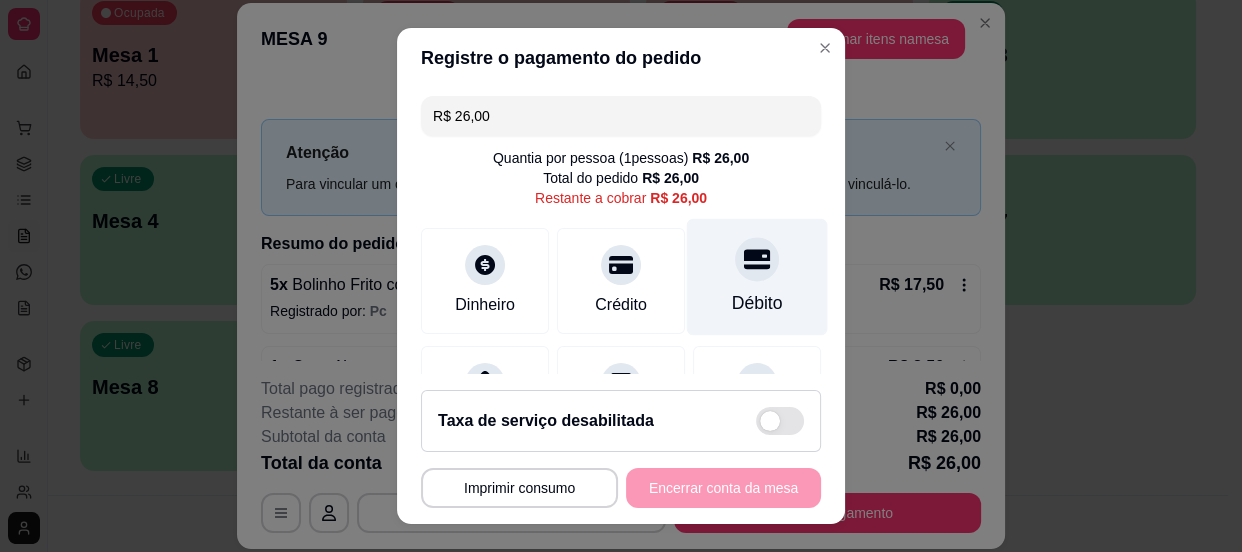click 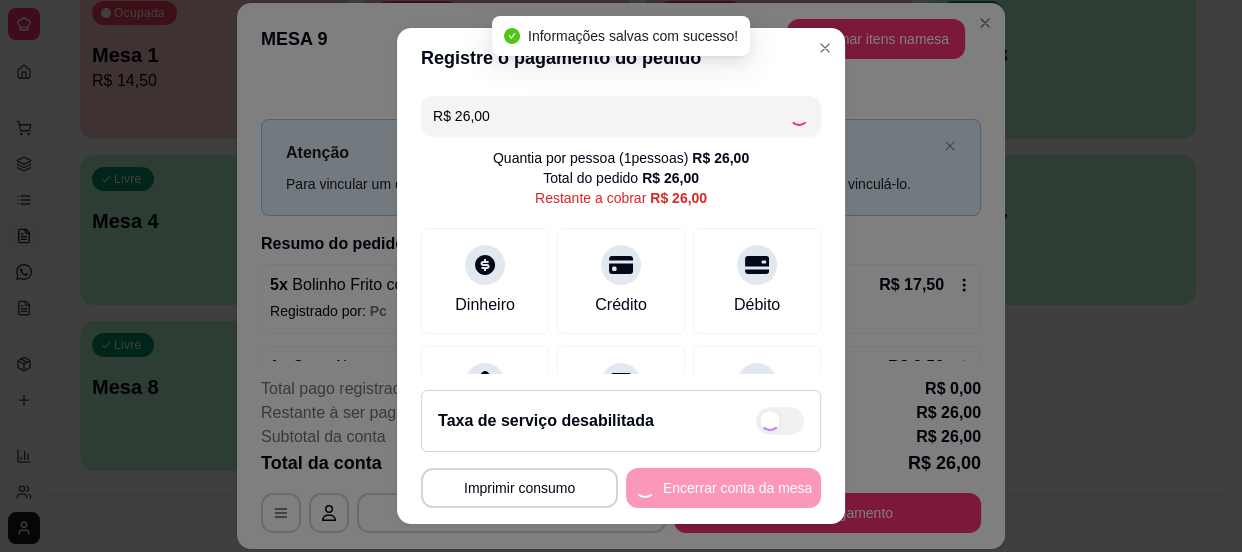 type on "R$ 0,00" 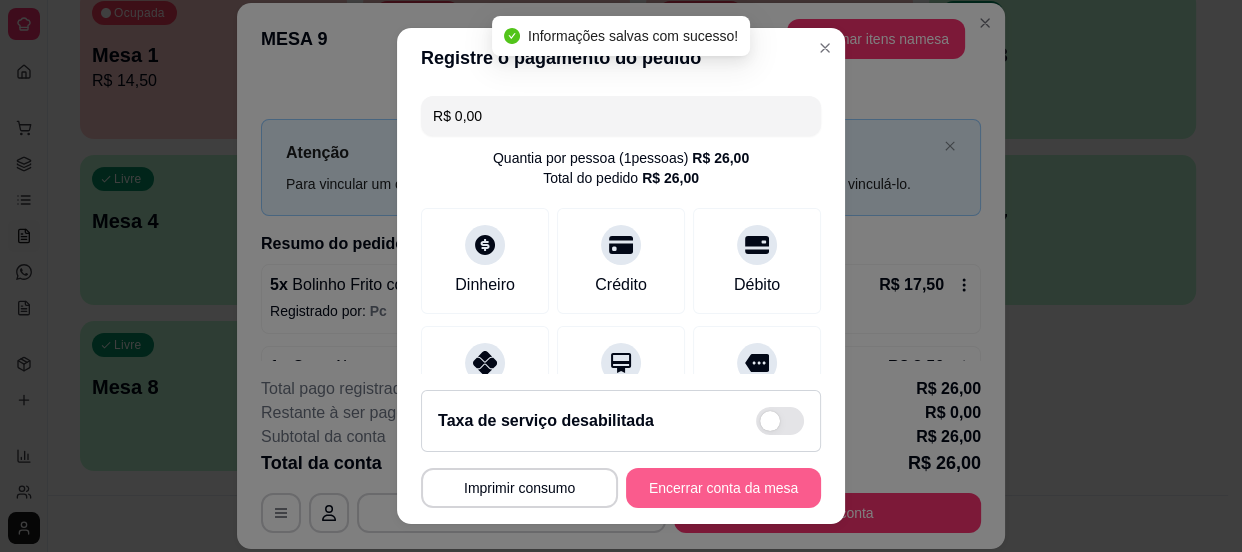 click on "Encerrar conta da mesa" at bounding box center (723, 488) 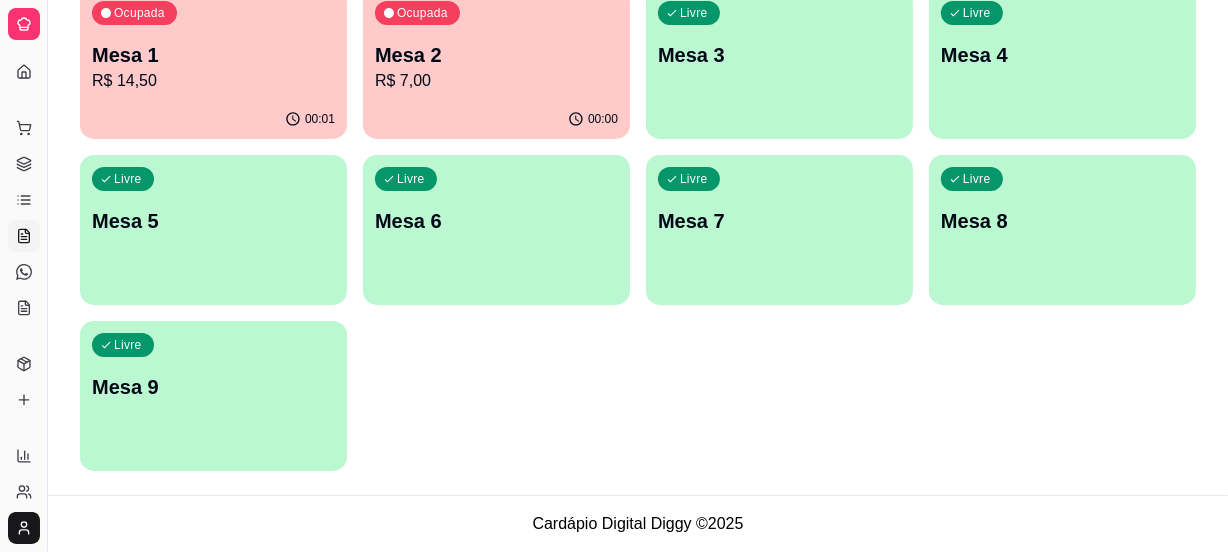 click on "Ocupada Mesa 1 R$ 14,50 00:01 Ocupada Mesa 2 R$ 7,00 00:00 Livre Mesa 3 Livre Mesa 4 Livre Mesa 5 Livre Mesa 6 Livre Mesa 7 Livre Mesa 8 Livre Mesa 9" at bounding box center [638, 230] 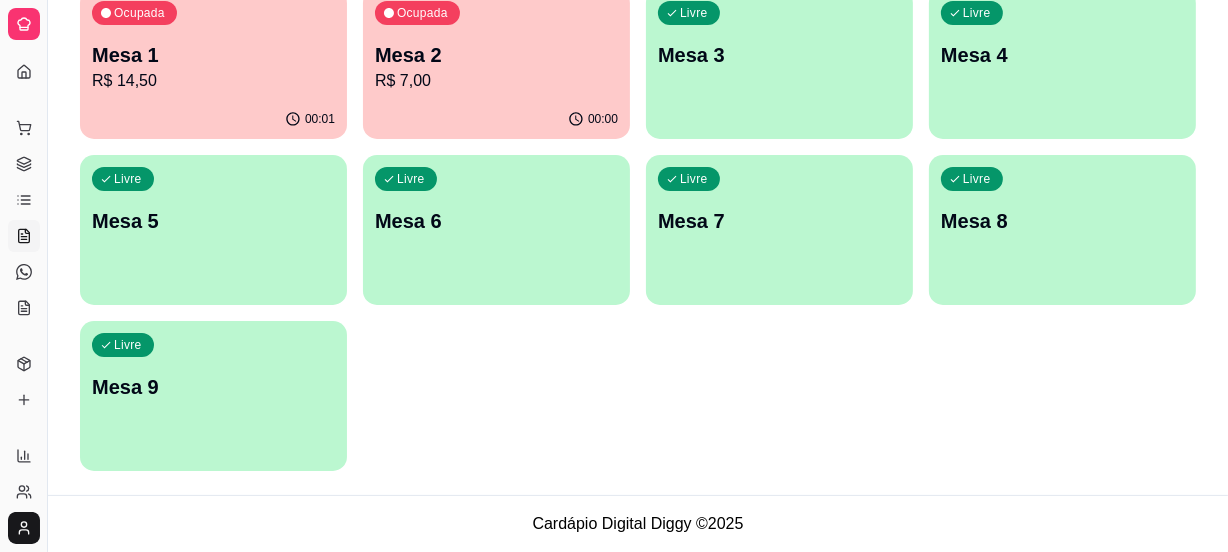 click on "Mesa 2" at bounding box center (496, 55) 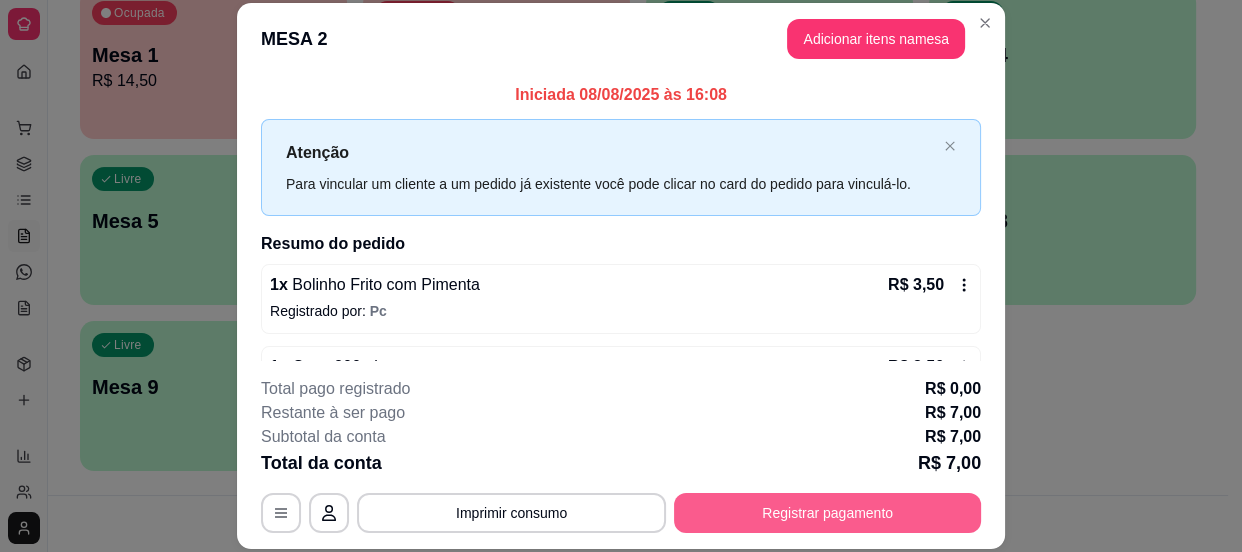click on "Registrar pagamento" at bounding box center (827, 513) 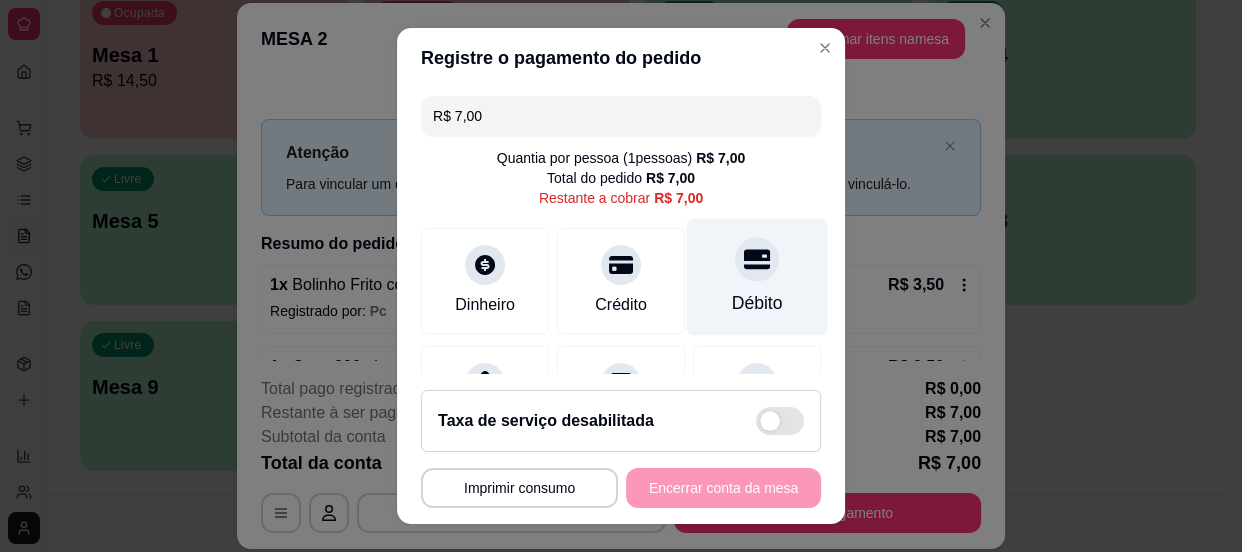 click 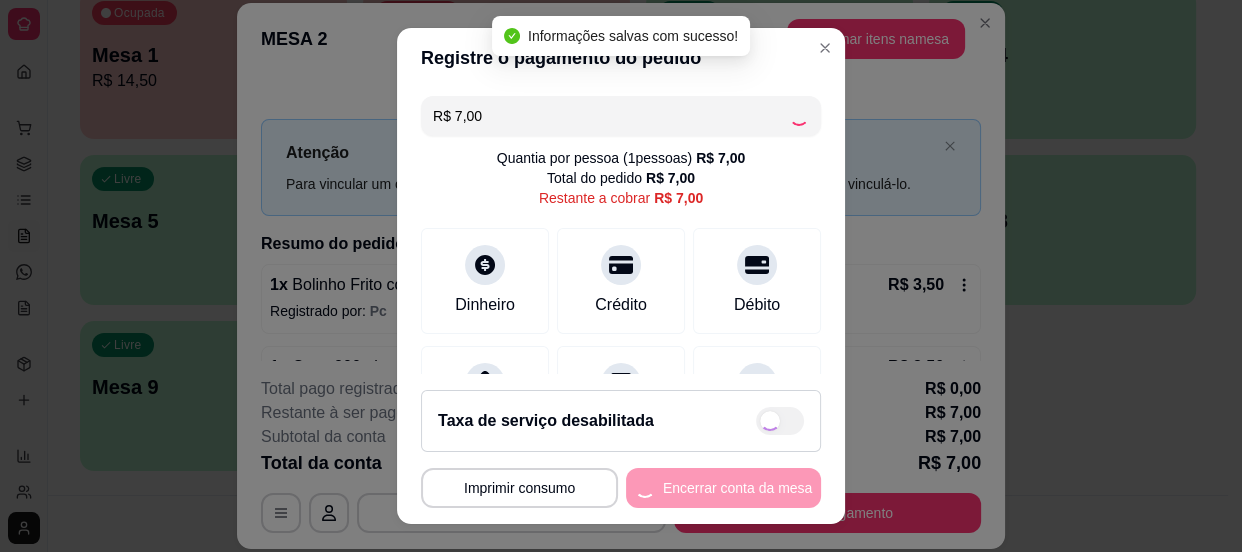 click on "**********" at bounding box center [621, 488] 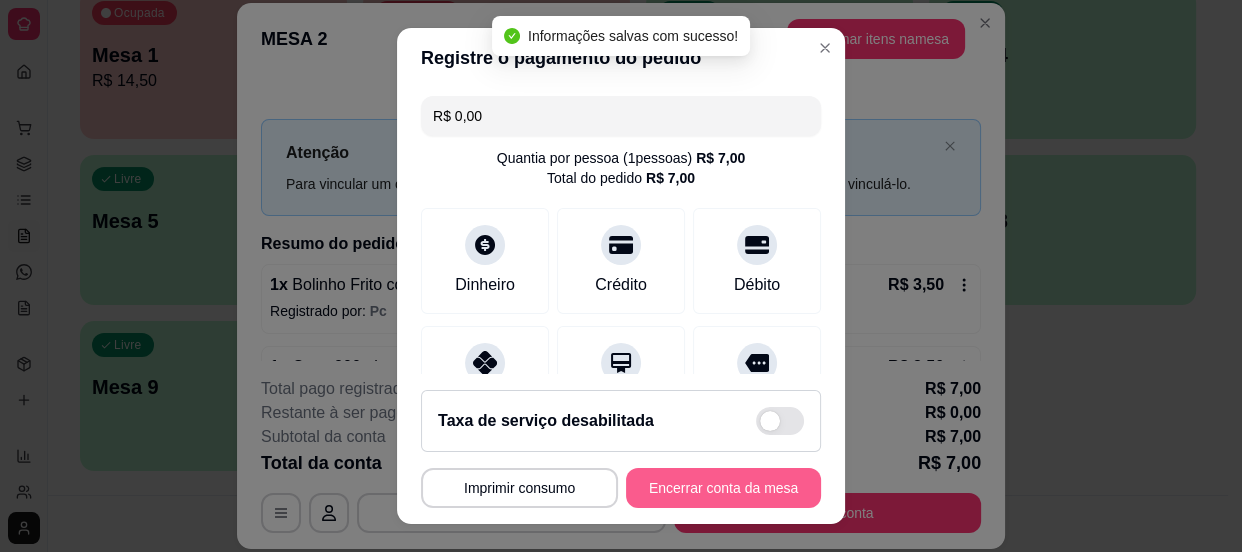 click on "Encerrar conta da mesa" at bounding box center [723, 488] 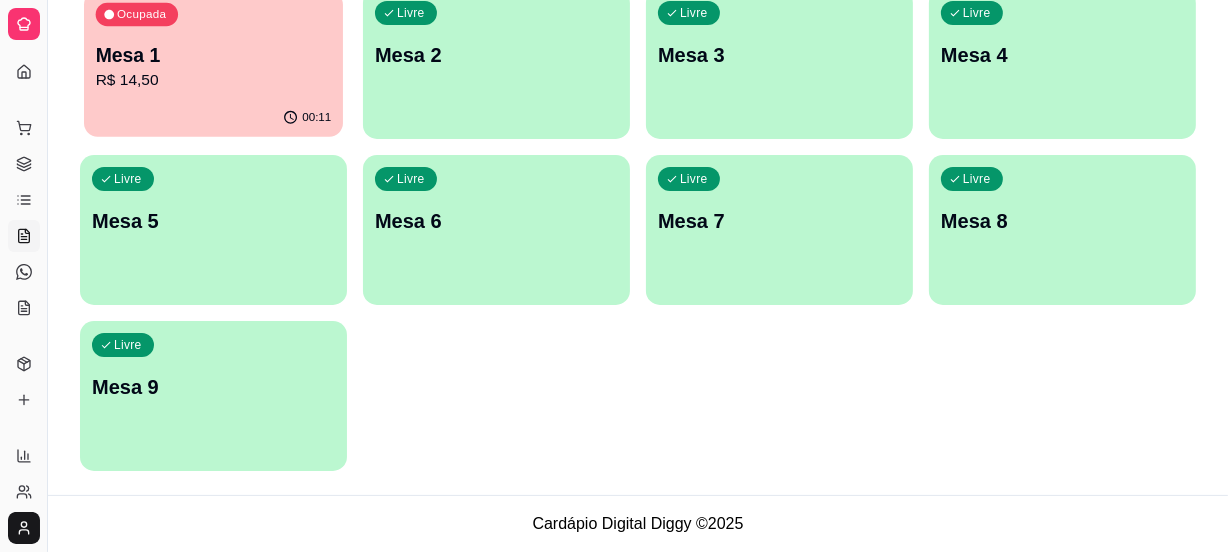 click on "R$ 14,50" at bounding box center (214, 80) 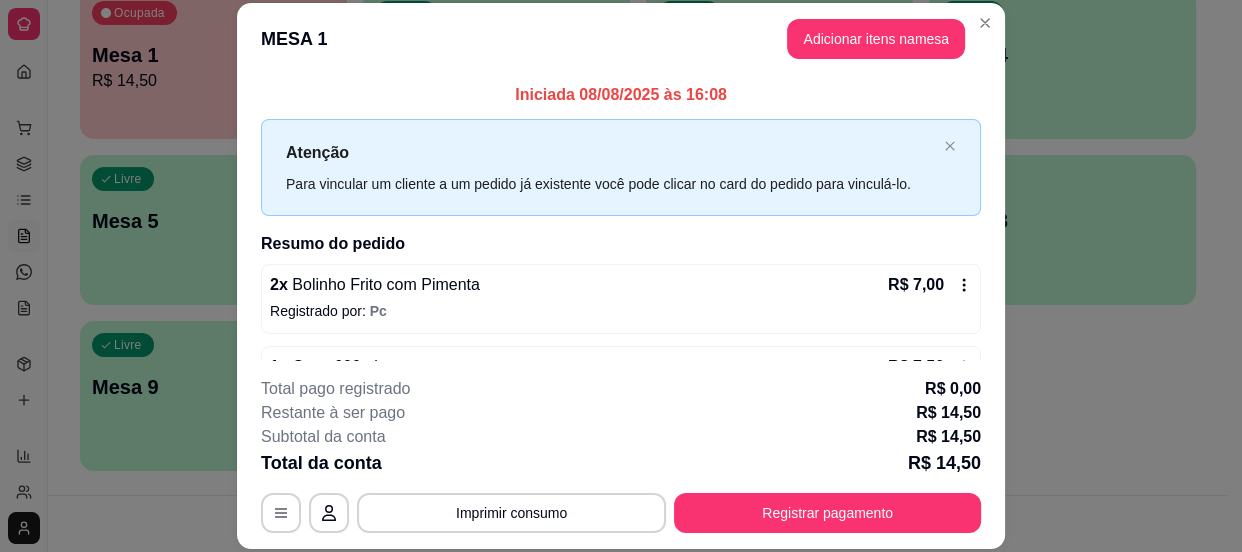 click on "Adicionar itens na  mesa" at bounding box center [876, 39] 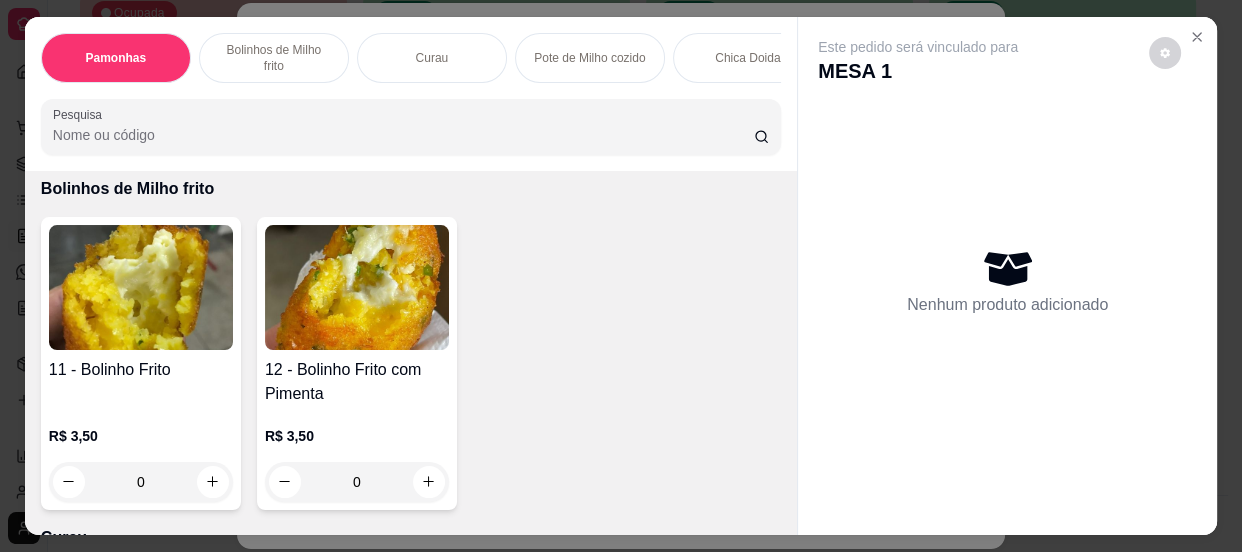 scroll, scrollTop: 727, scrollLeft: 0, axis: vertical 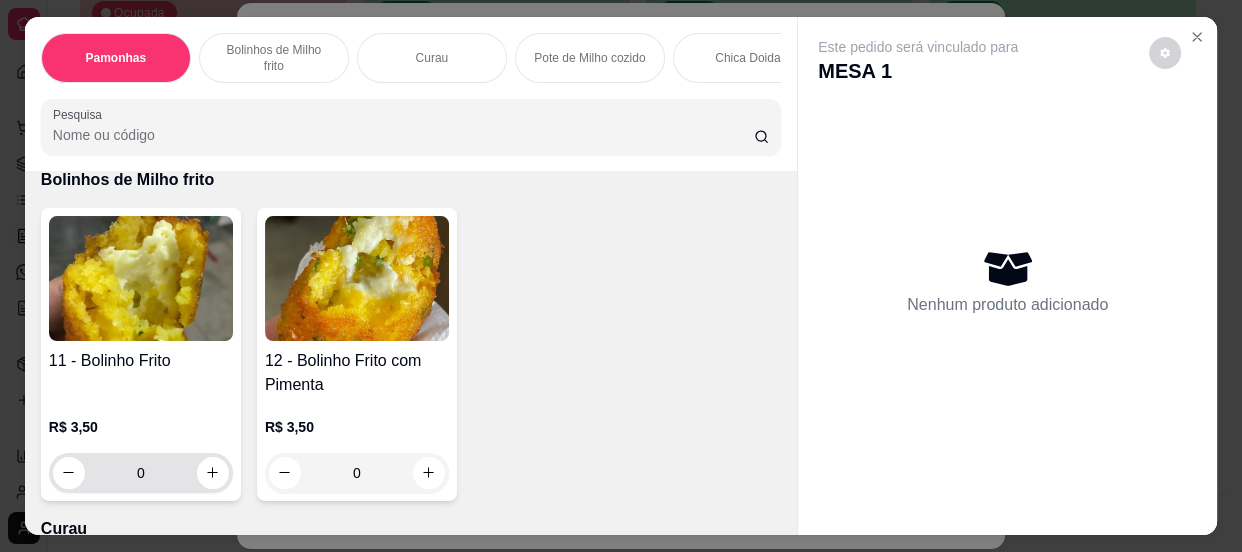 click on "11 - Bolinho Frito   R$ 3,50 0" at bounding box center (141, 354) 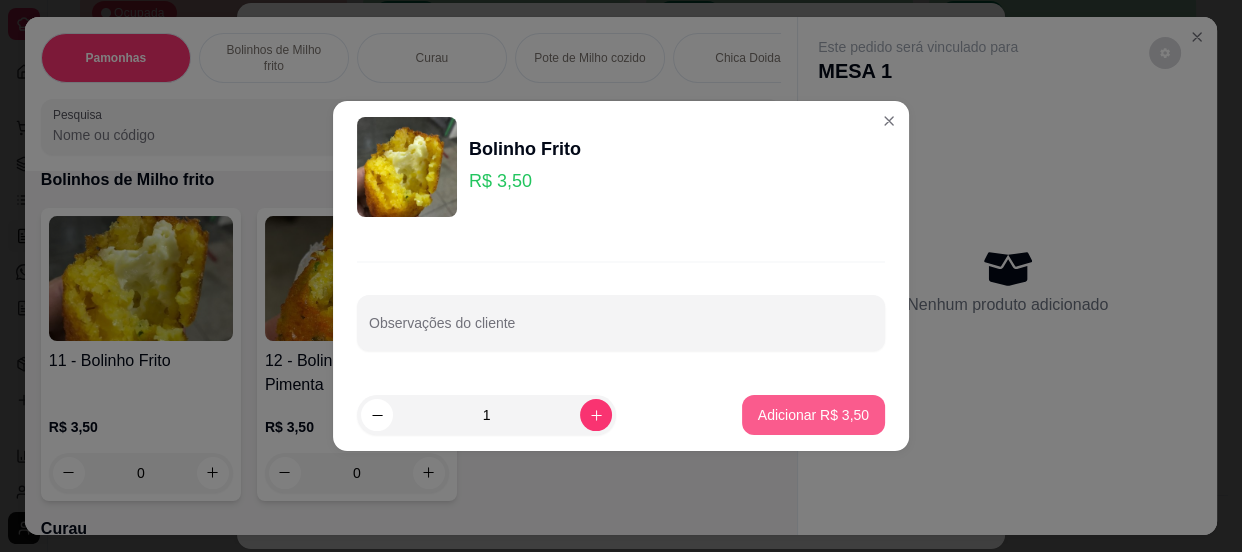 click on "Adicionar   R$ 3,50" at bounding box center [813, 415] 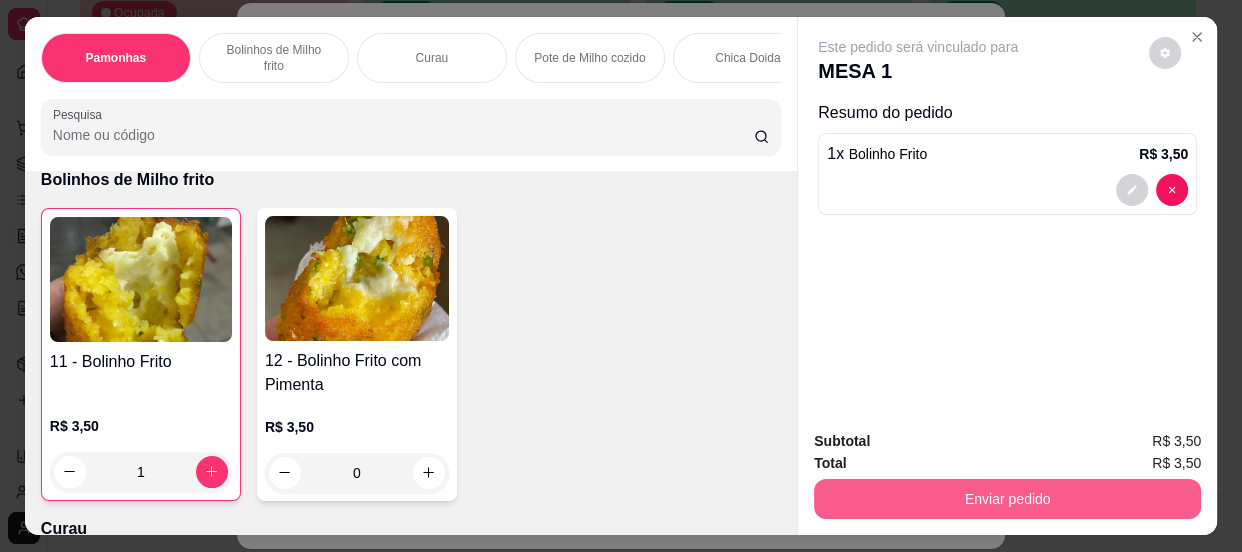 click on "Enviar pedido" at bounding box center (1007, 499) 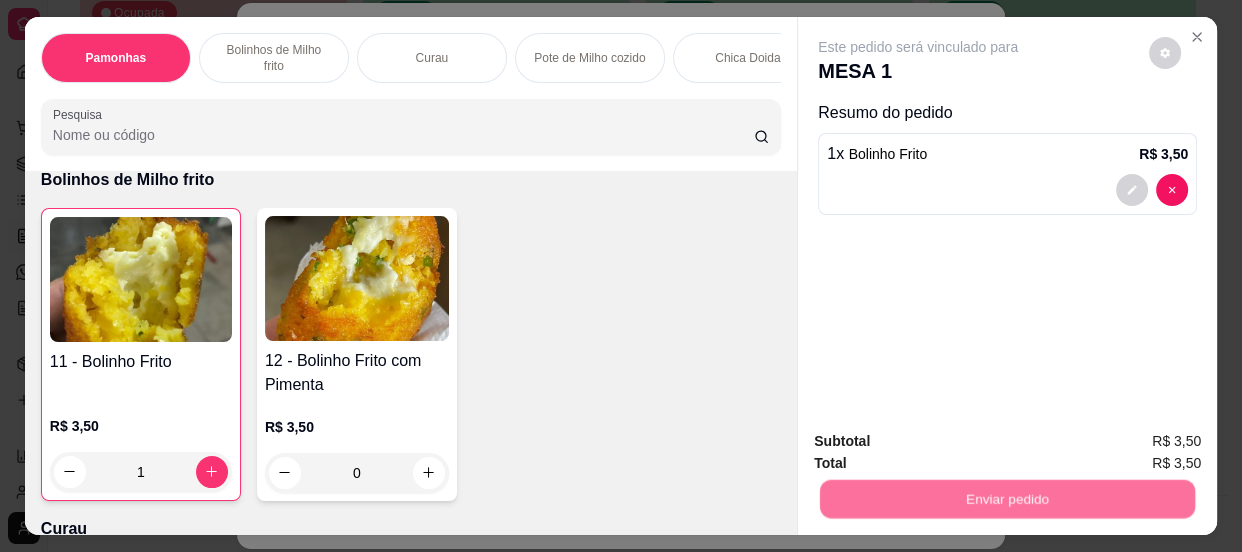 click on "Não registrar e enviar pedido" at bounding box center [942, 443] 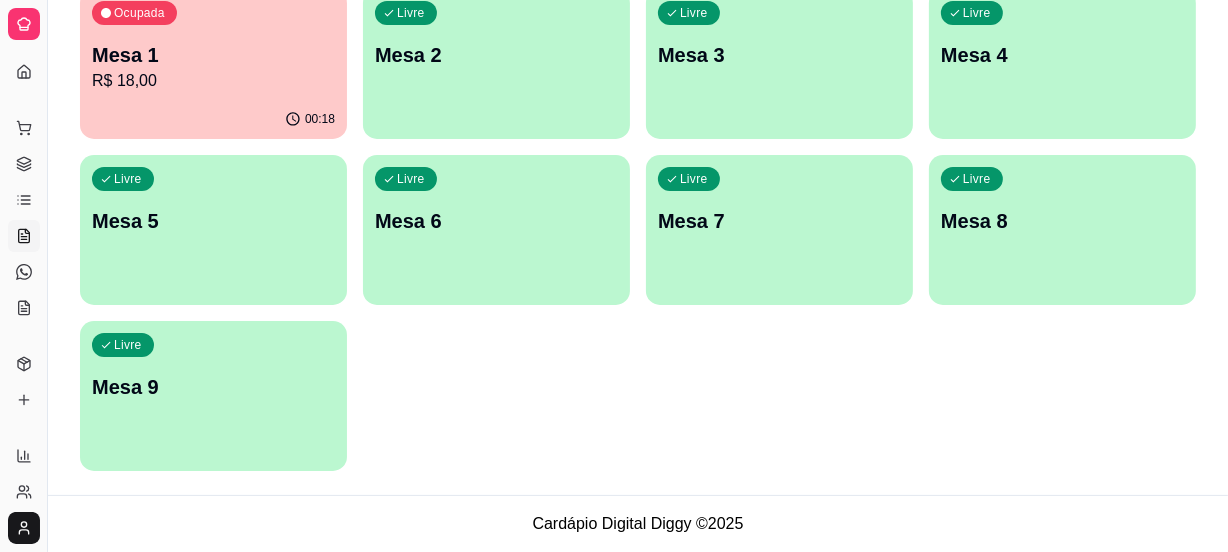 click on "Livre Mesa 4" at bounding box center [1062, 52] 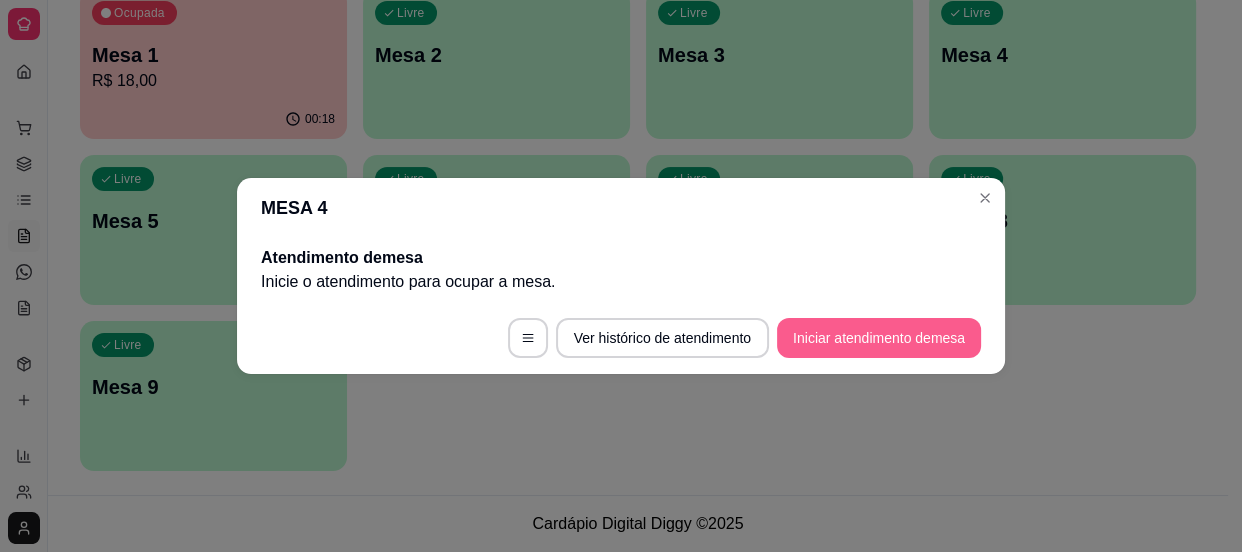 click on "Iniciar atendimento de  mesa" at bounding box center (879, 338) 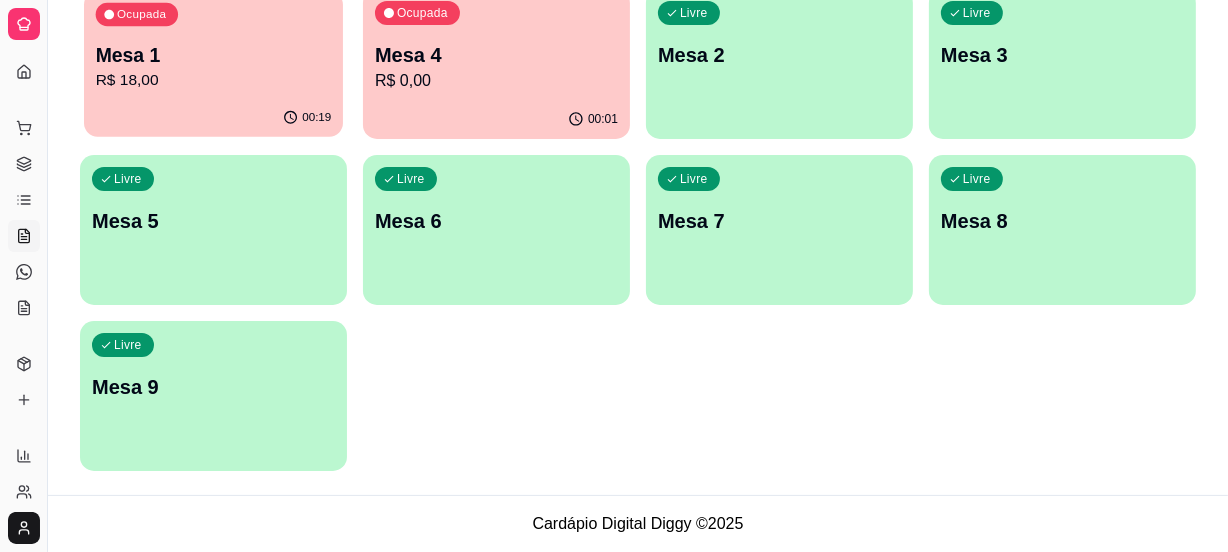 click on "Mesa 1" at bounding box center (214, 55) 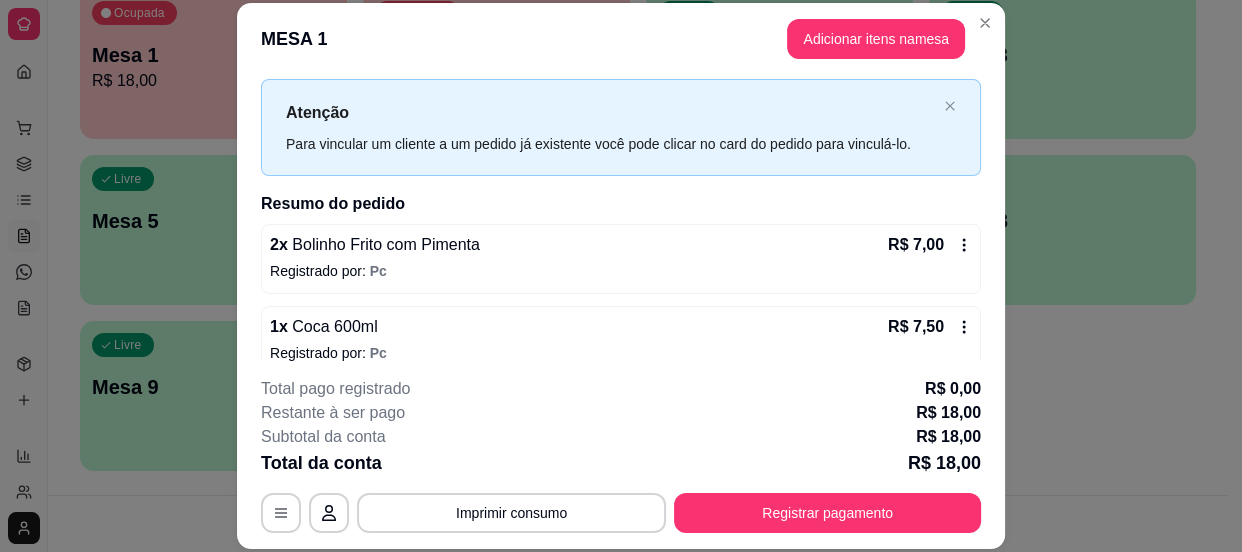 scroll, scrollTop: 143, scrollLeft: 0, axis: vertical 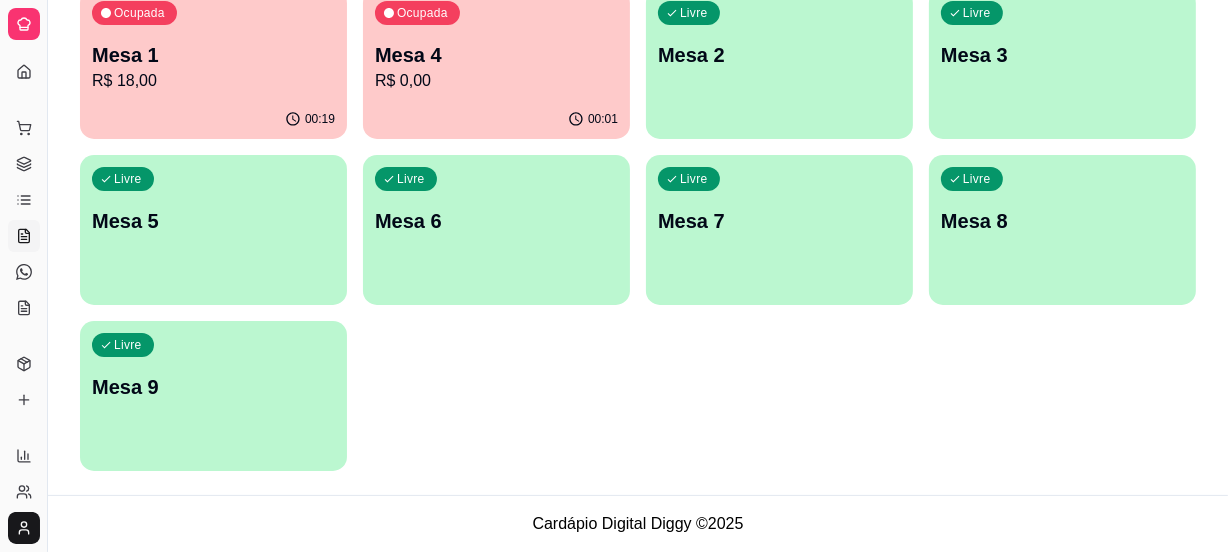 click on "Mesa 1" at bounding box center [213, 55] 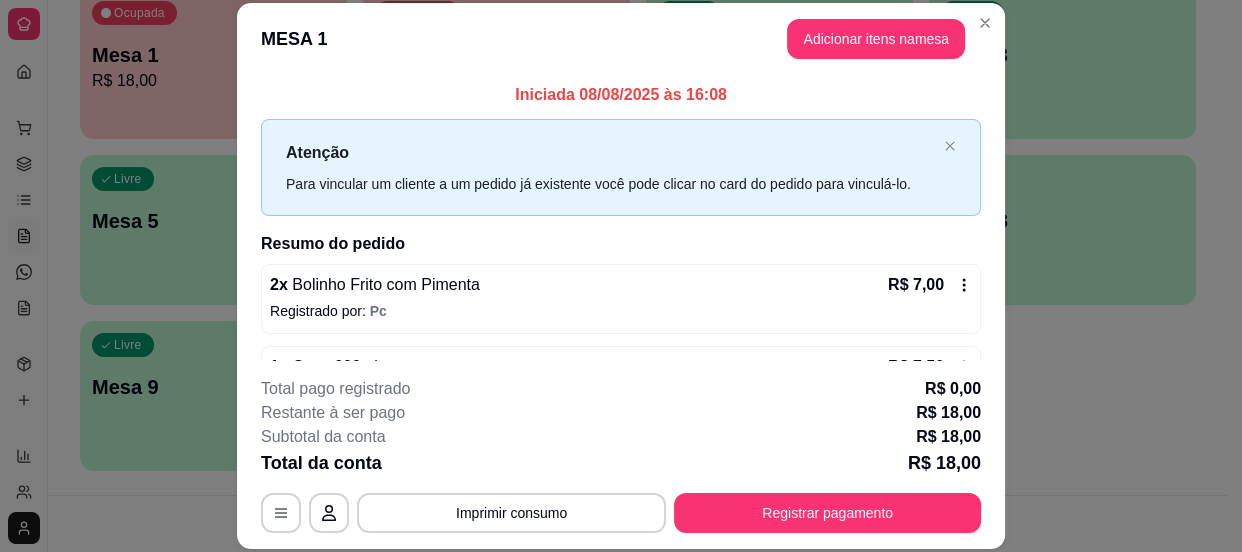 scroll, scrollTop: 143, scrollLeft: 0, axis: vertical 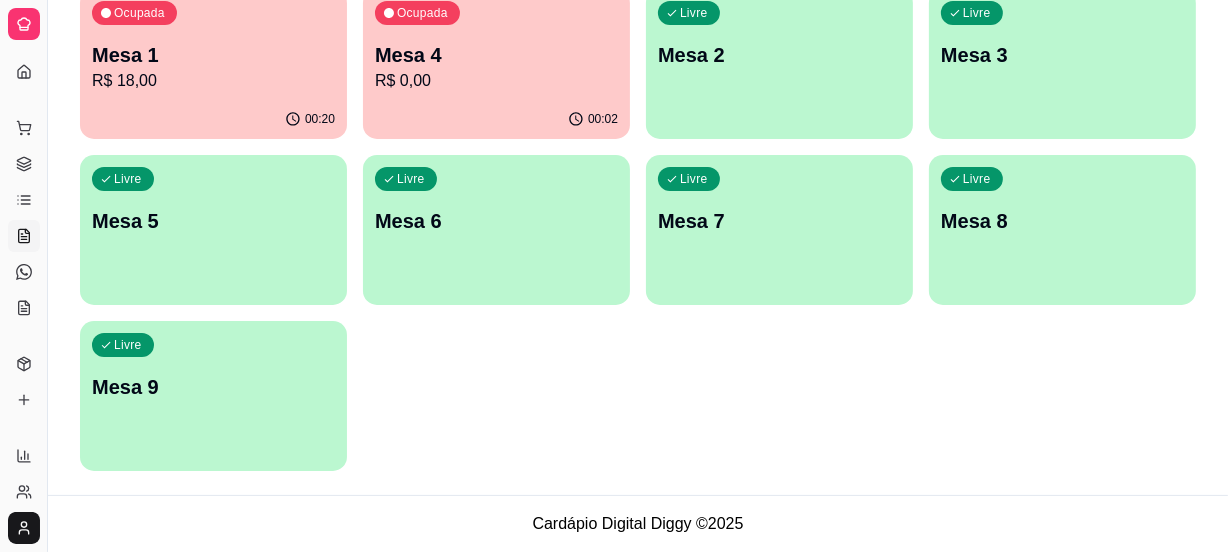 click on "Ocupada Mesa 1 R$ 18,00" at bounding box center (213, 44) 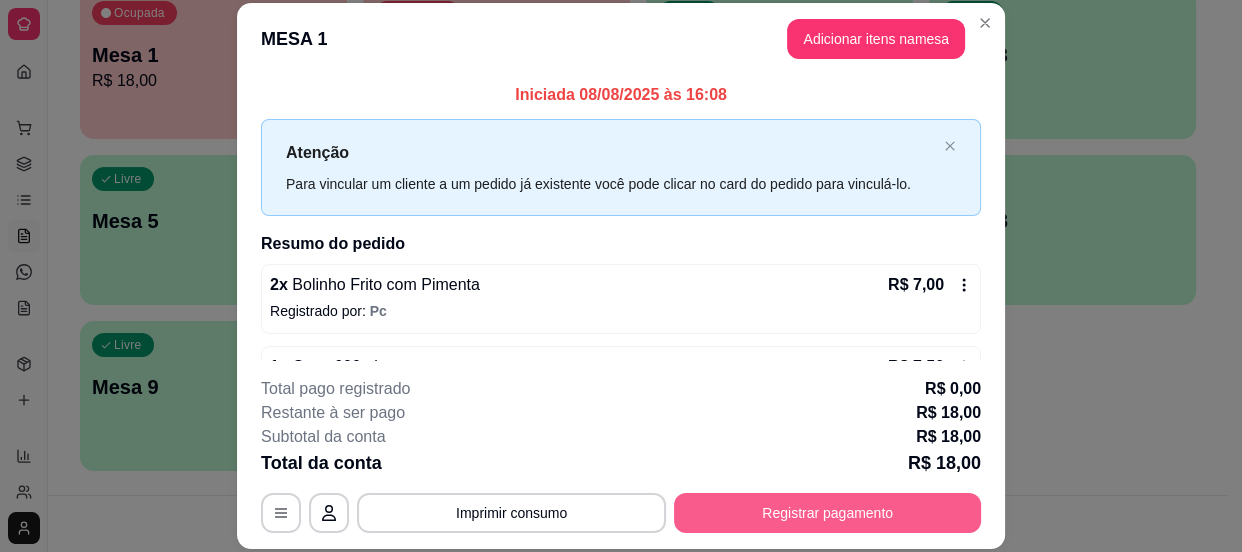 click on "Registrar pagamento" at bounding box center (827, 513) 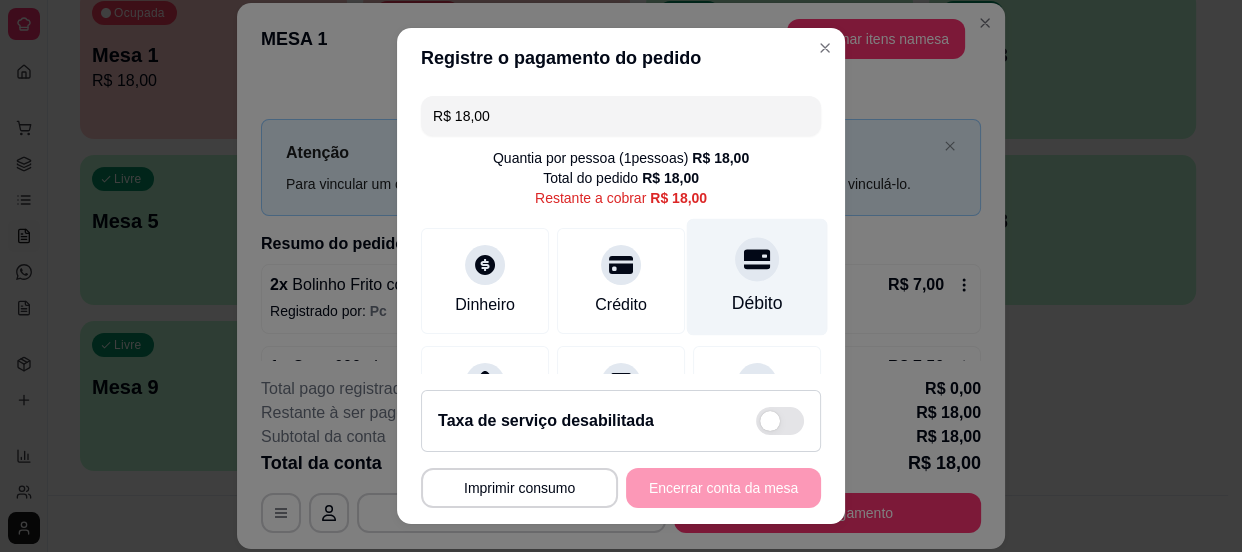 click on "Débito" at bounding box center [757, 276] 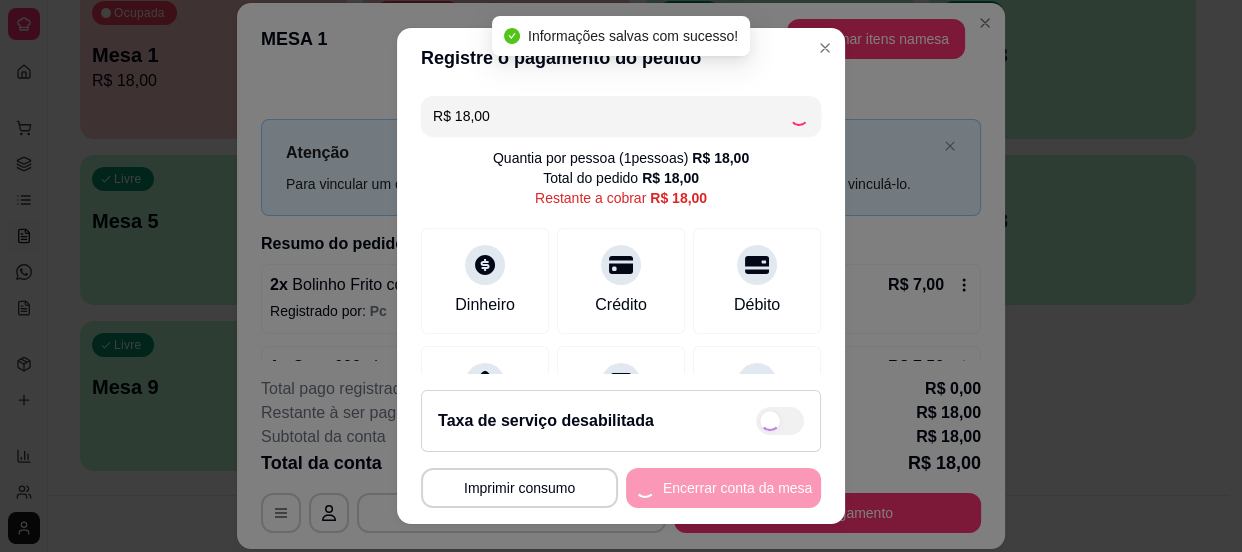 type on "R$ 0,00" 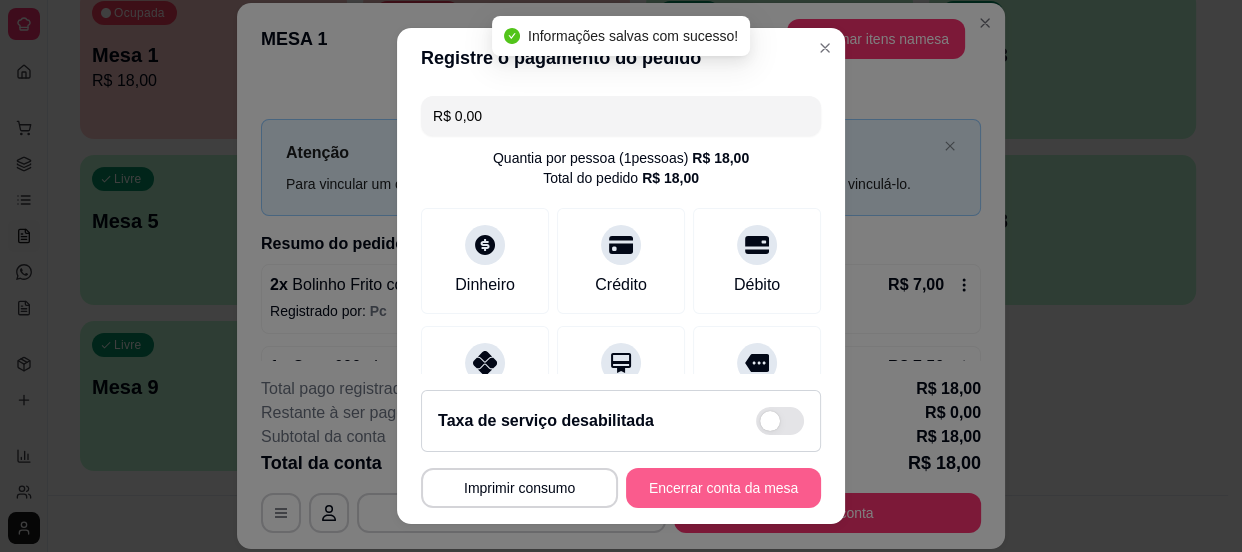 click on "Encerrar conta da mesa" at bounding box center [723, 488] 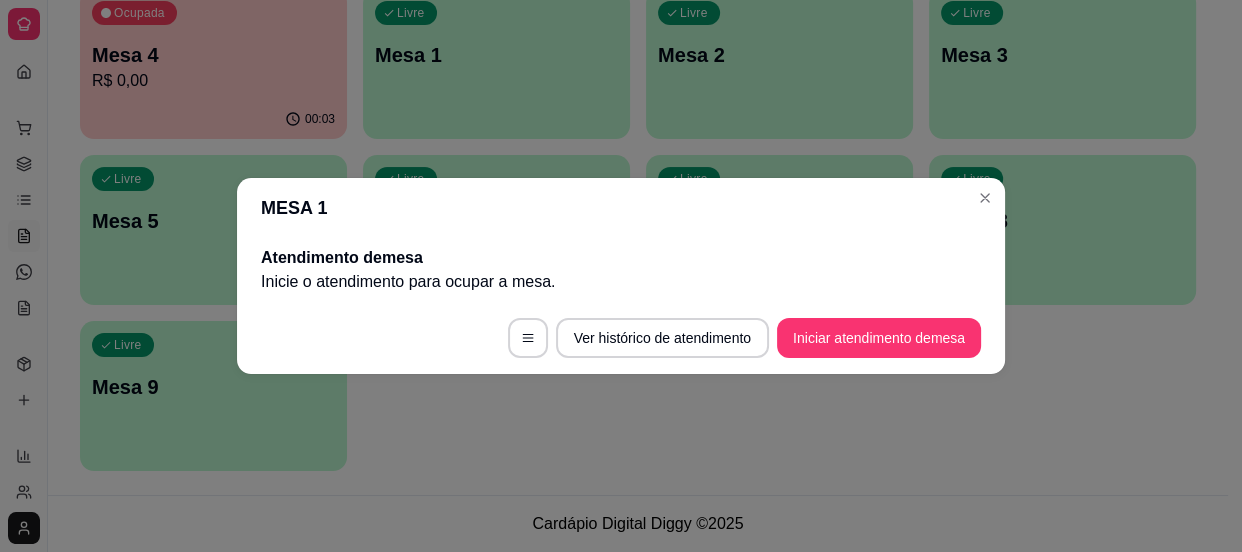 click on "MESA 1" at bounding box center (621, 208) 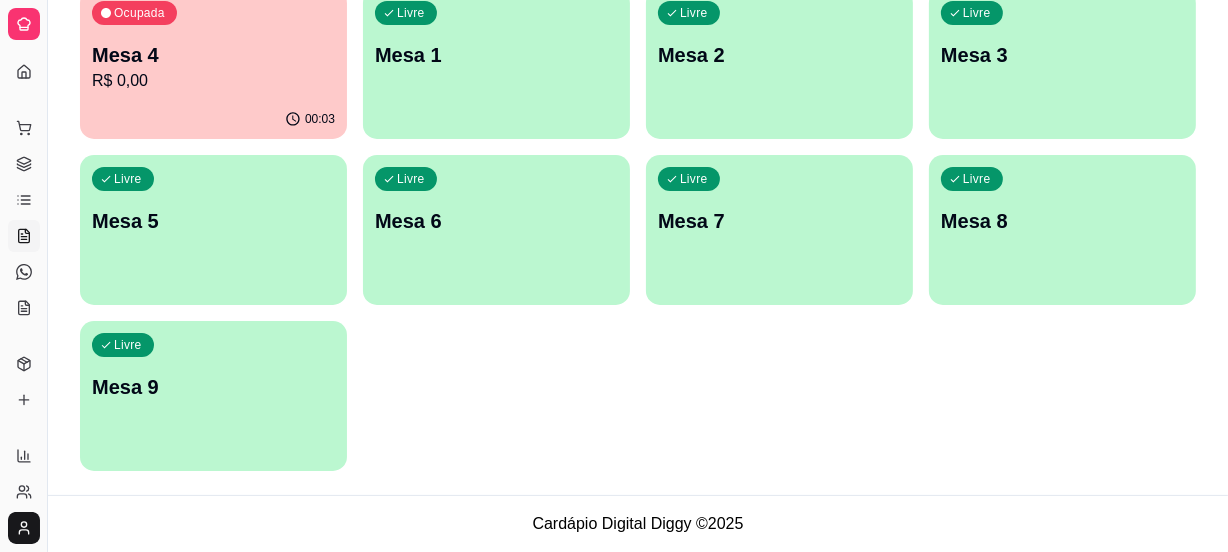 click on "Ocupada Mesa 4 R$ 0,00" at bounding box center (213, 44) 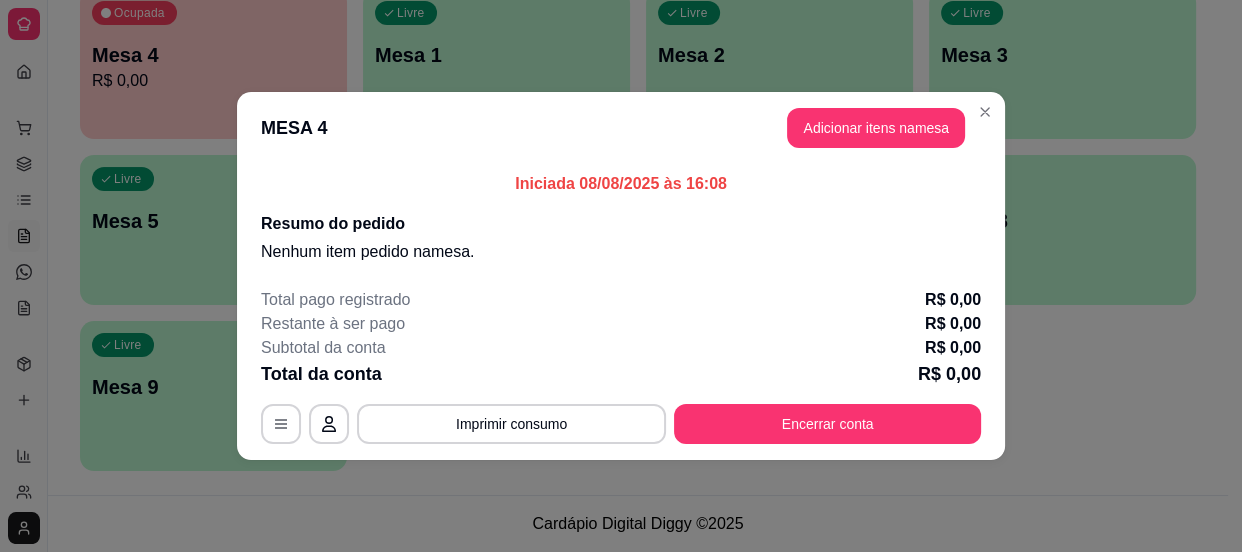 click on "Adicionar itens na  mesa" at bounding box center [876, 128] 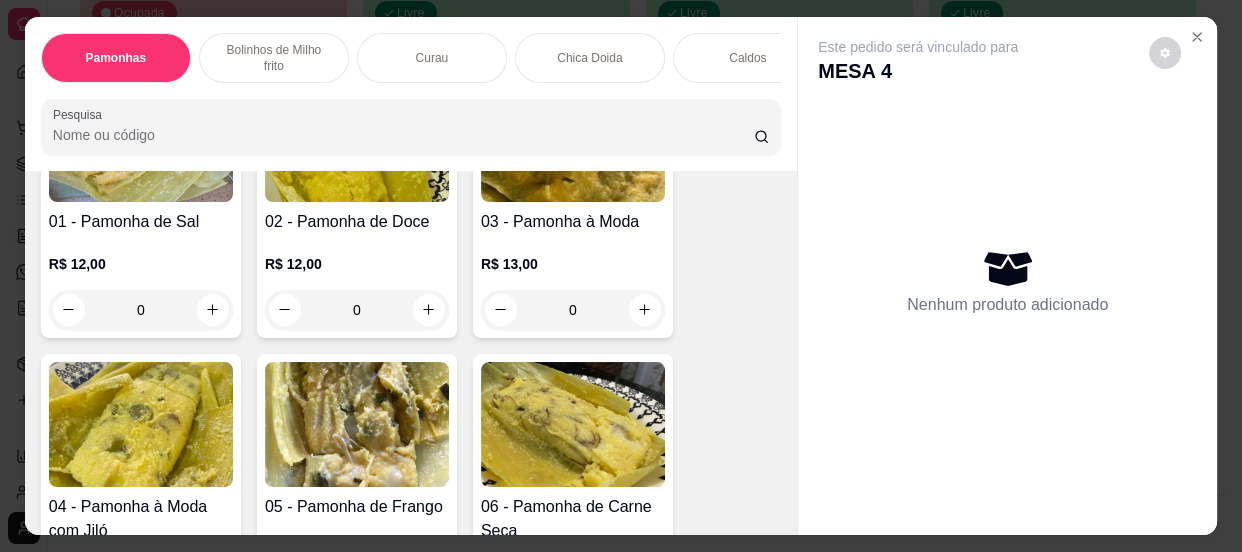 scroll, scrollTop: 181, scrollLeft: 0, axis: vertical 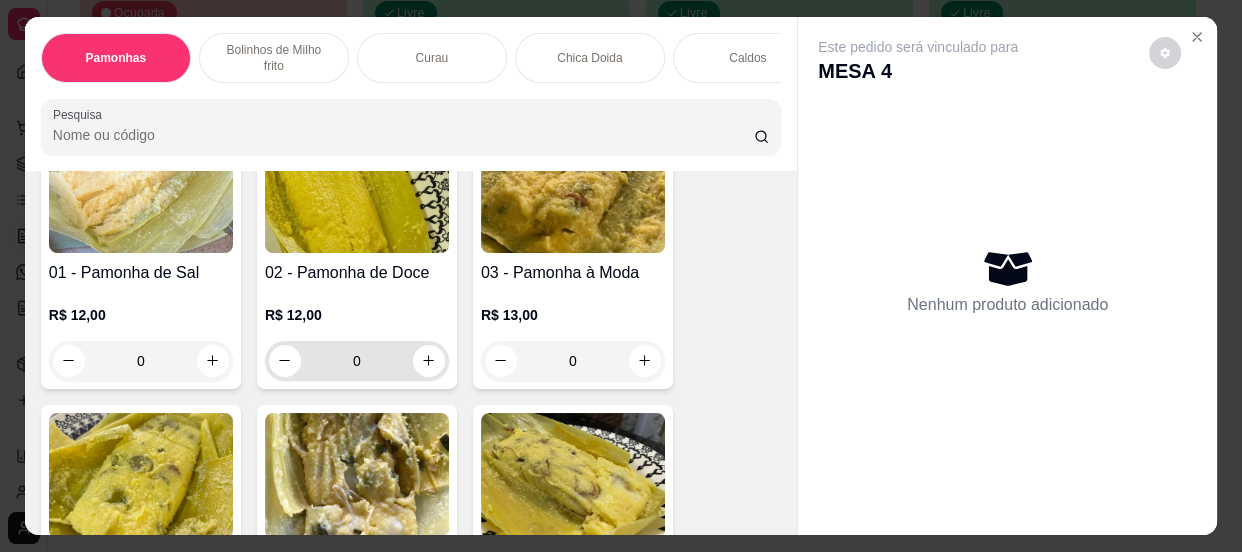 click on "0" at bounding box center [141, 361] 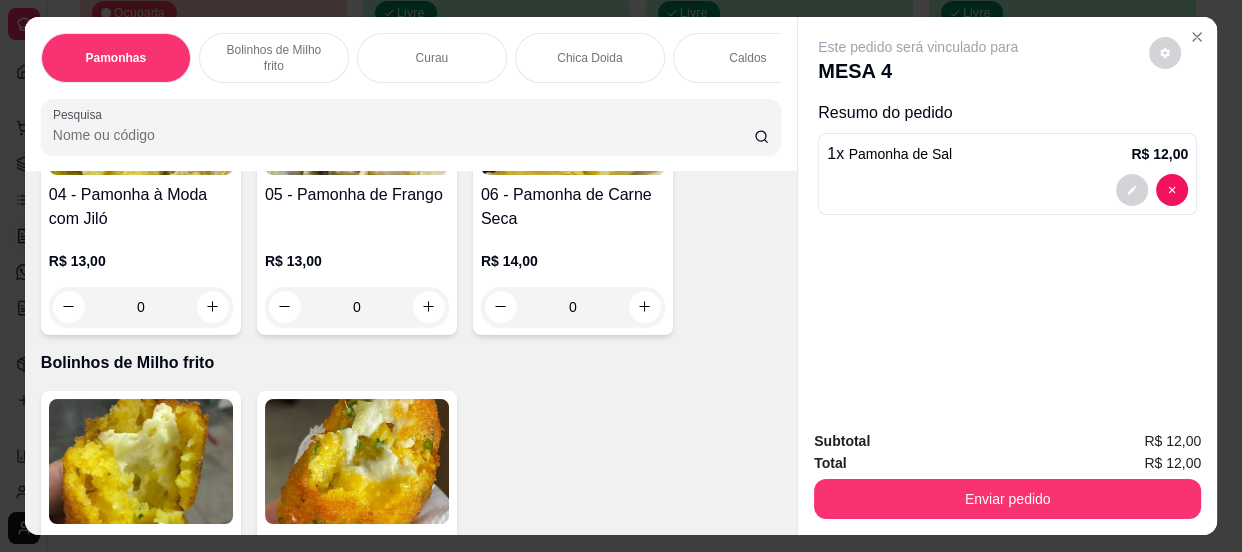 scroll, scrollTop: 910, scrollLeft: 0, axis: vertical 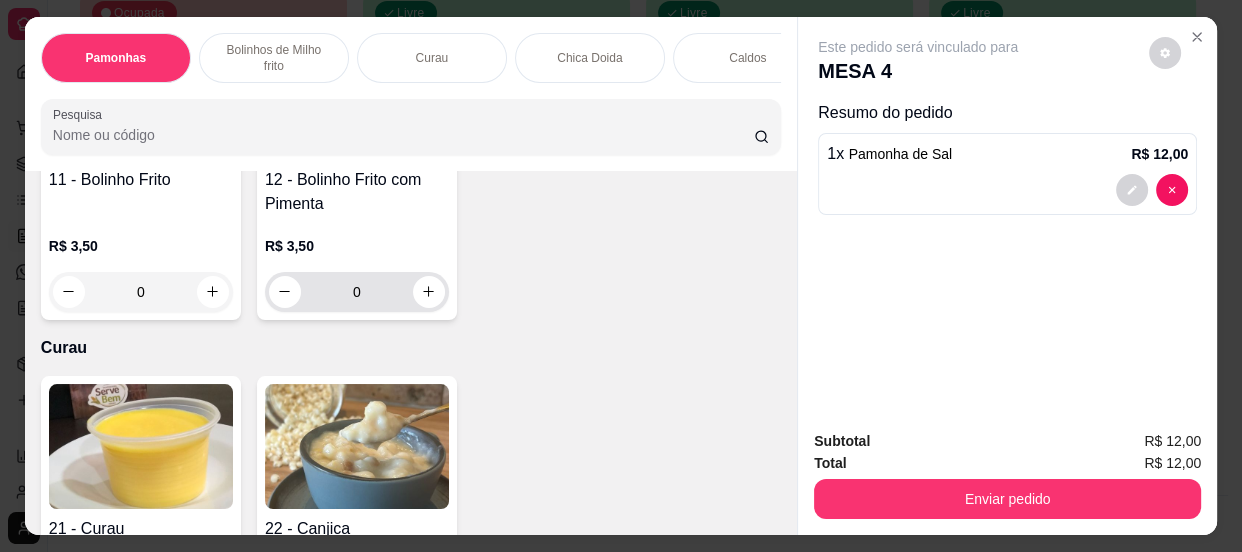 type on "1" 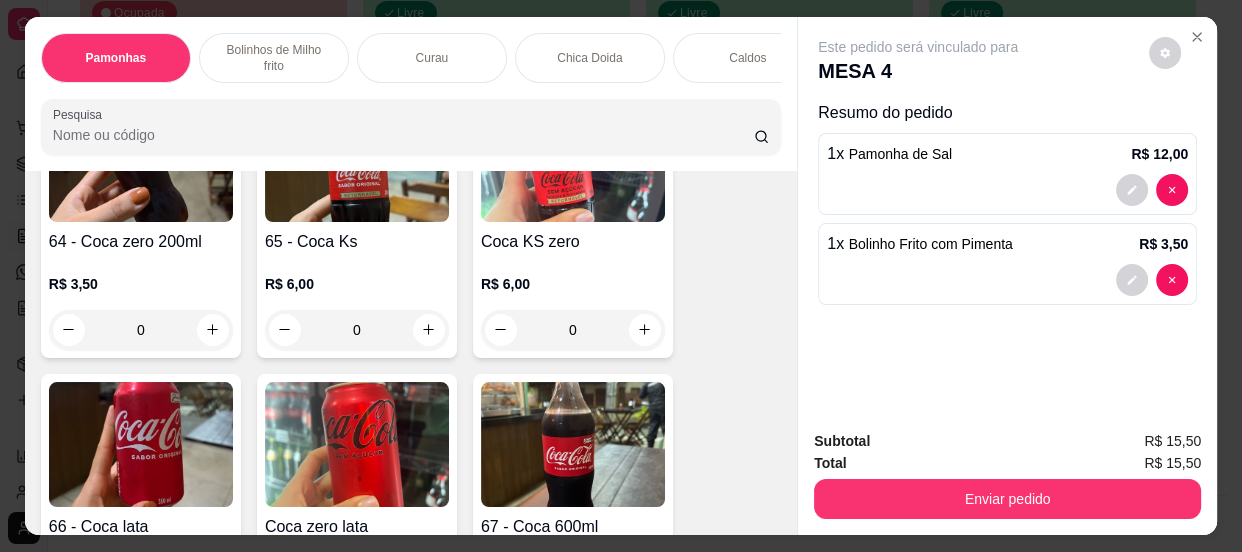 scroll, scrollTop: 2728, scrollLeft: 0, axis: vertical 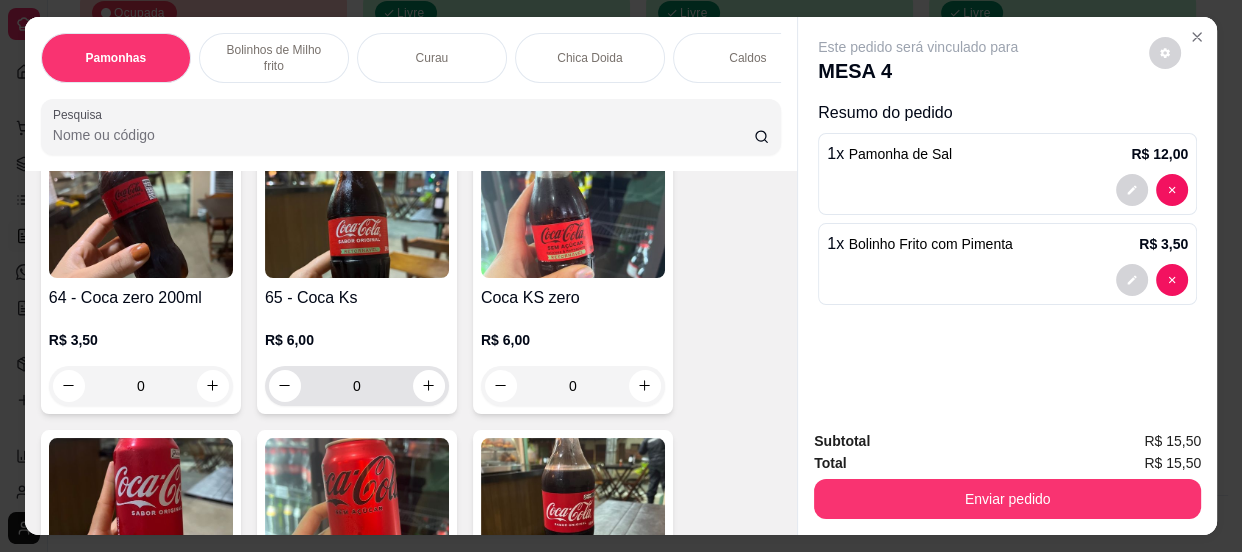 type on "1" 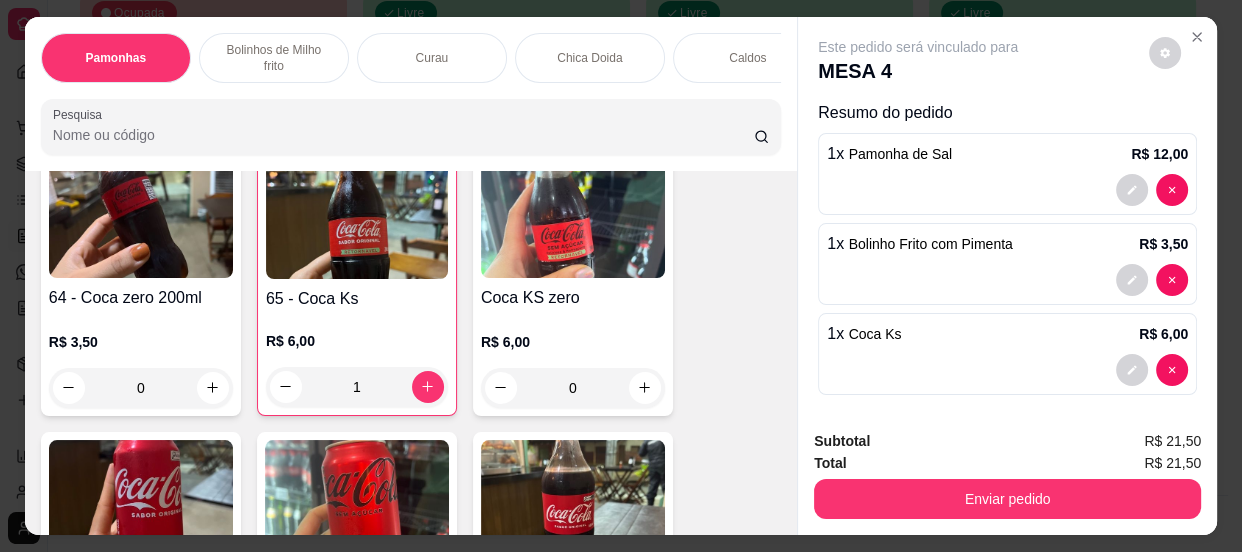type on "1" 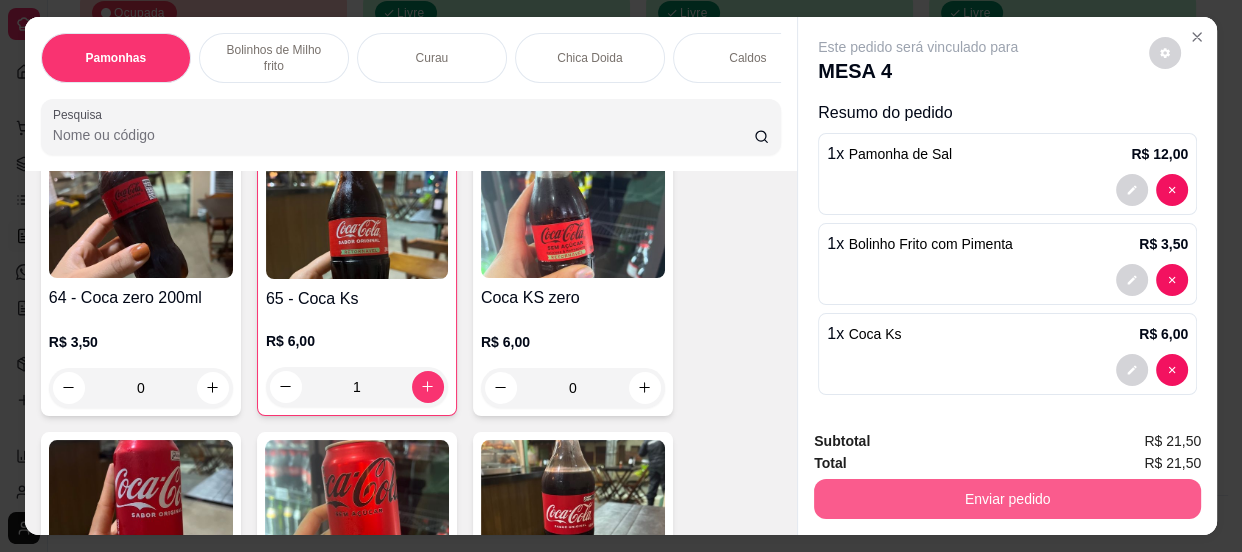 click on "Enviar pedido" at bounding box center [1007, 499] 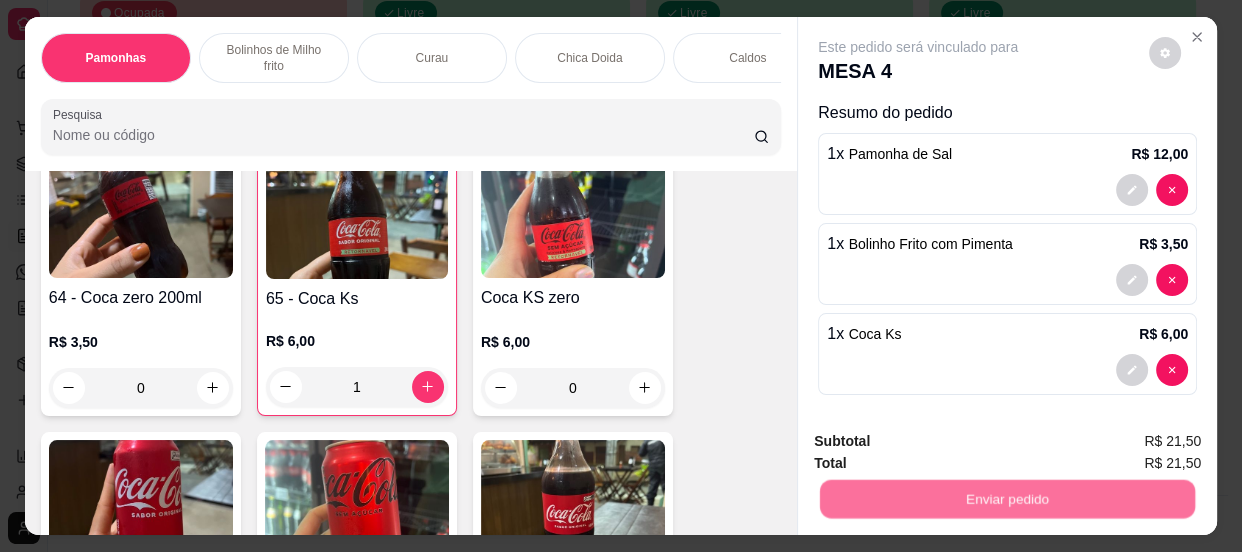click on "Não registrar e enviar pedido" at bounding box center (942, 444) 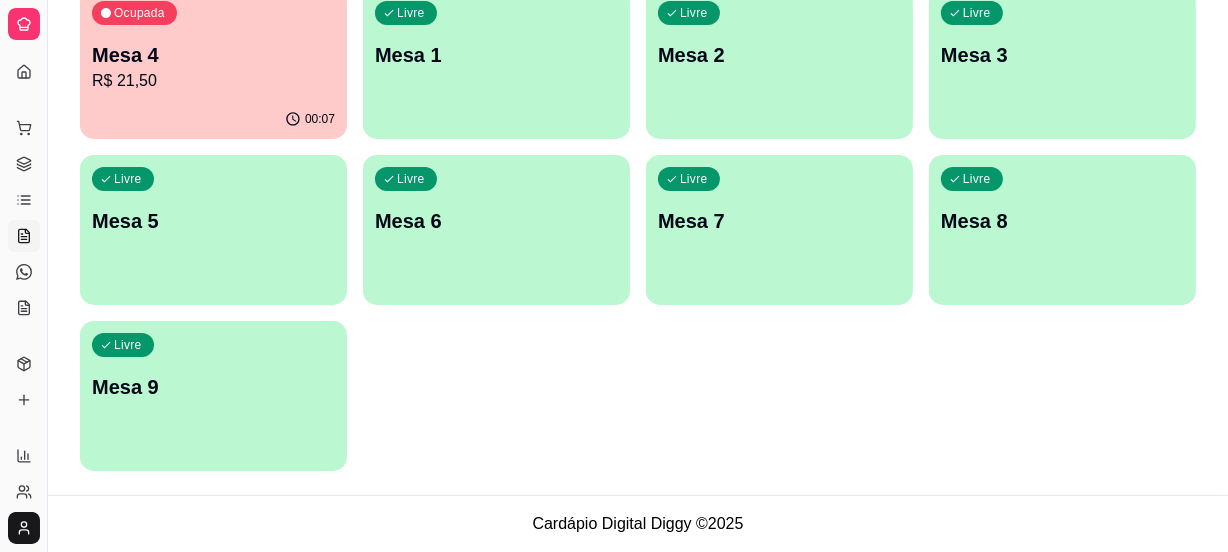 click on "Mesa 4" at bounding box center (213, 55) 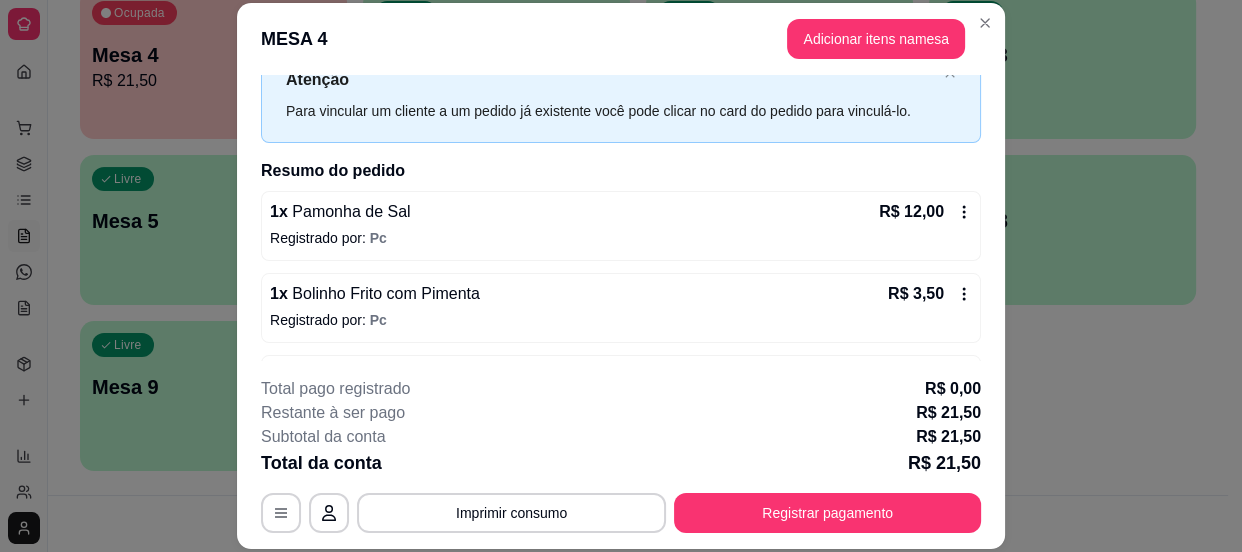 scroll, scrollTop: 143, scrollLeft: 0, axis: vertical 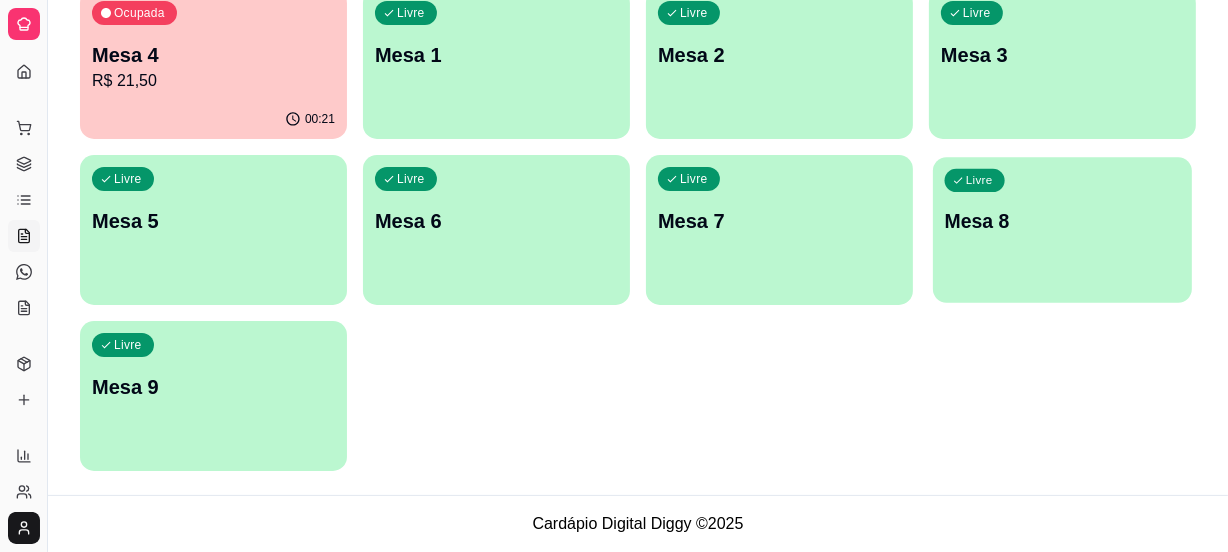 click on "Mesa 8" at bounding box center (1063, 221) 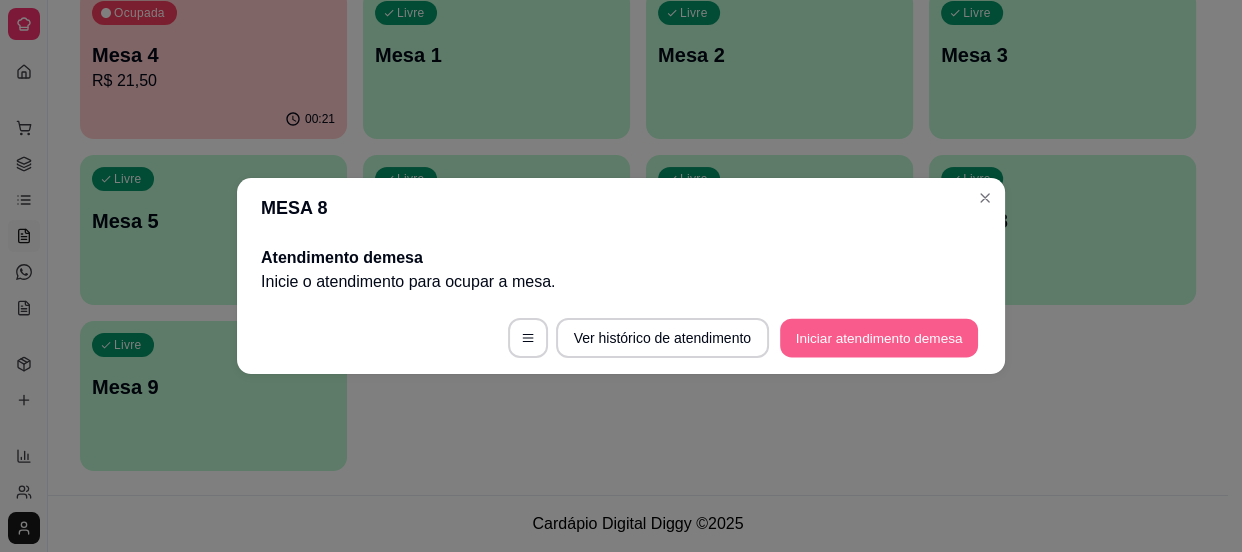 click on "Iniciar atendimento de  mesa" at bounding box center [879, 338] 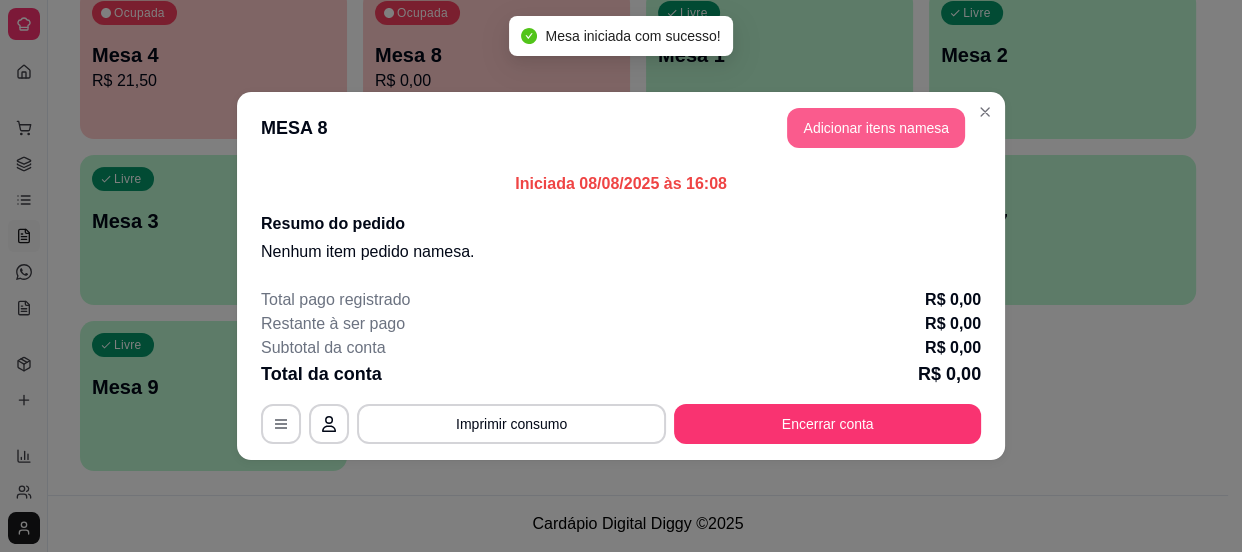 click on "Adicionar itens na  mesa" at bounding box center [876, 128] 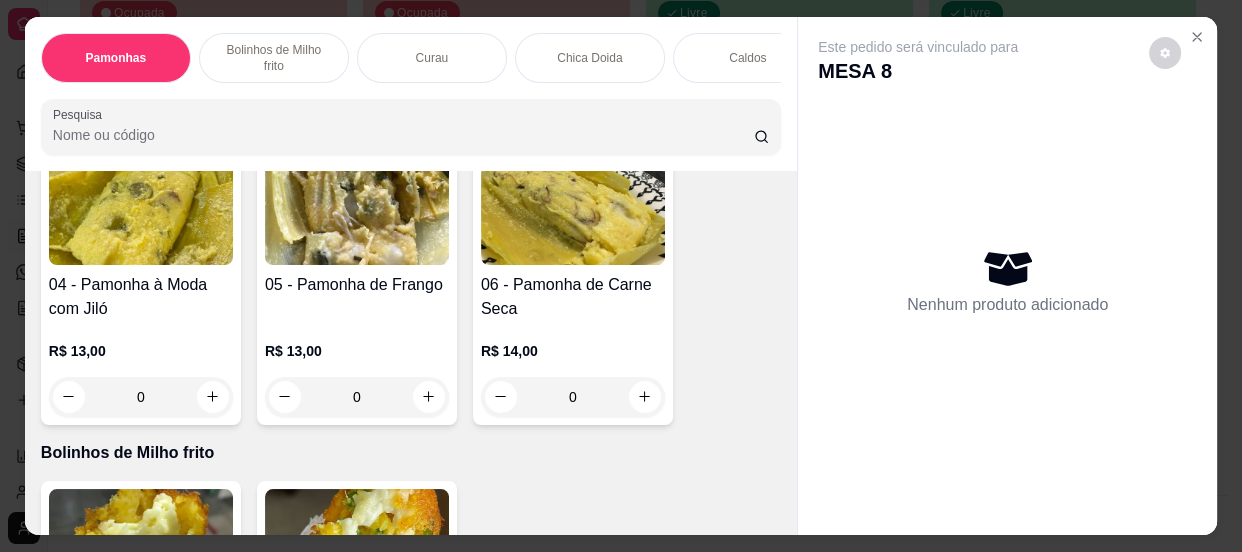 scroll, scrollTop: 90, scrollLeft: 0, axis: vertical 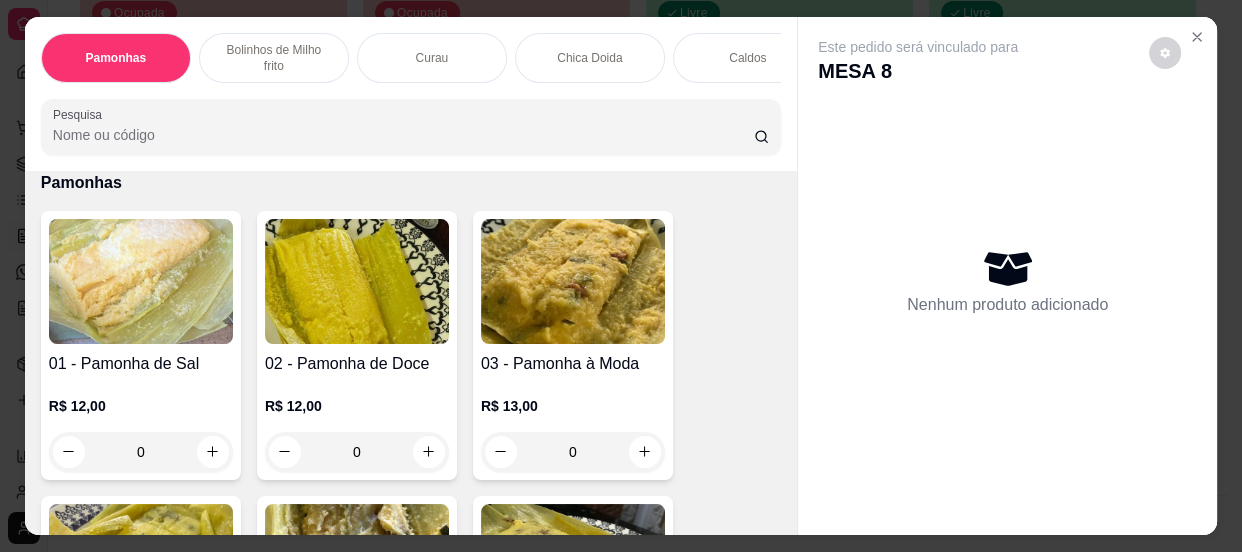 click on "0" at bounding box center (141, 452) 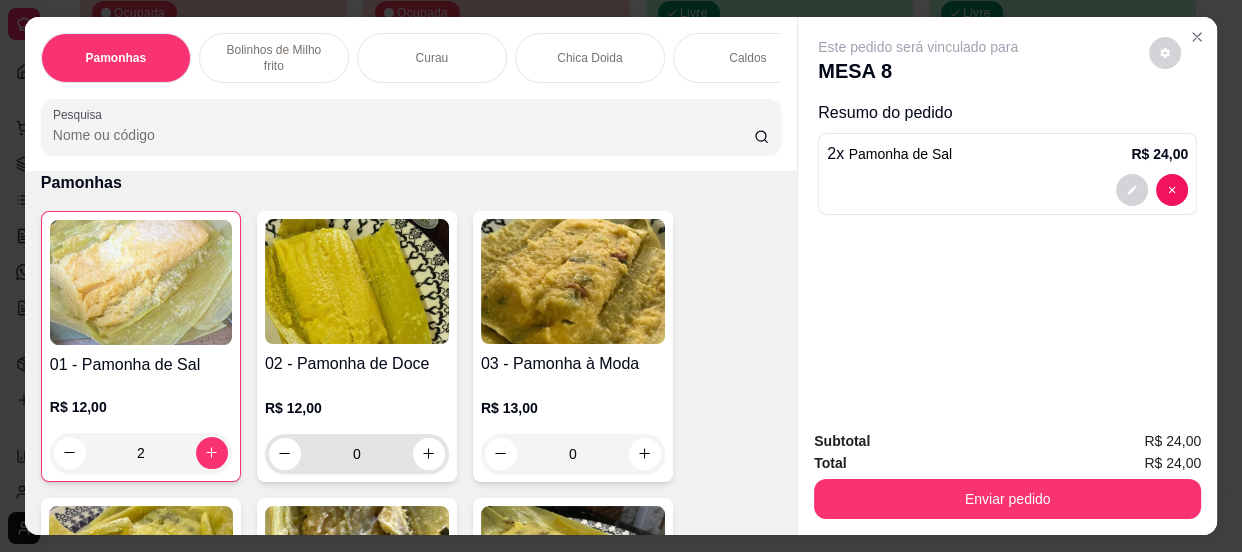 type on "2" 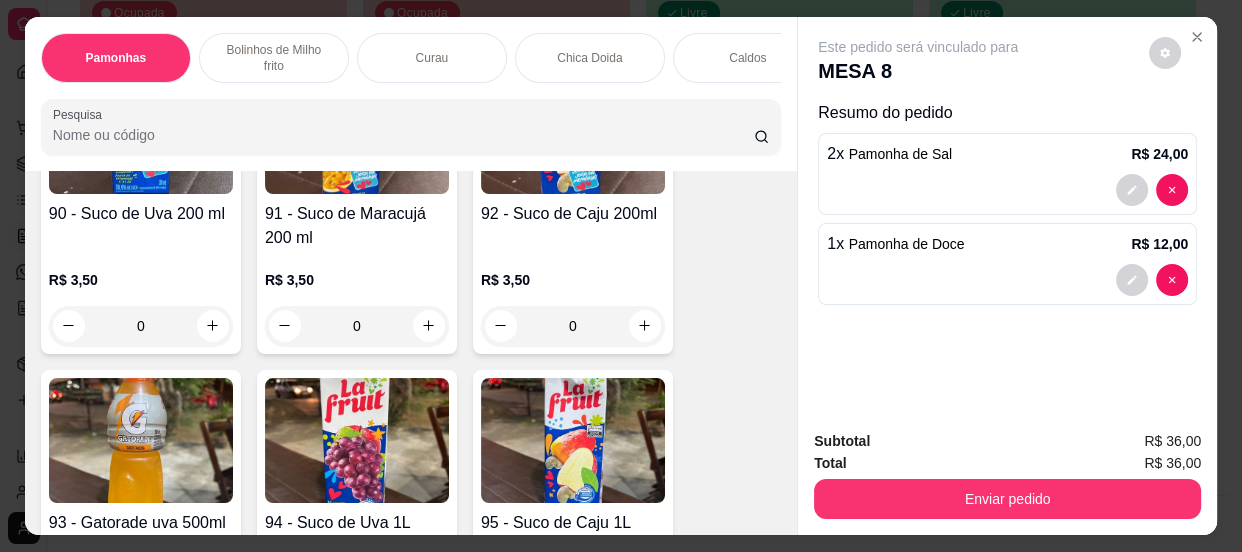 scroll, scrollTop: 5272, scrollLeft: 0, axis: vertical 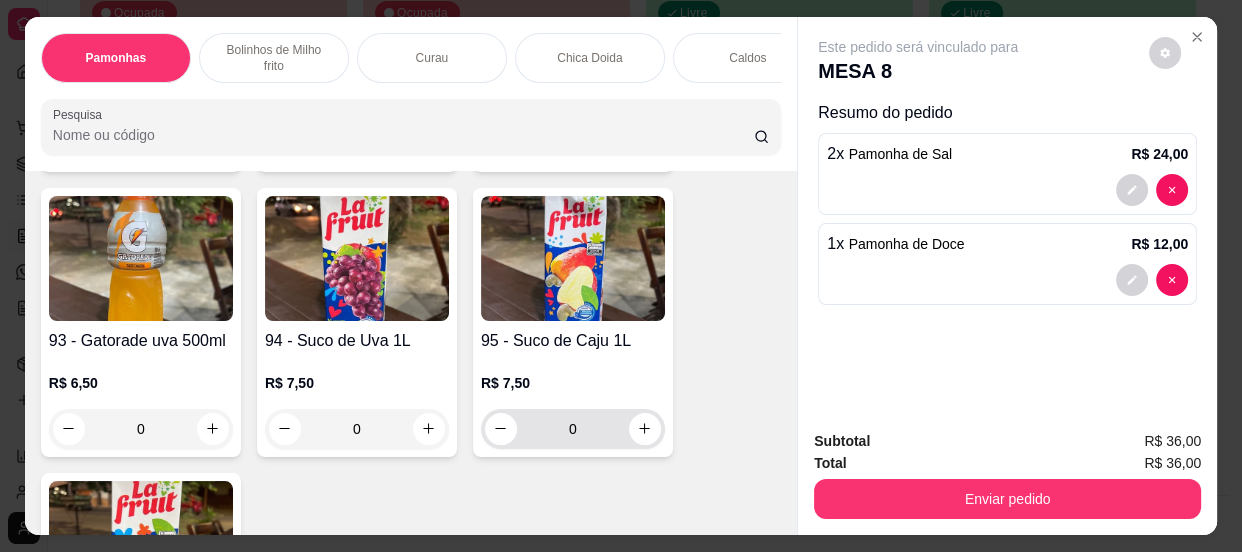 type on "1" 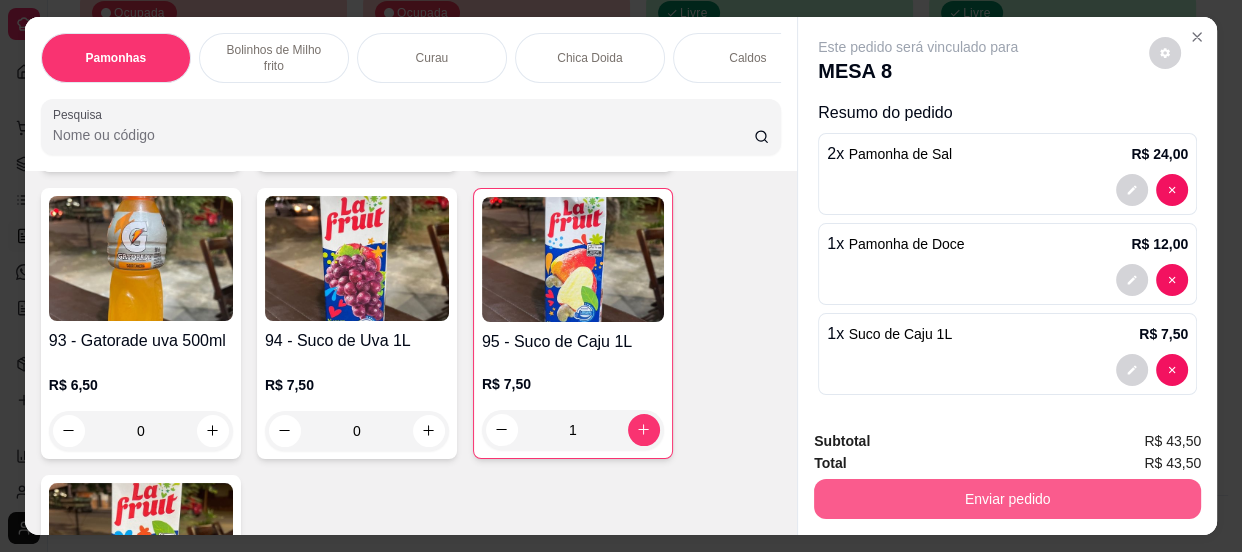 type on "1" 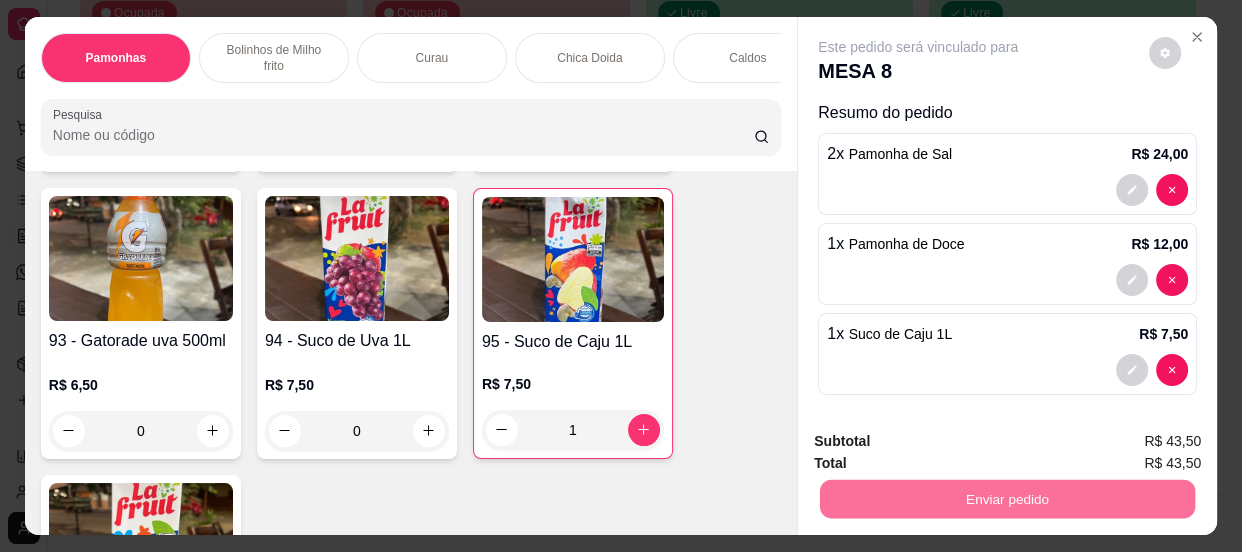 click on "Não registrar e enviar pedido" at bounding box center (942, 443) 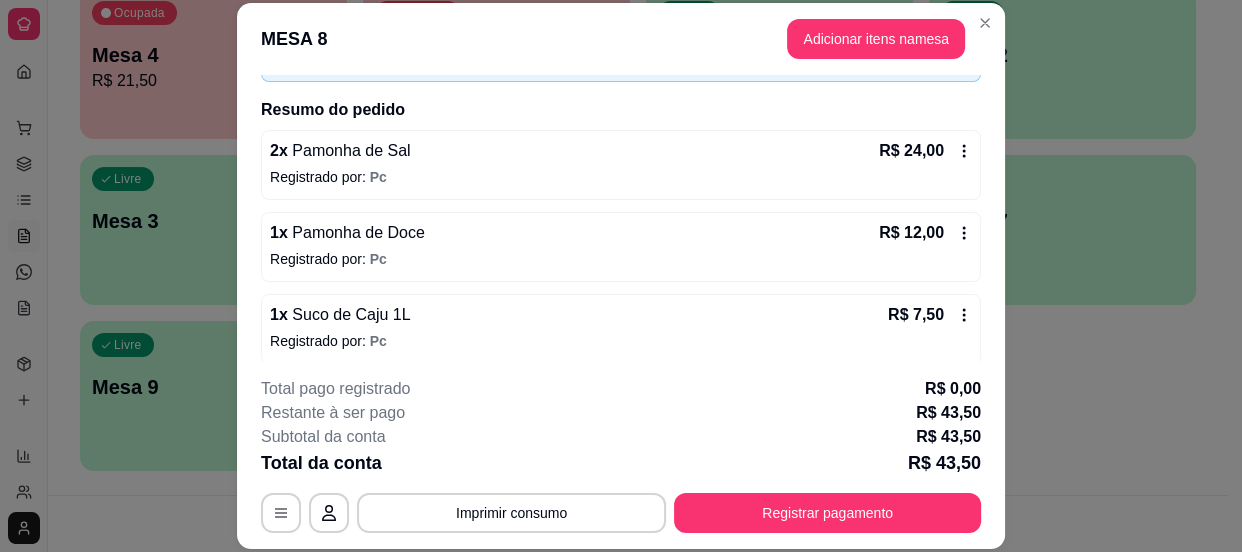 scroll, scrollTop: 143, scrollLeft: 0, axis: vertical 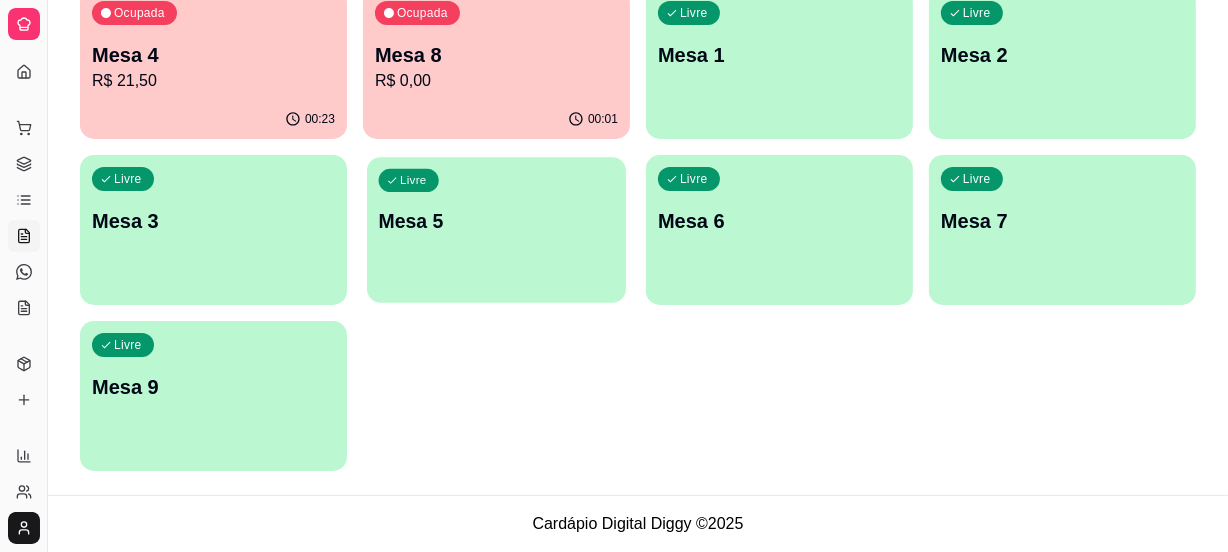 click on "Livre Mesa 5" at bounding box center [496, 218] 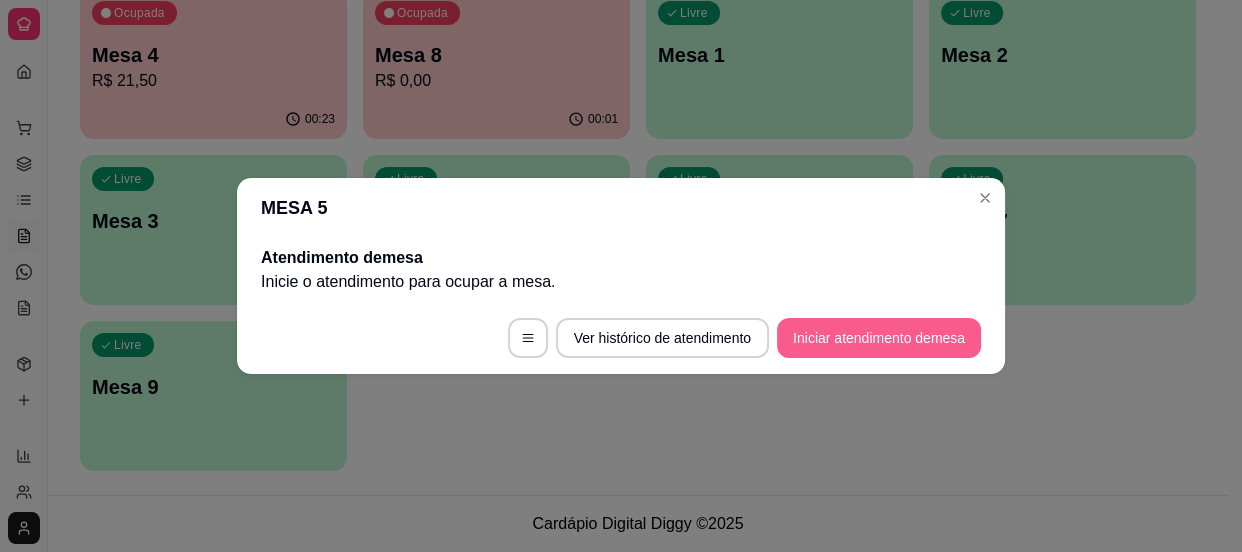click on "Iniciar atendimento de  mesa" at bounding box center (879, 338) 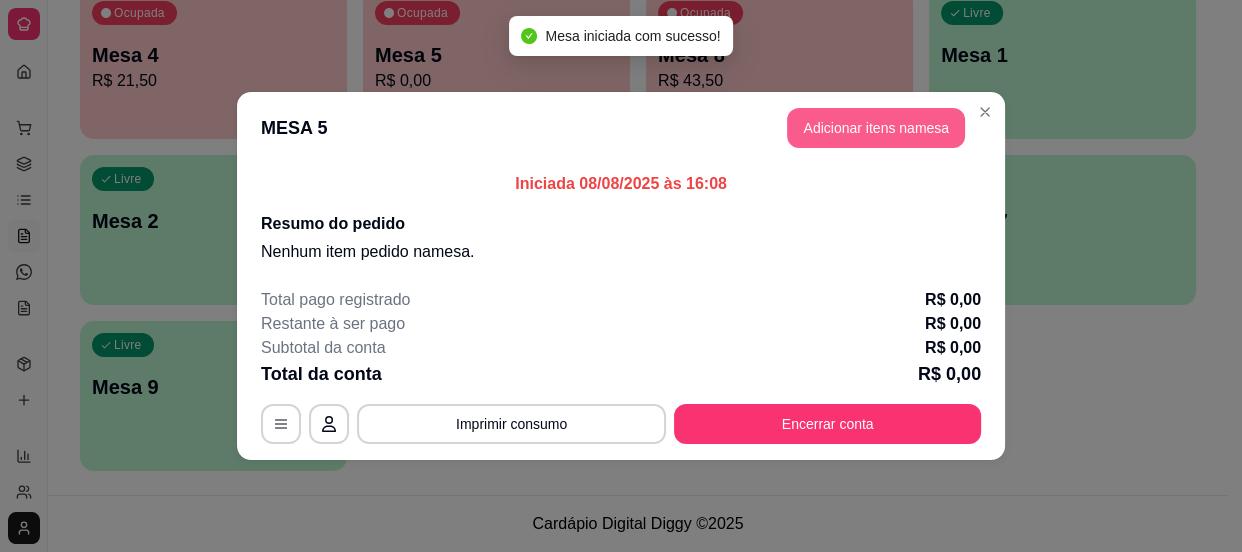 click on "Adicionar itens na  mesa" at bounding box center [876, 128] 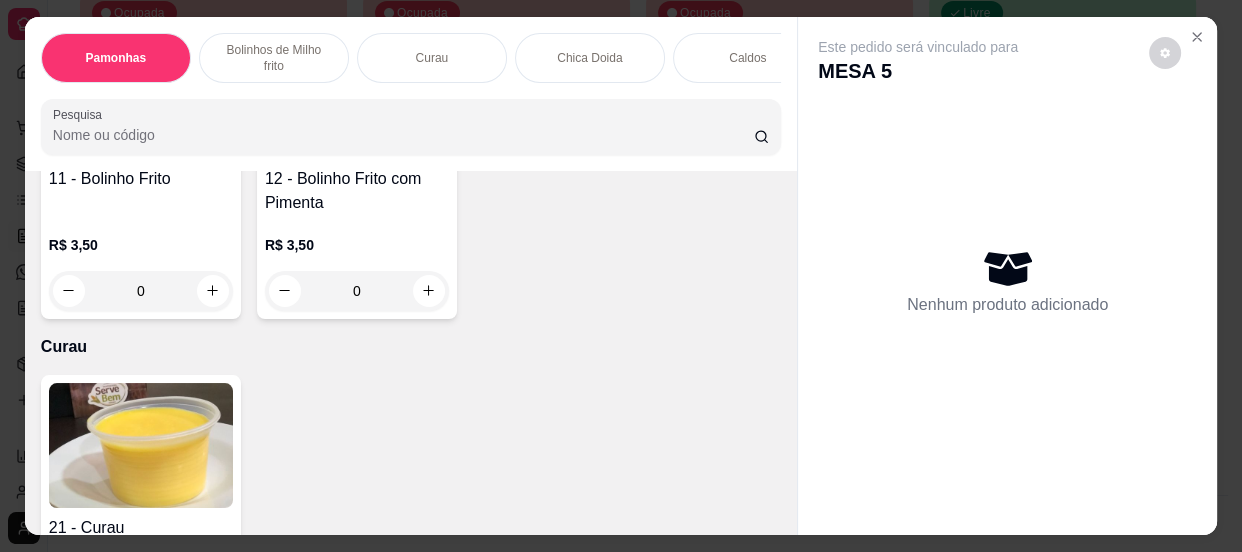 scroll, scrollTop: 1545, scrollLeft: 0, axis: vertical 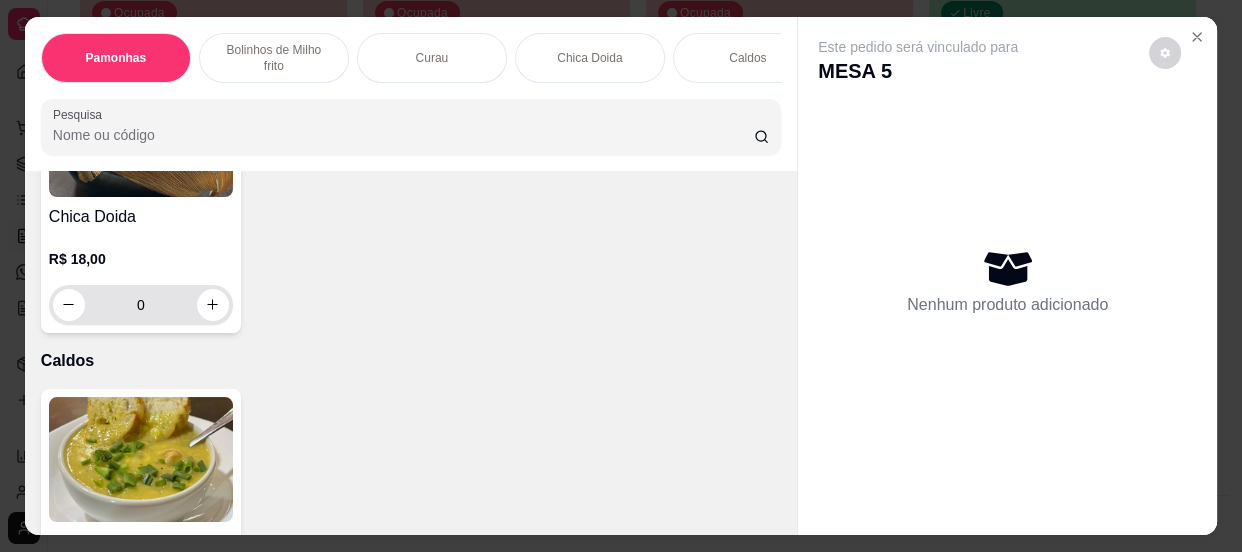 click on "0" at bounding box center [141, 305] 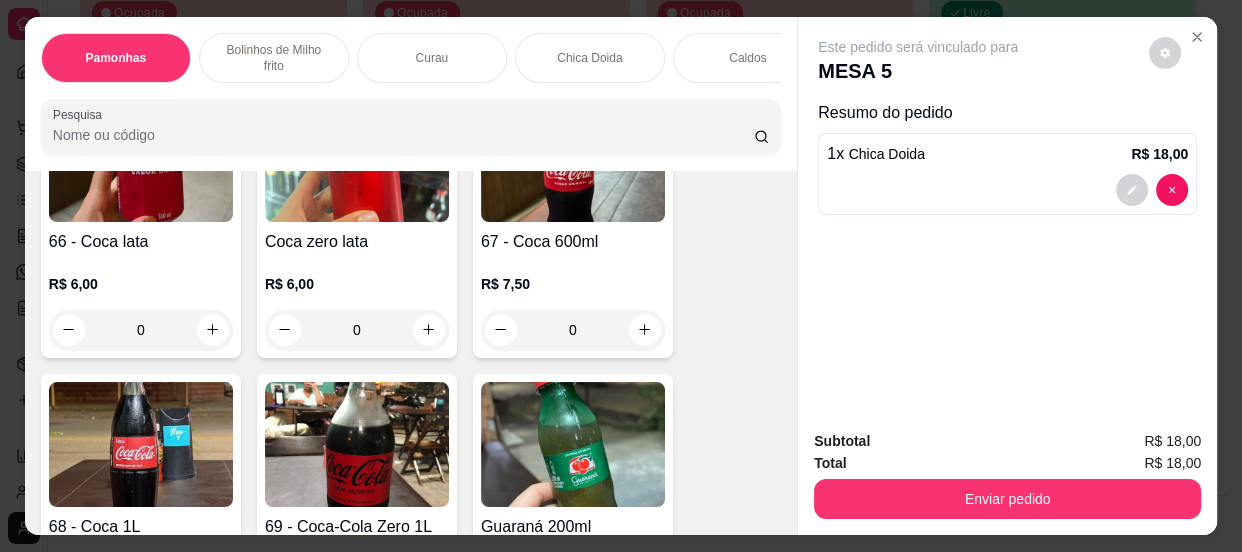 scroll, scrollTop: 3091, scrollLeft: 0, axis: vertical 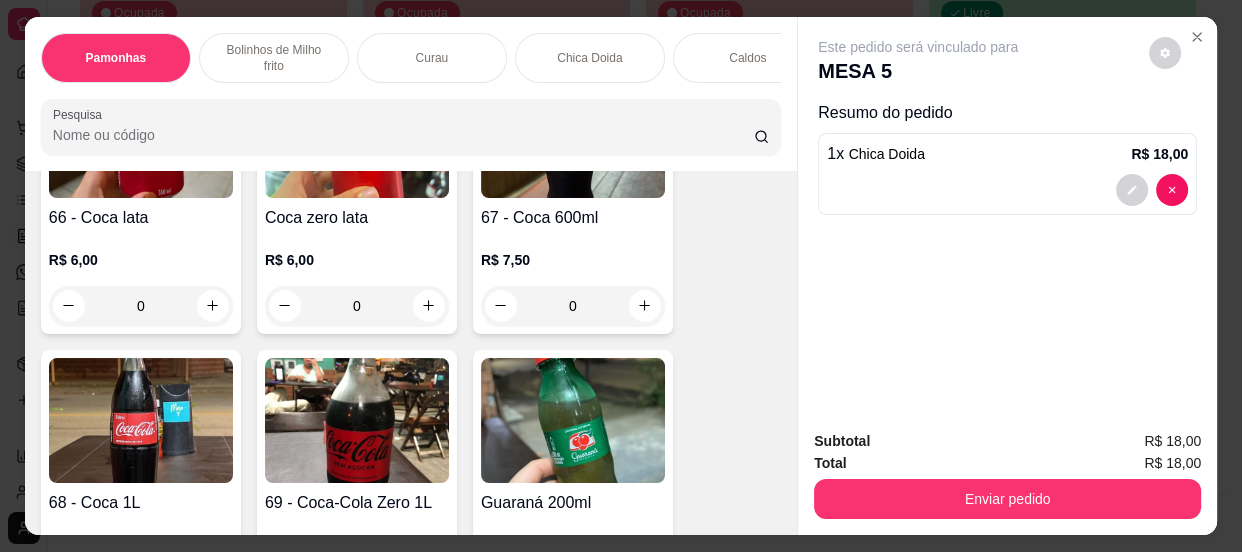 type on "1" 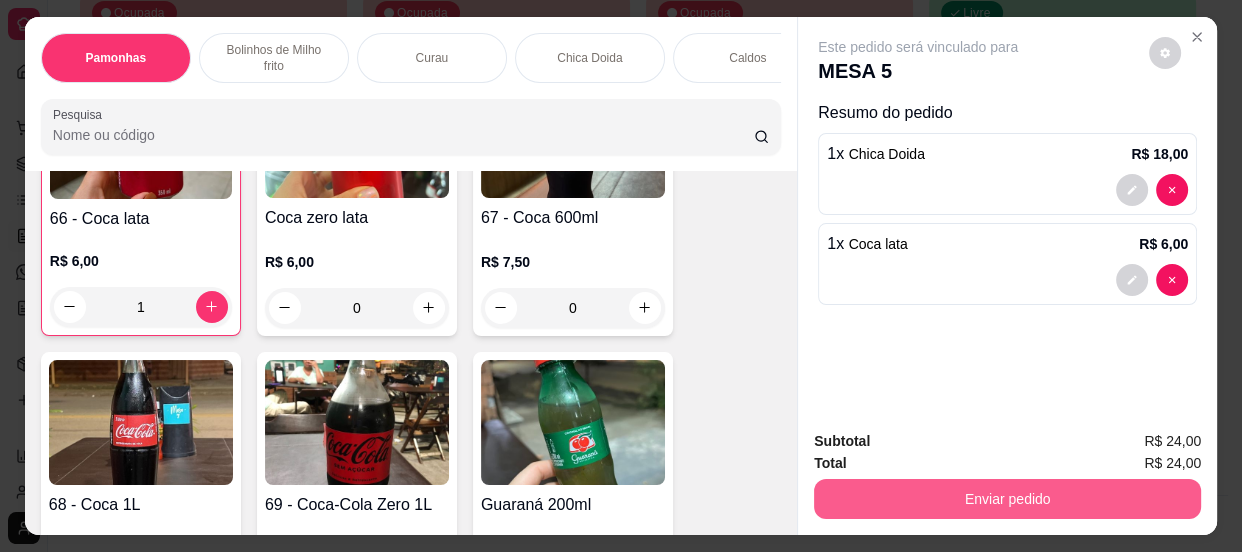 scroll, scrollTop: 3092, scrollLeft: 0, axis: vertical 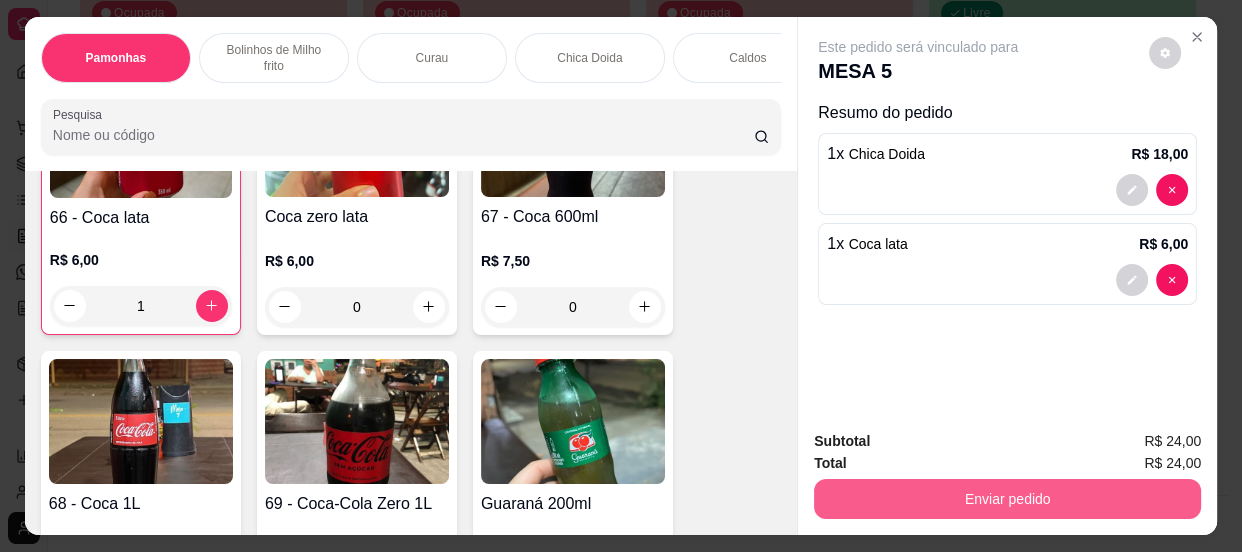 type on "1" 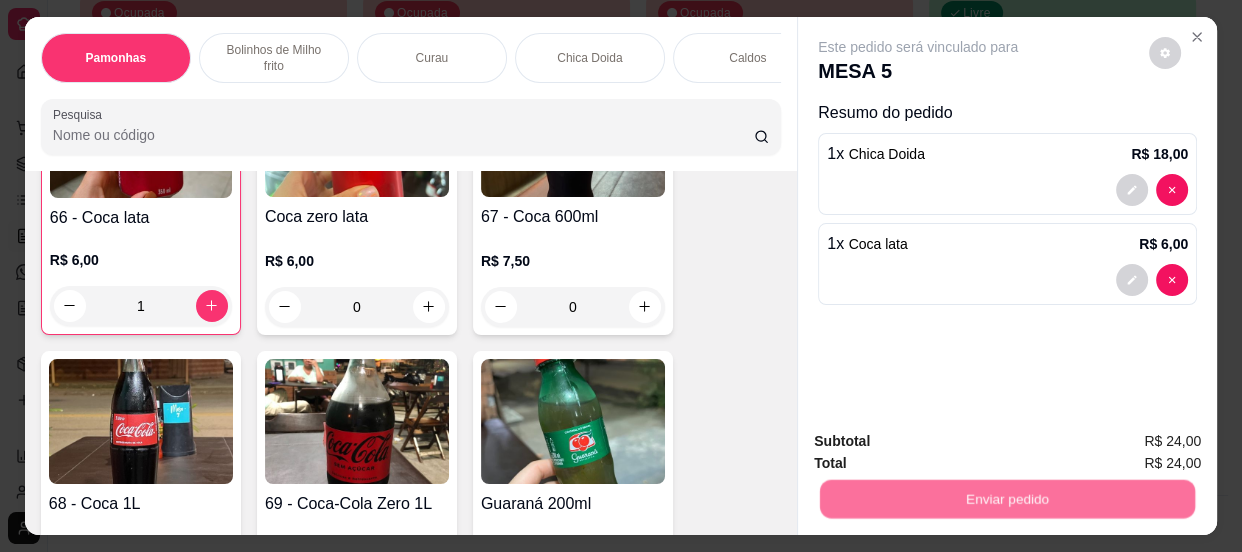 click on "Não registrar e enviar pedido" at bounding box center [942, 443] 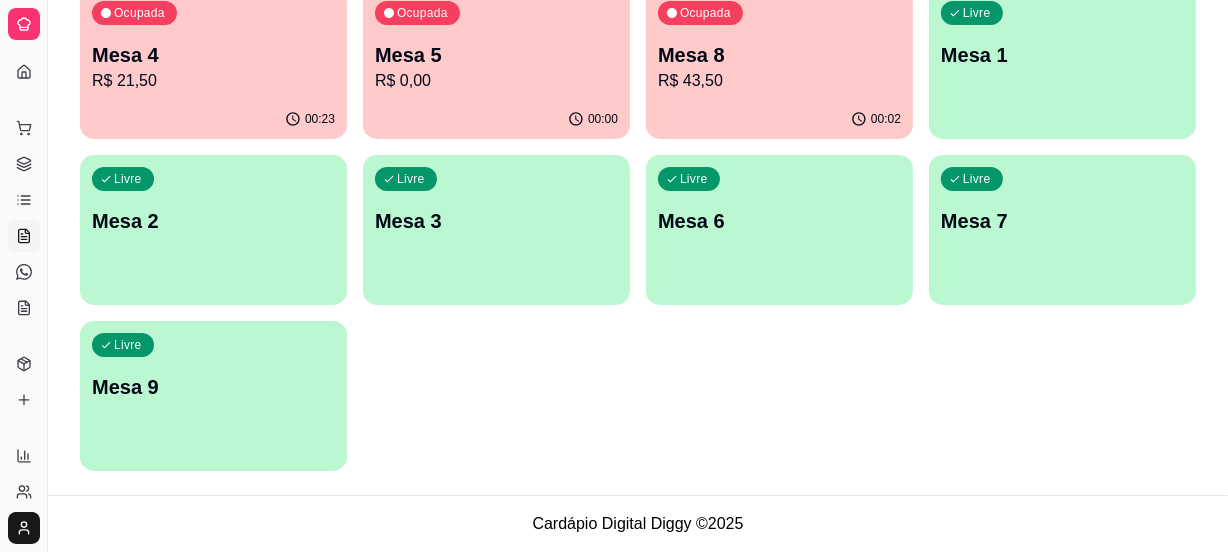 click on "R$ 21,50" at bounding box center [213, 81] 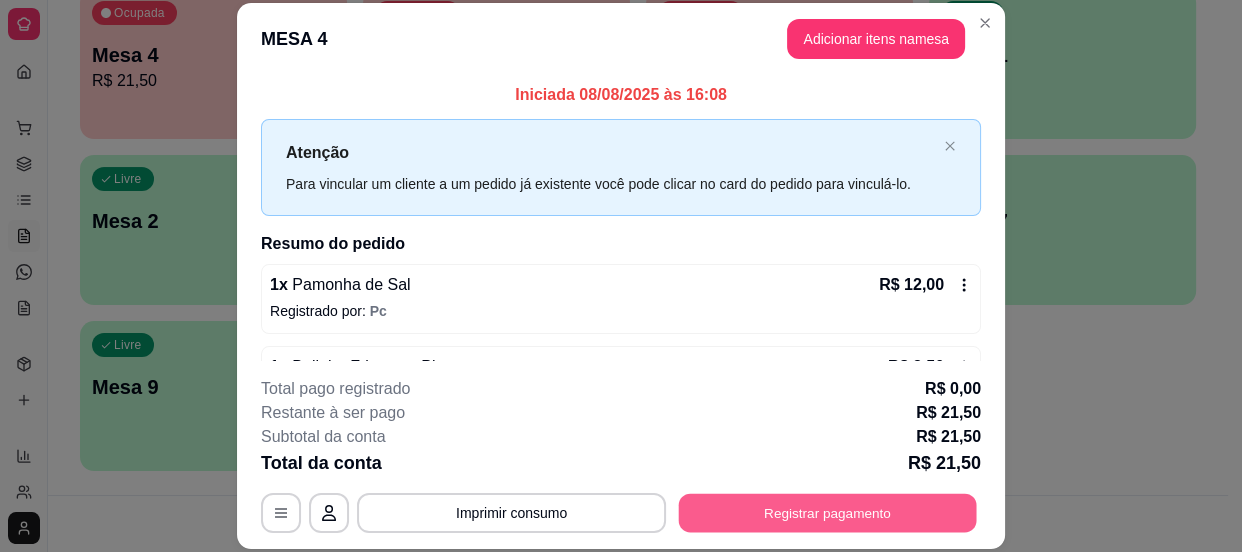 click on "Registrar pagamento" at bounding box center [828, 513] 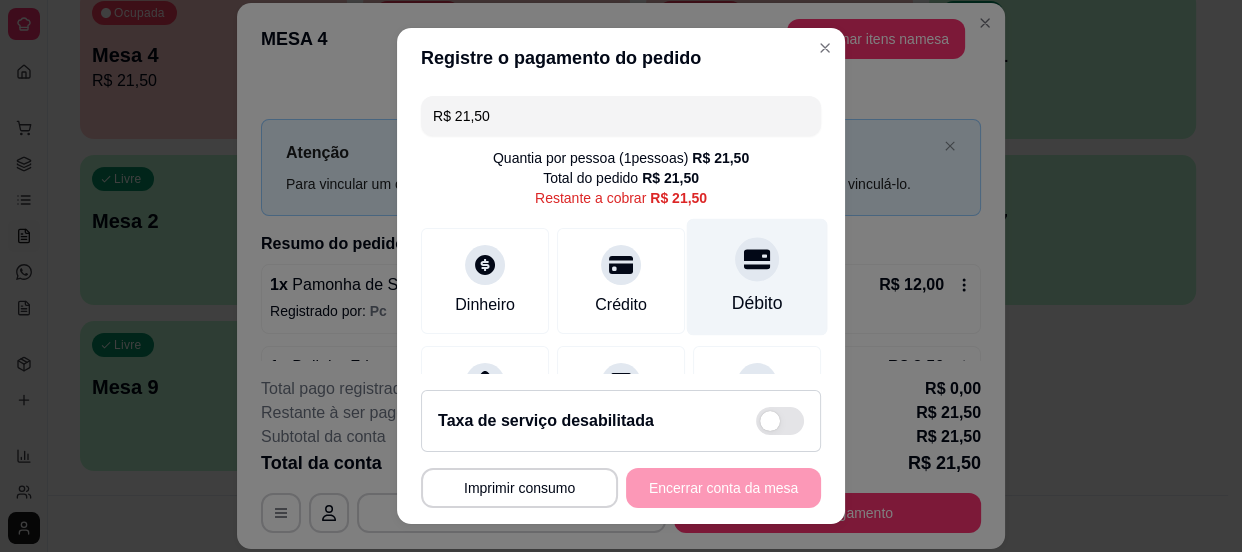 click on "Débito" at bounding box center (757, 303) 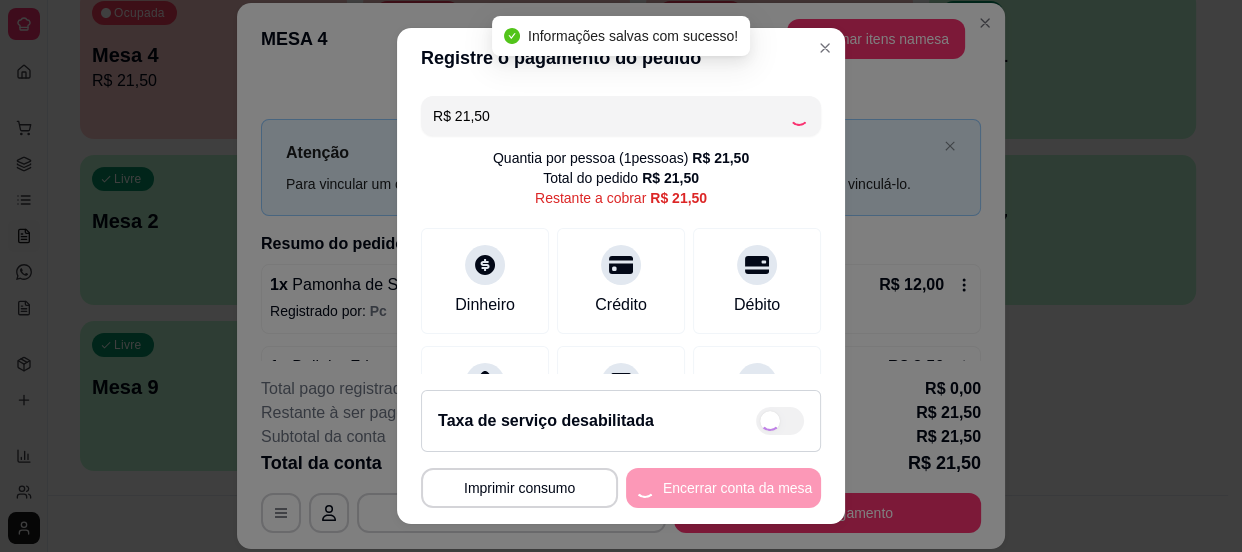 type on "R$ 0,00" 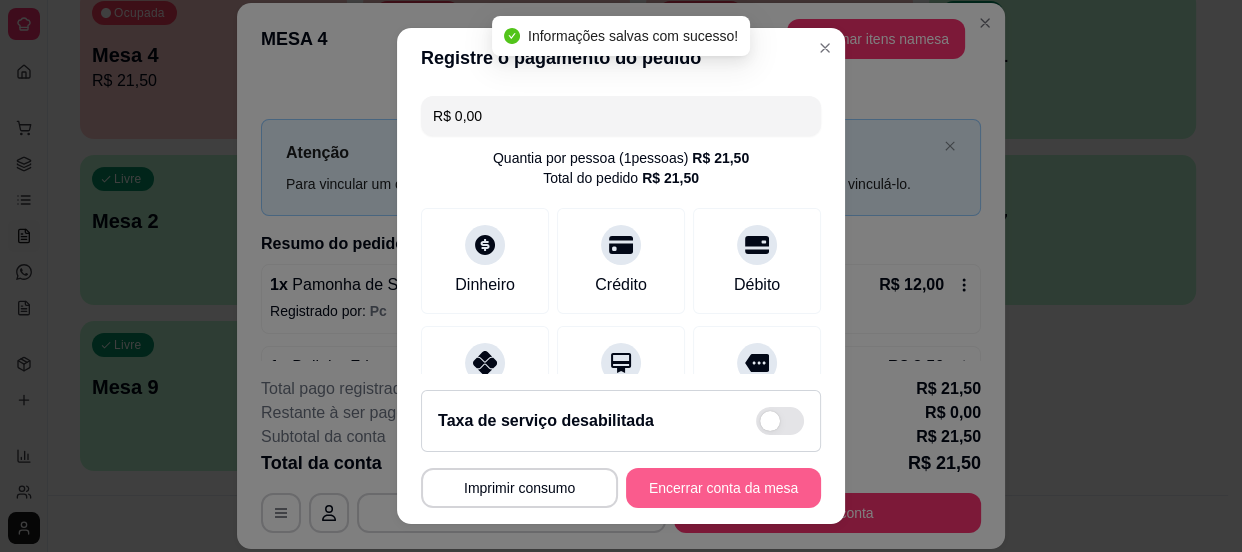 click on "Encerrar conta da mesa" at bounding box center [723, 488] 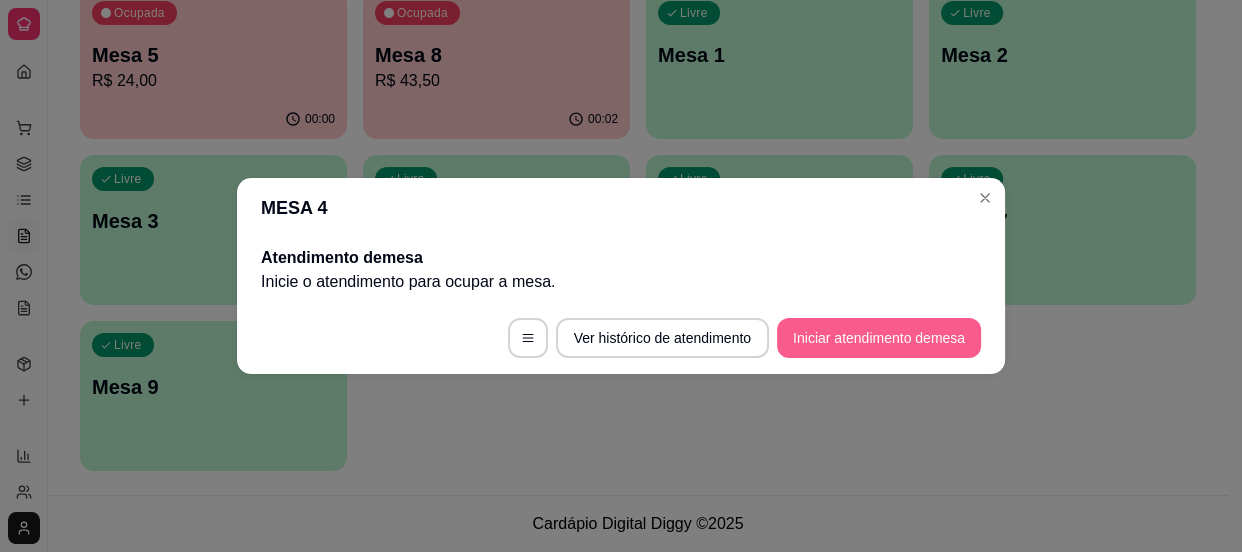 click on "Iniciar atendimento de  mesa" at bounding box center [879, 338] 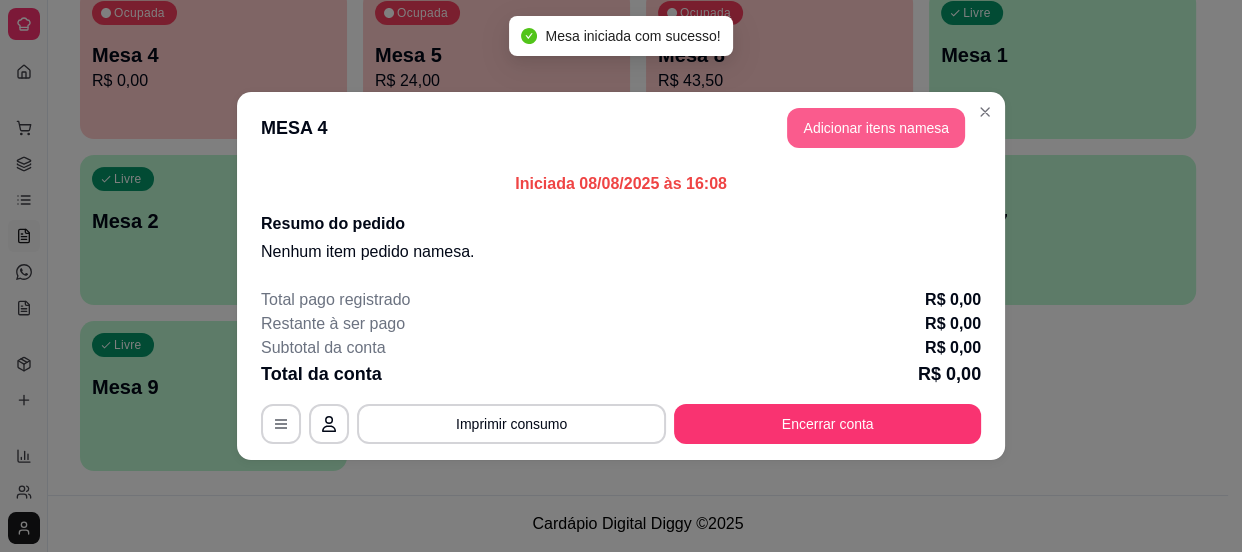 click on "Adicionar itens na  mesa" at bounding box center [876, 128] 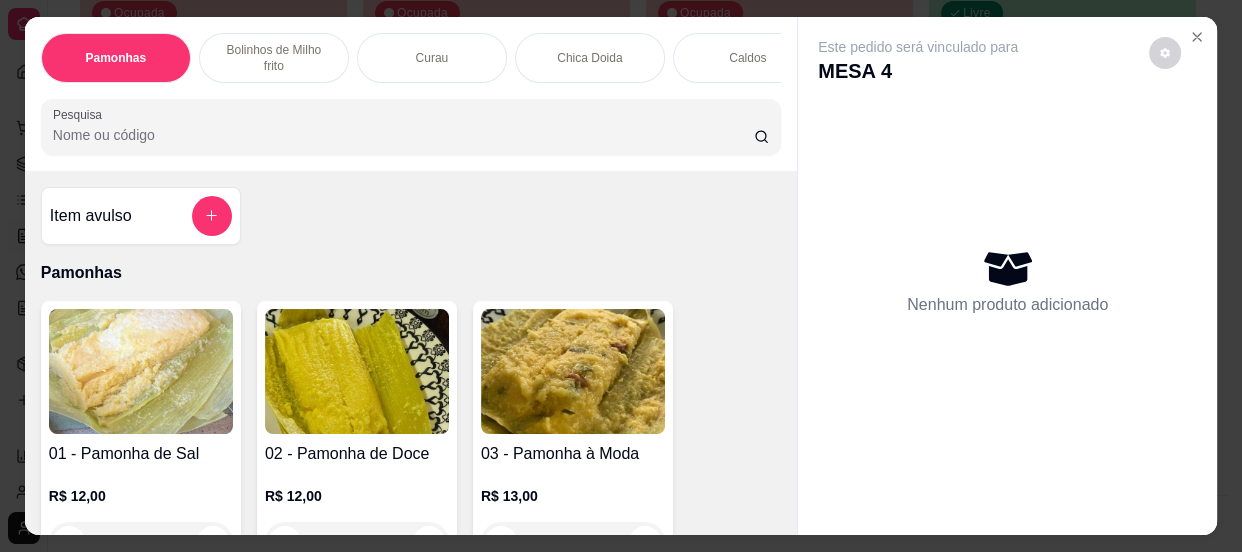scroll, scrollTop: 181, scrollLeft: 0, axis: vertical 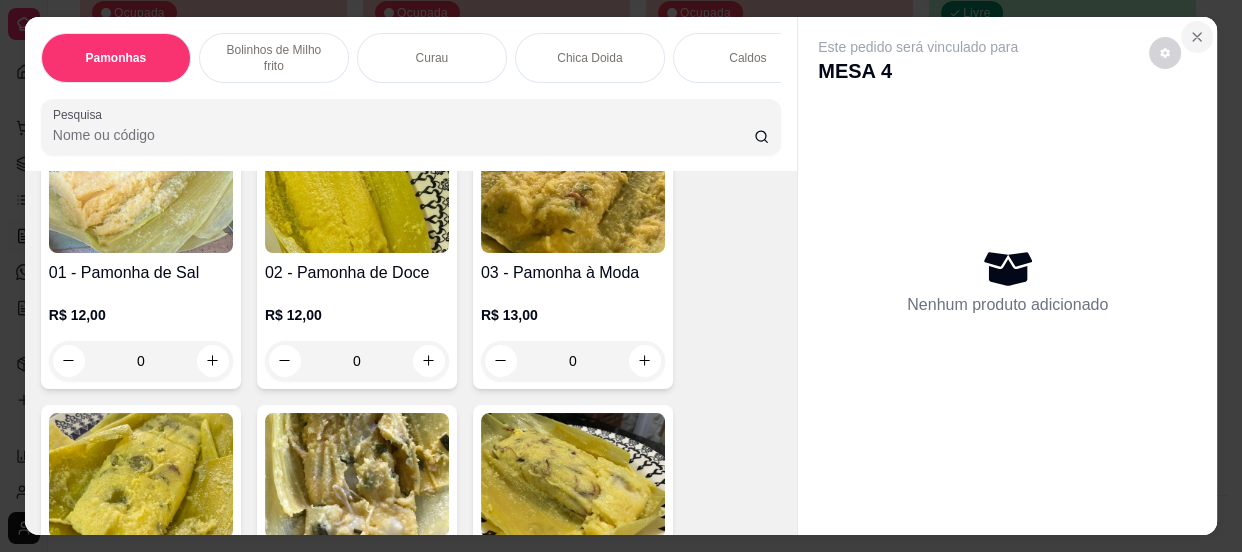 click 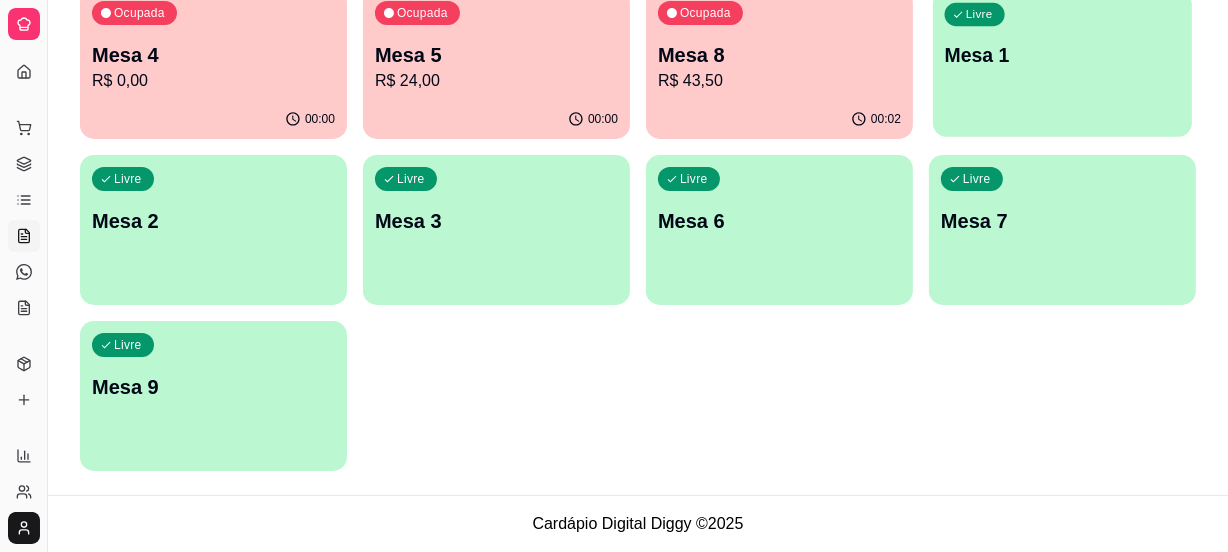 click on "Livre Mesa 1" at bounding box center [1062, 52] 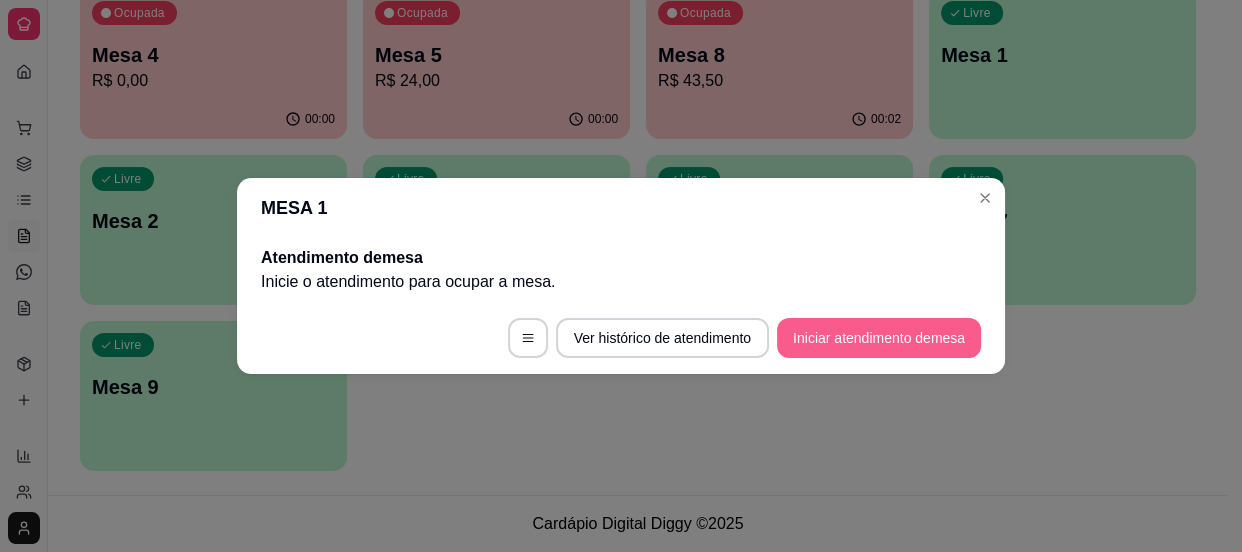 click on "Iniciar atendimento de  mesa" at bounding box center (879, 338) 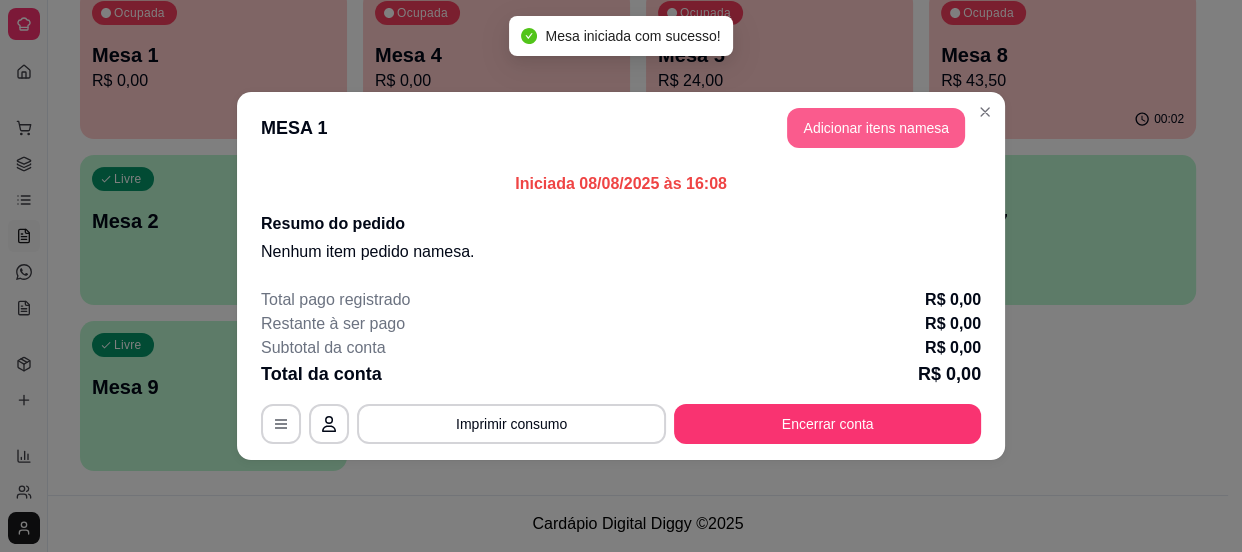 click on "Adicionar itens na  mesa" at bounding box center [876, 128] 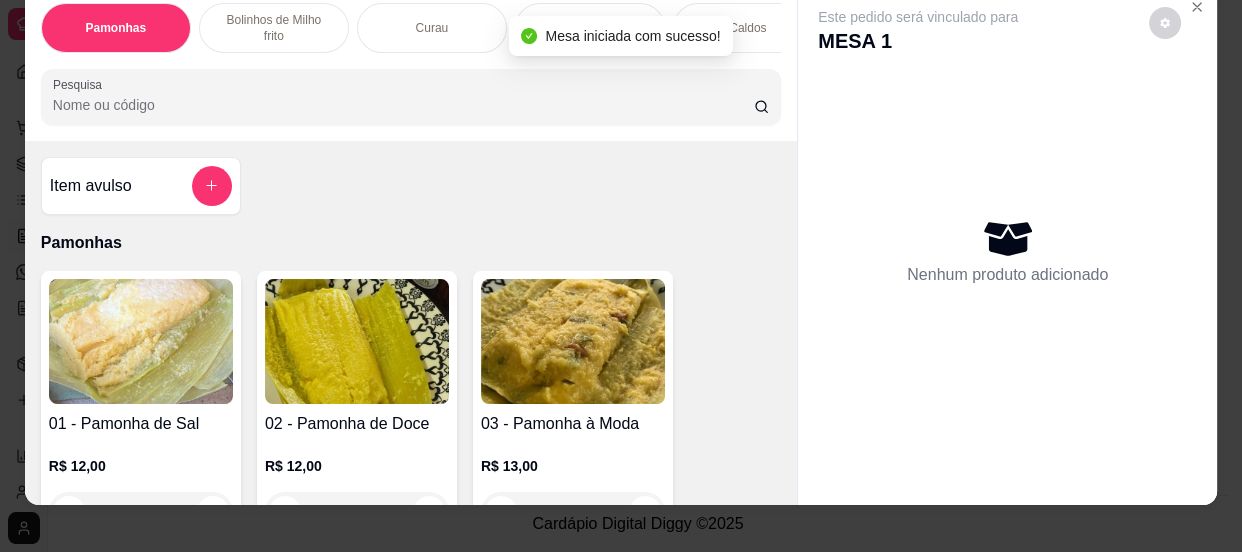 scroll, scrollTop: 54, scrollLeft: 0, axis: vertical 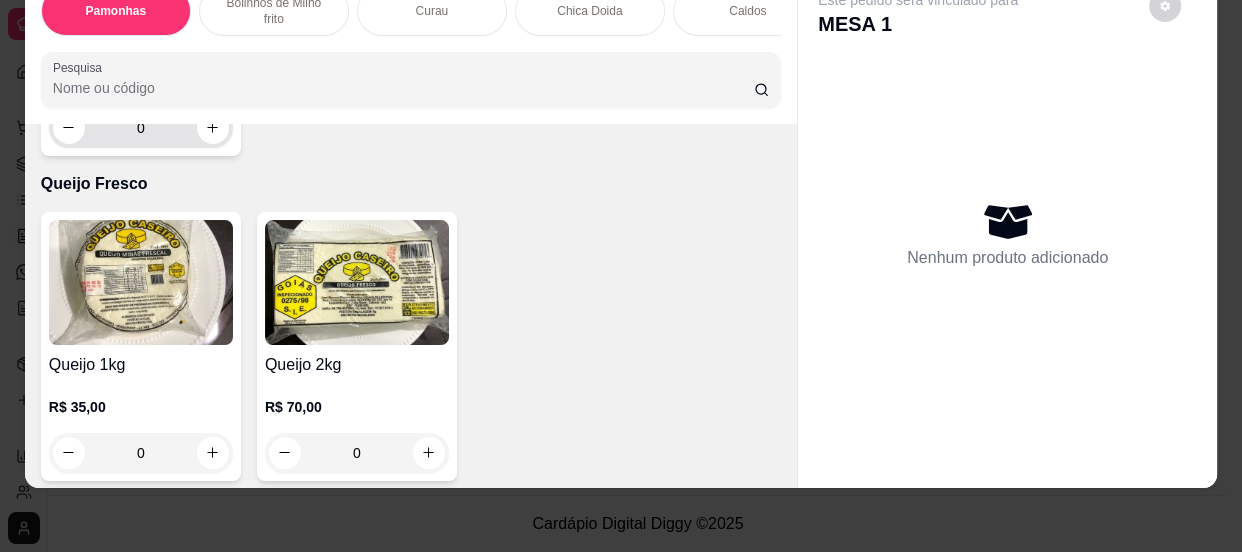 click on "0" at bounding box center [141, 128] 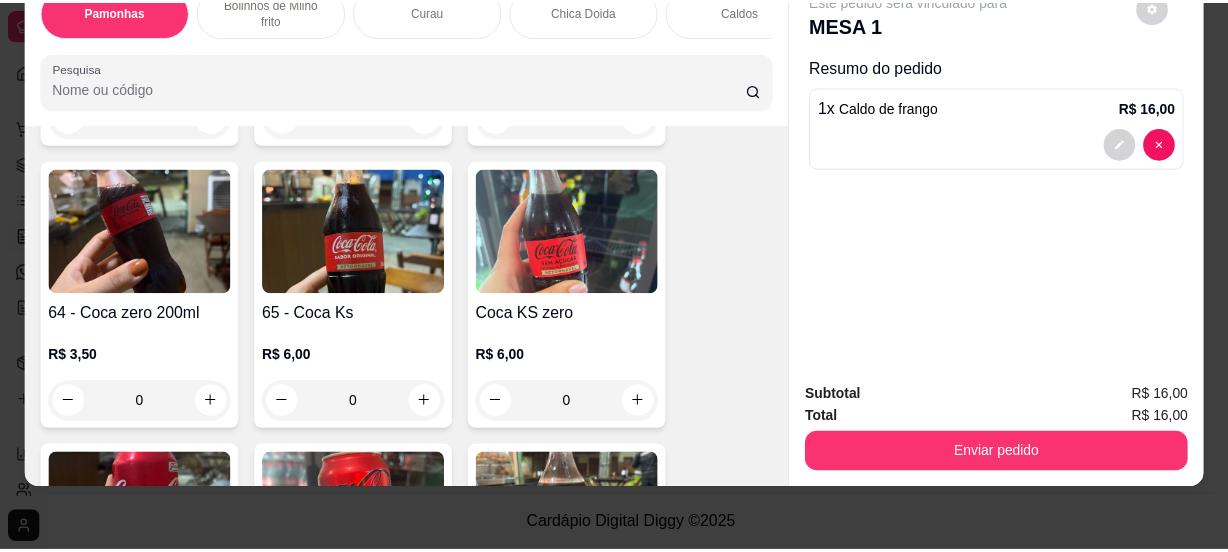 scroll, scrollTop: 2721, scrollLeft: 0, axis: vertical 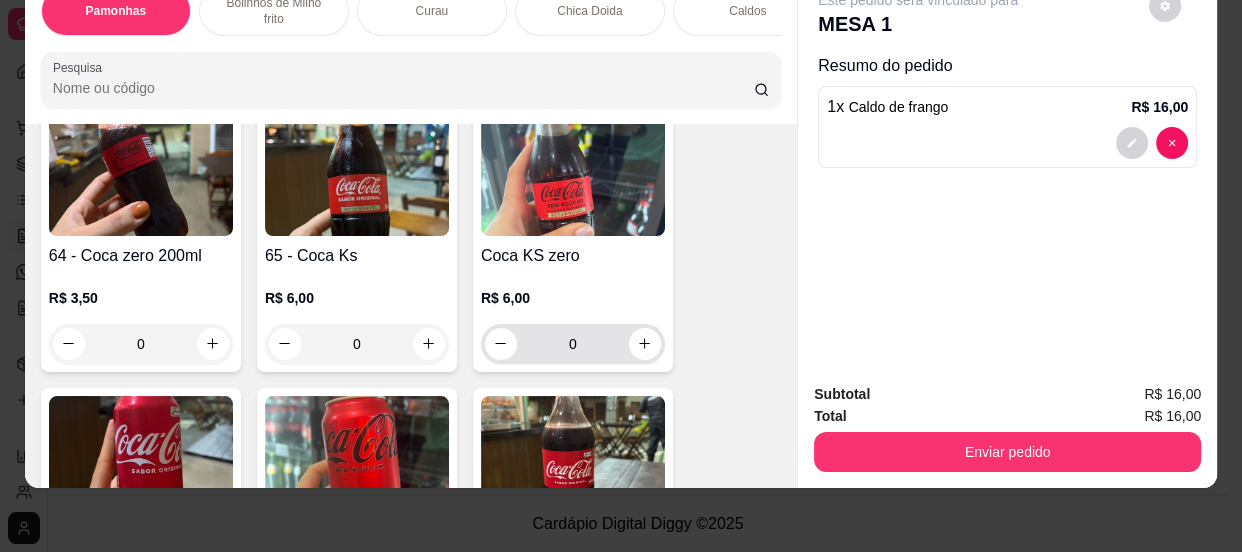 type on "1" 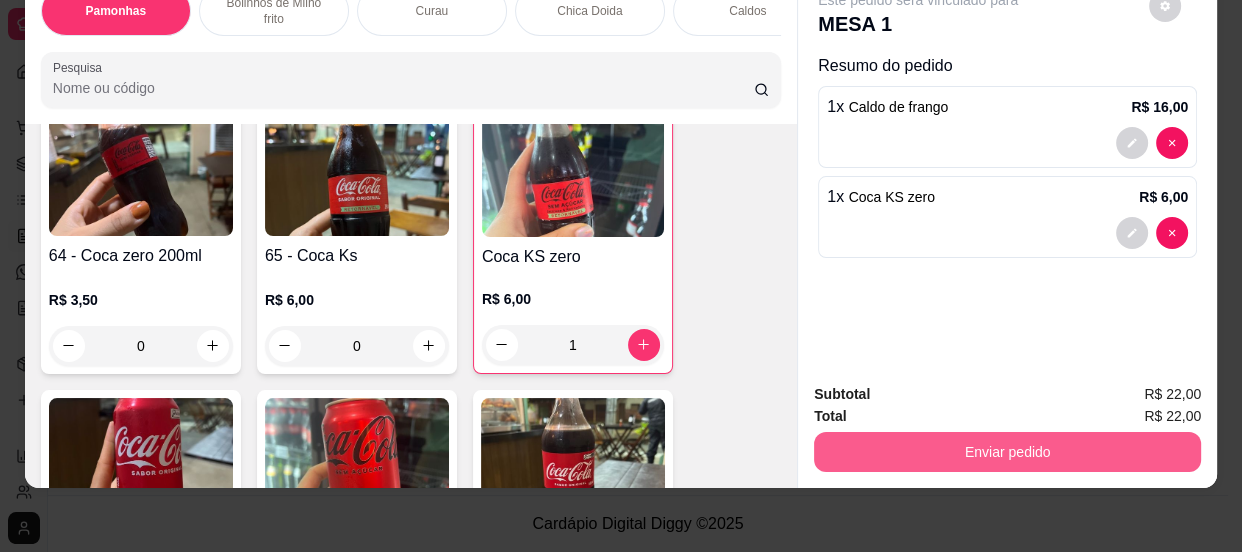 type on "1" 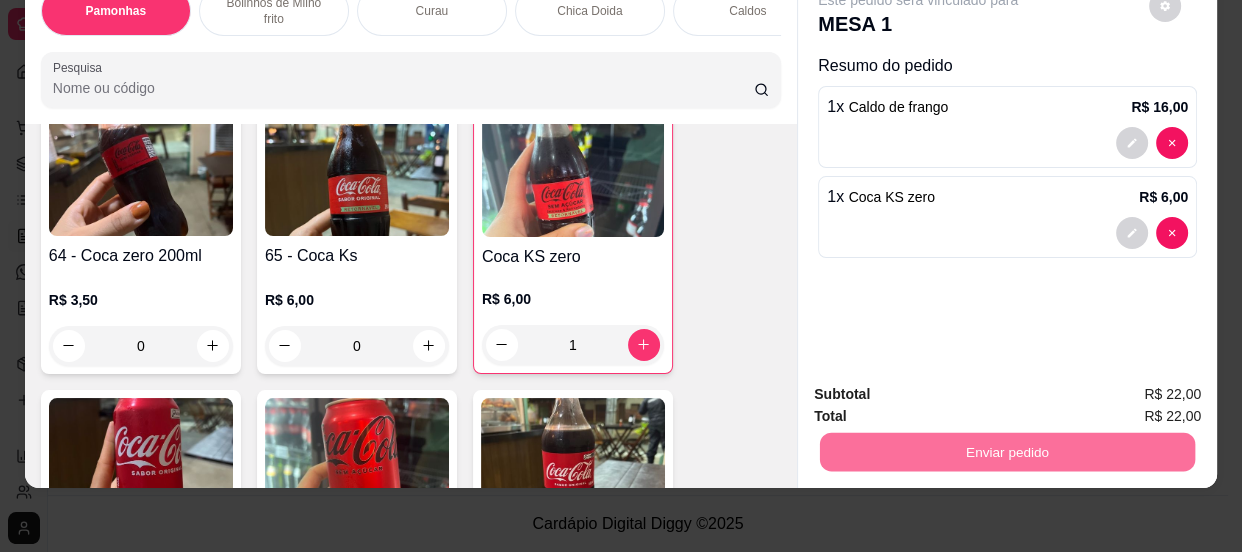 click on "Não registrar e enviar pedido" at bounding box center (942, 389) 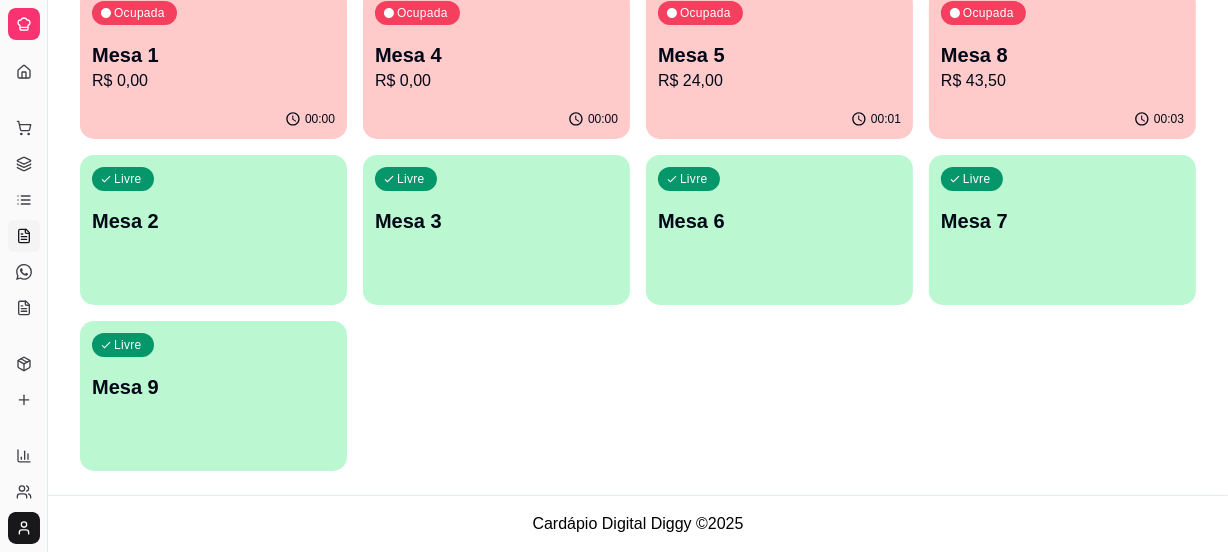 click on "Ocupada Mesa 1 R$ 0,00 00:00 Ocupada Mesa 4 R$ 0,00 00:00 Ocupada Mesa 5 R$ 24,00 00:01 Ocupada Mesa 8 R$ 43,50 00:03 Livre Mesa 2 Livre Mesa 3 Livre Mesa 6 Livre Mesa 7 Livre Mesa 9" at bounding box center (638, 230) 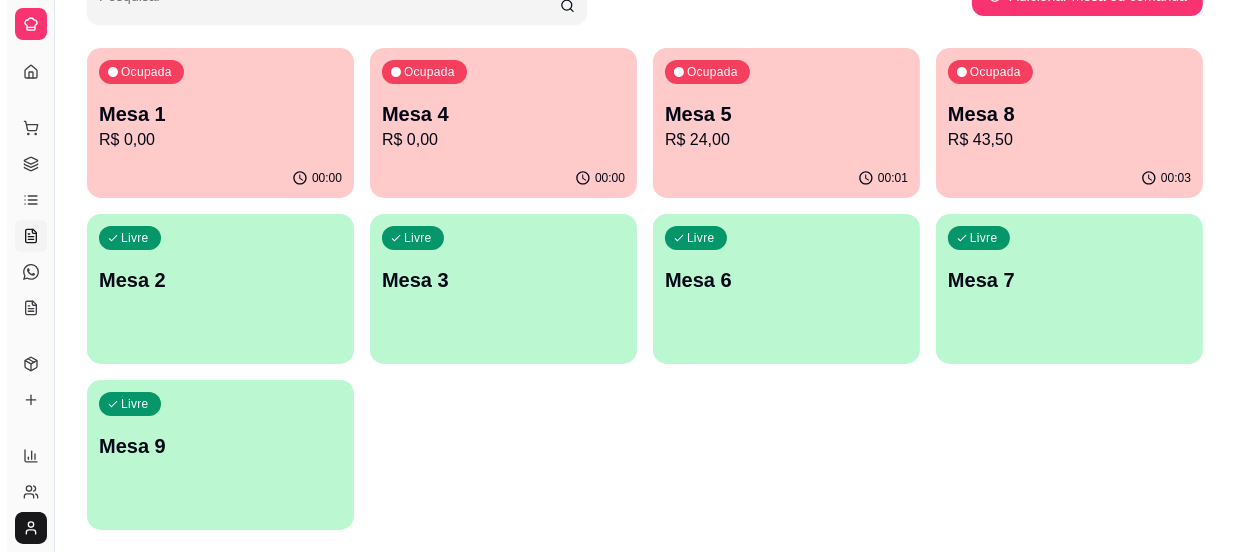 scroll, scrollTop: 136, scrollLeft: 0, axis: vertical 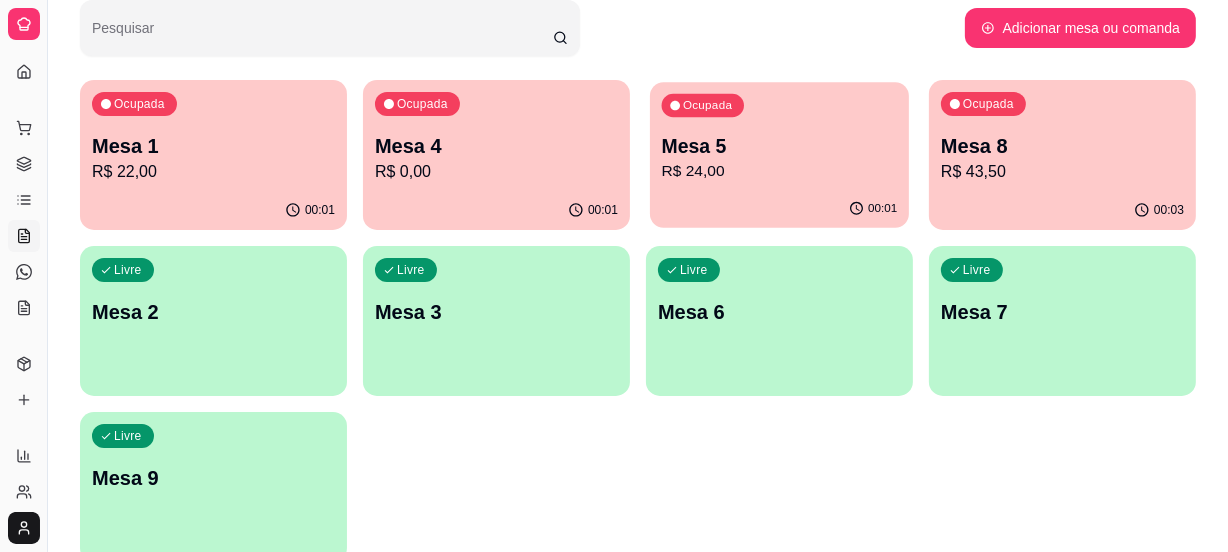 click on "Mesa 5" at bounding box center (780, 146) 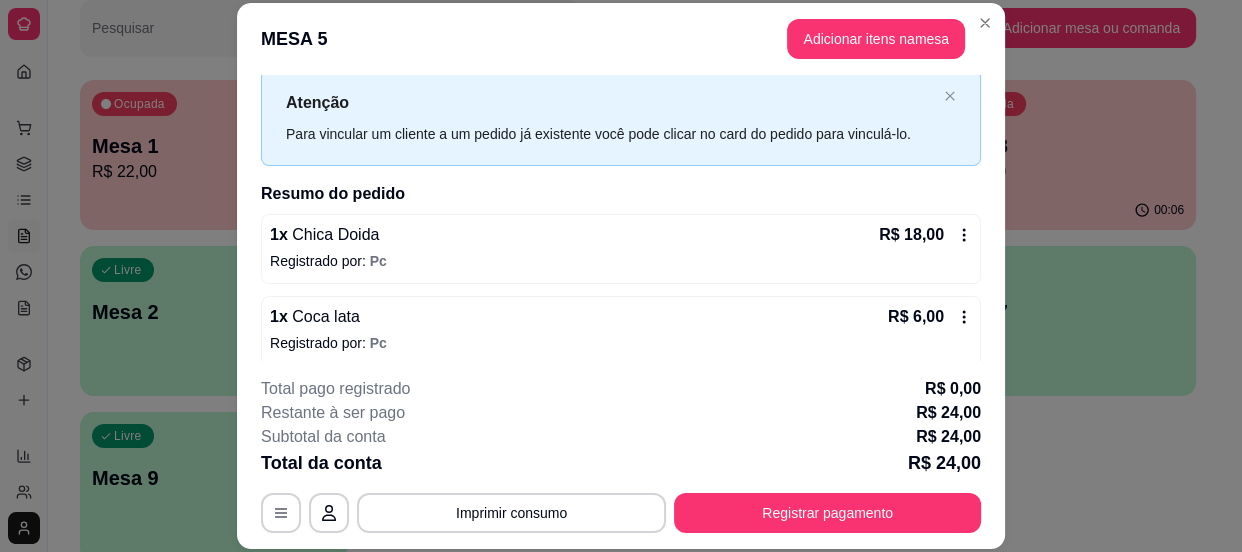 scroll, scrollTop: 61, scrollLeft: 0, axis: vertical 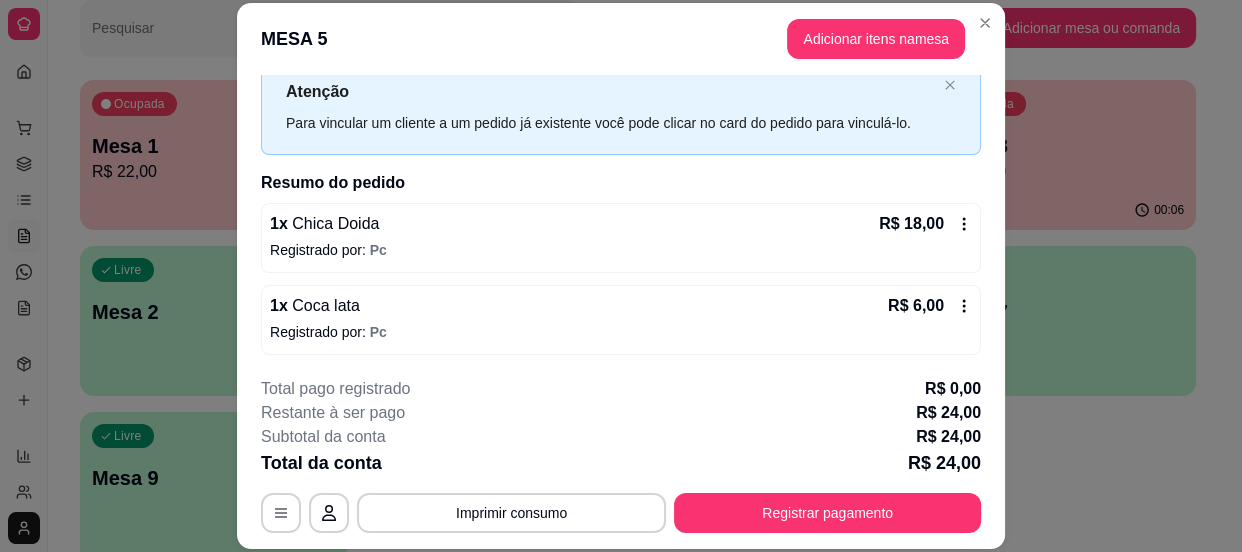 click on "**********" at bounding box center [621, 455] 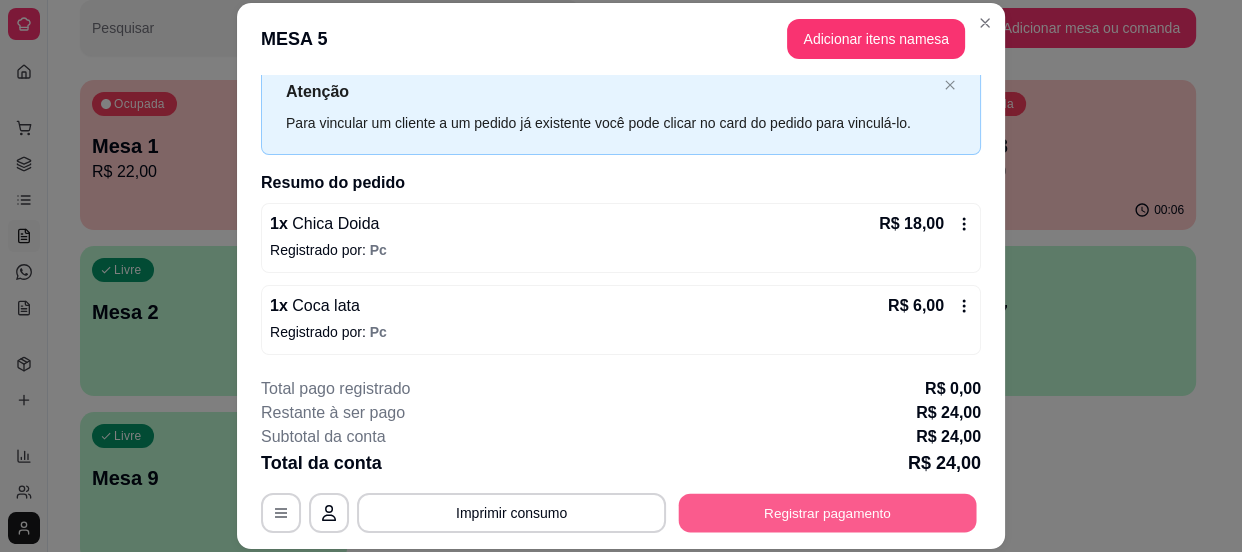 click on "Registrar pagamento" at bounding box center (828, 513) 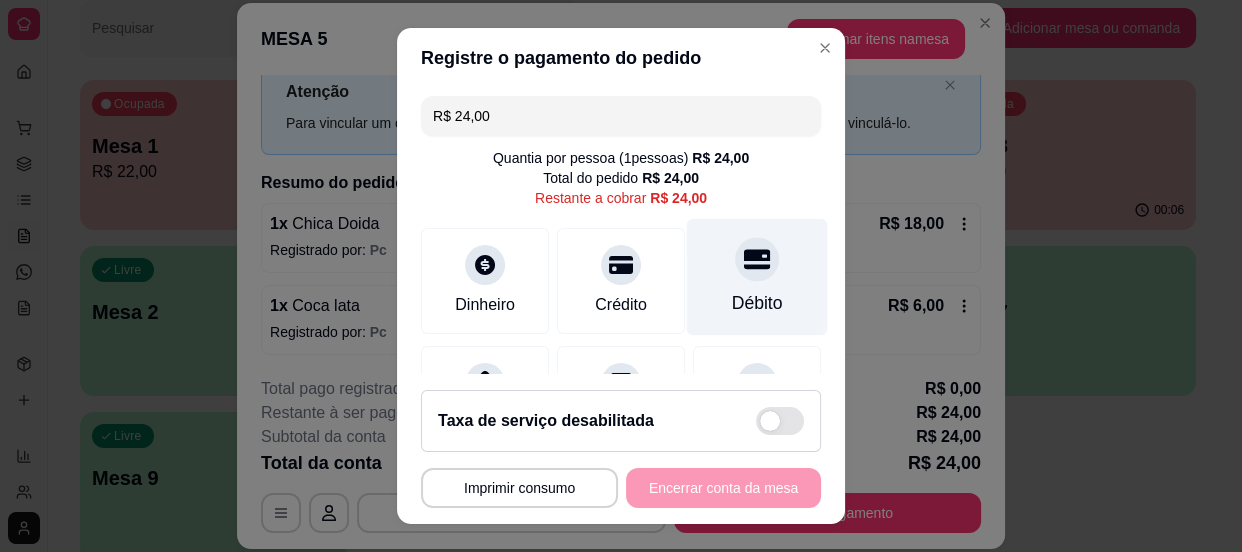 click on "Débito" at bounding box center [757, 276] 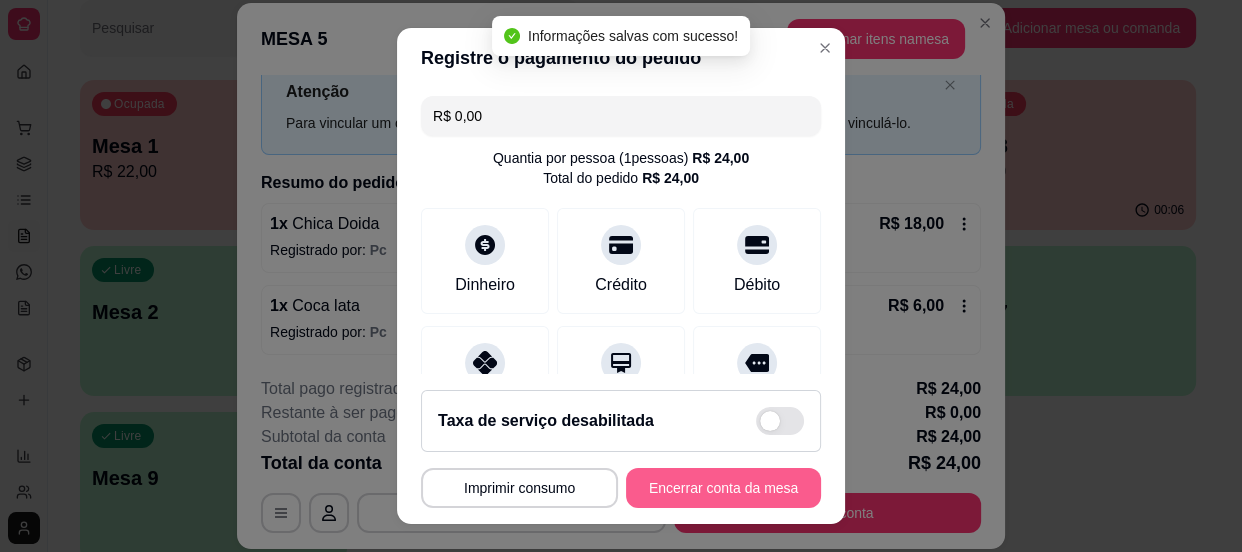 type on "R$ 0,00" 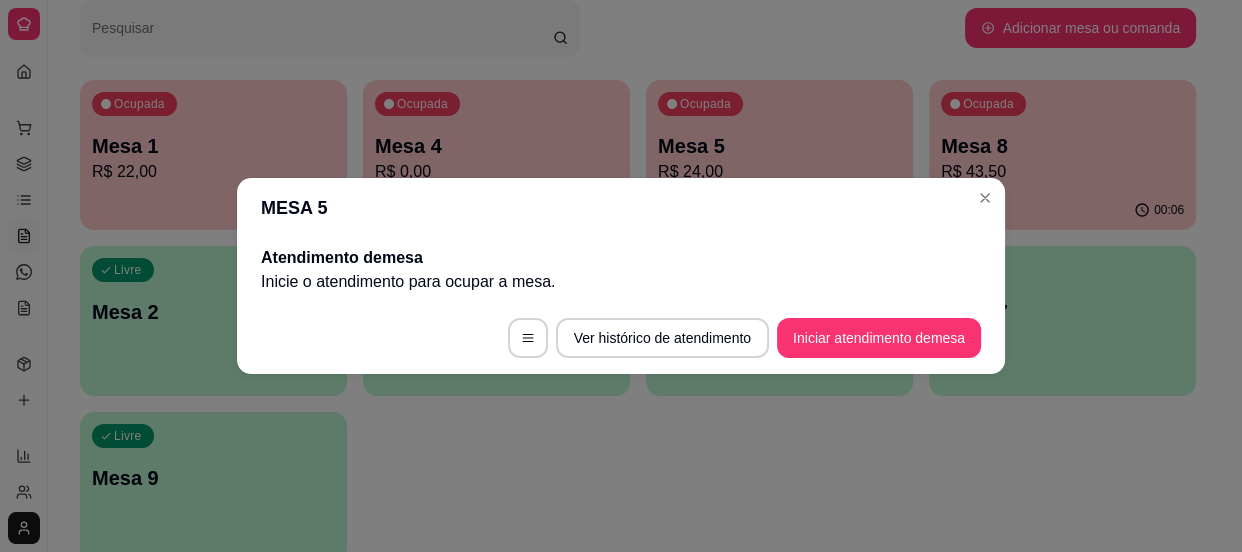 scroll, scrollTop: 0, scrollLeft: 0, axis: both 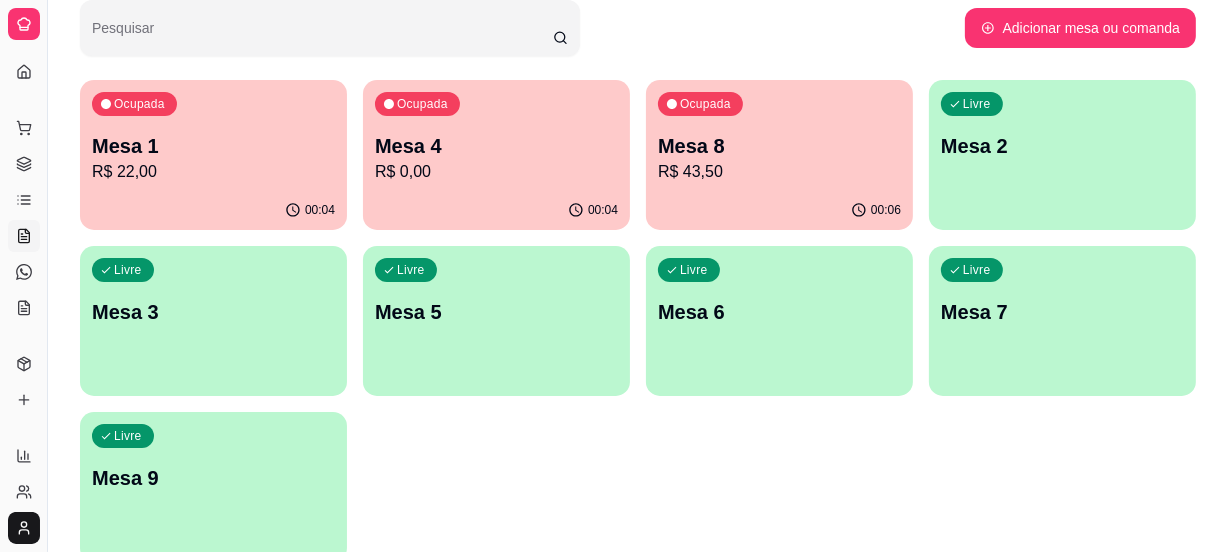 click on "Livre Mesa 2" at bounding box center [1062, 143] 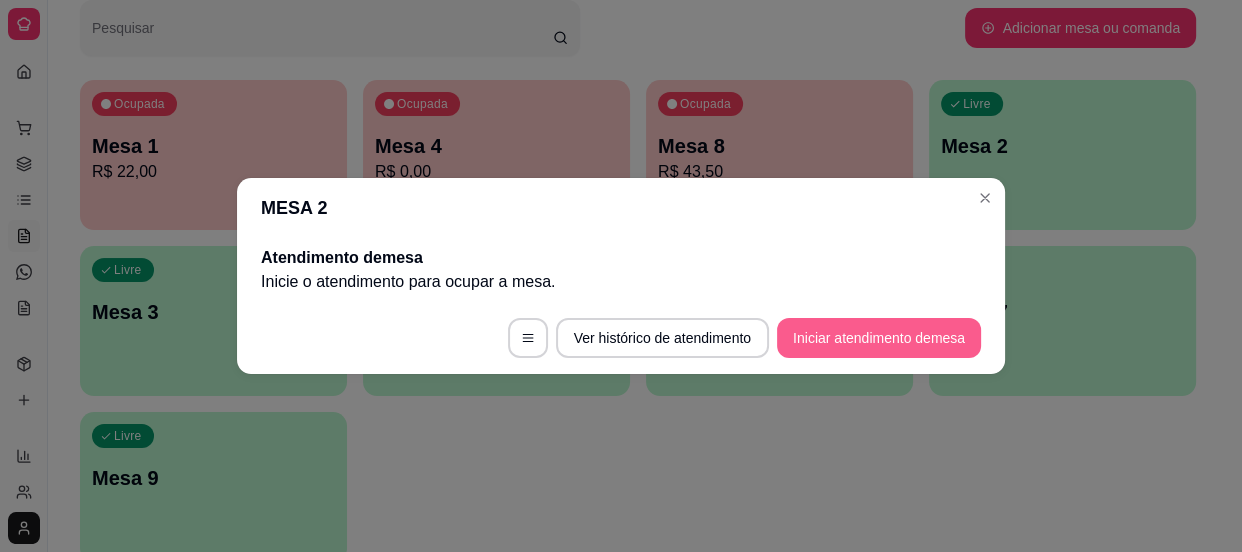 click on "Iniciar atendimento de  mesa" at bounding box center (879, 338) 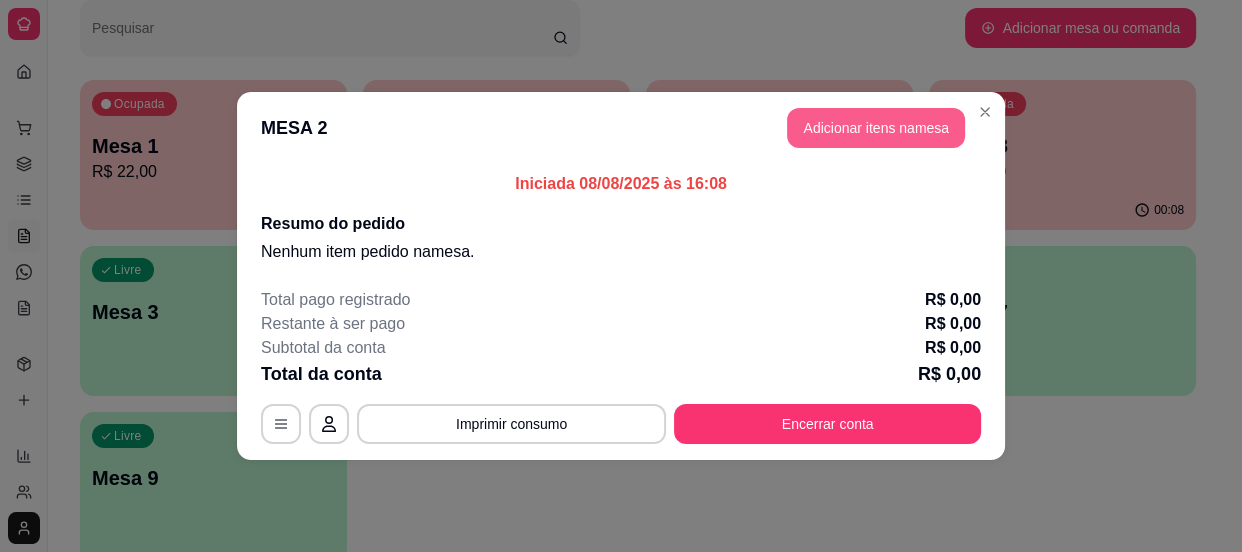 click on "Adicionar itens na  mesa" at bounding box center (876, 128) 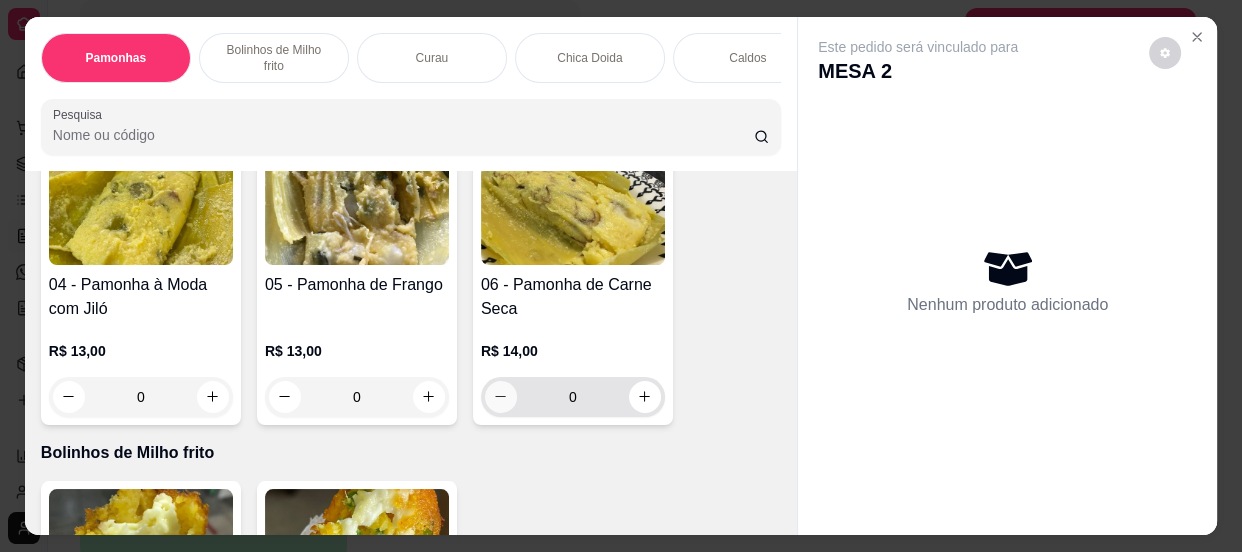 scroll, scrollTop: 818, scrollLeft: 0, axis: vertical 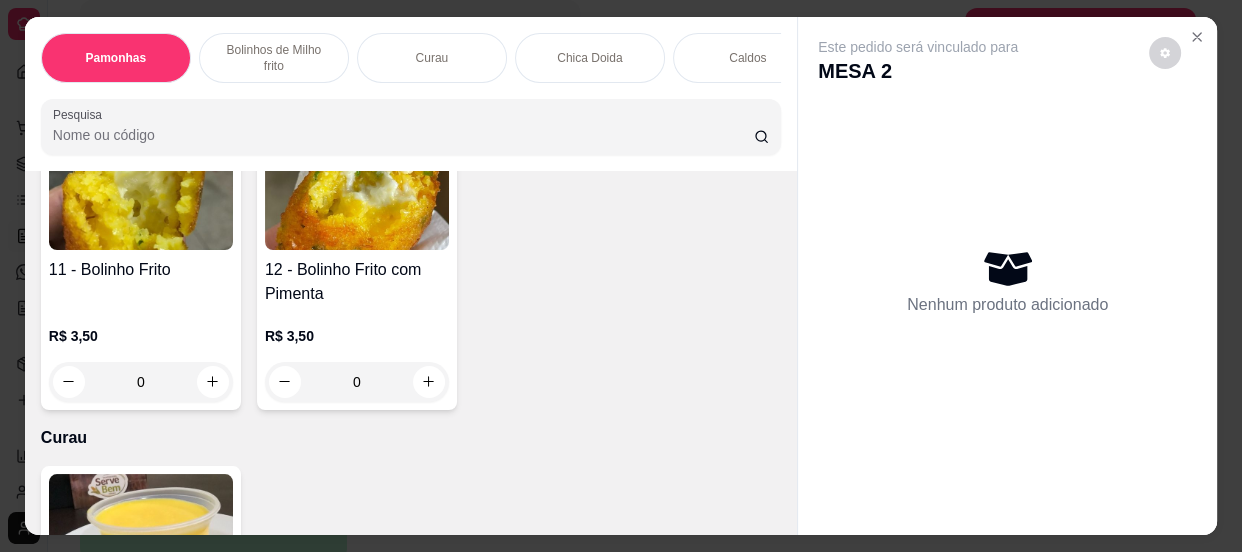 click on "11 - Bolinho Frito   R$ 3,50 0" at bounding box center (141, 263) 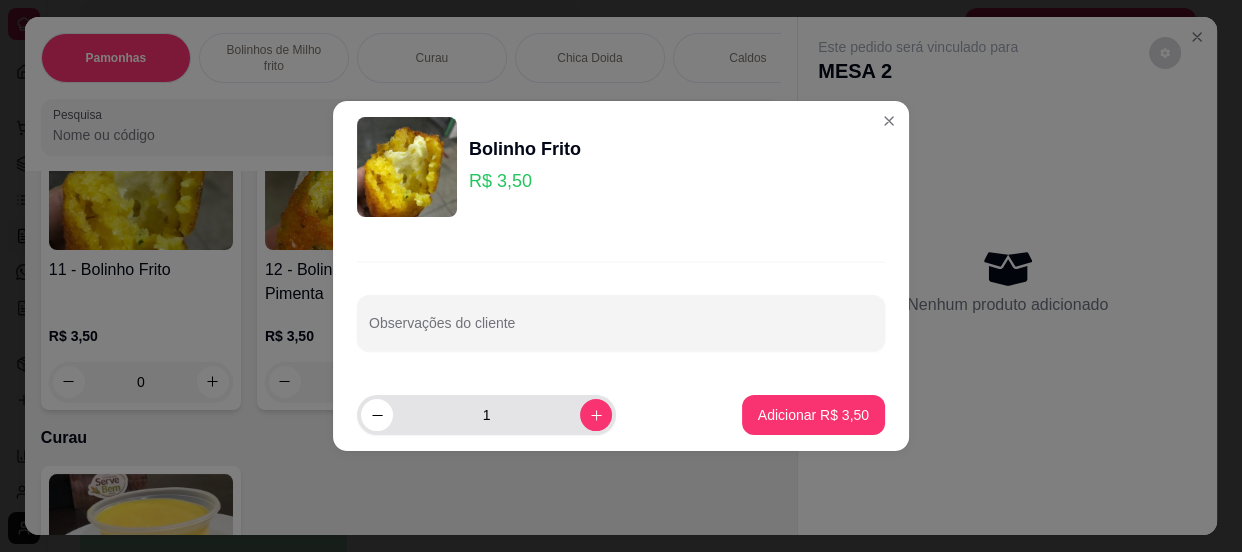 click on "1" at bounding box center (486, 415) 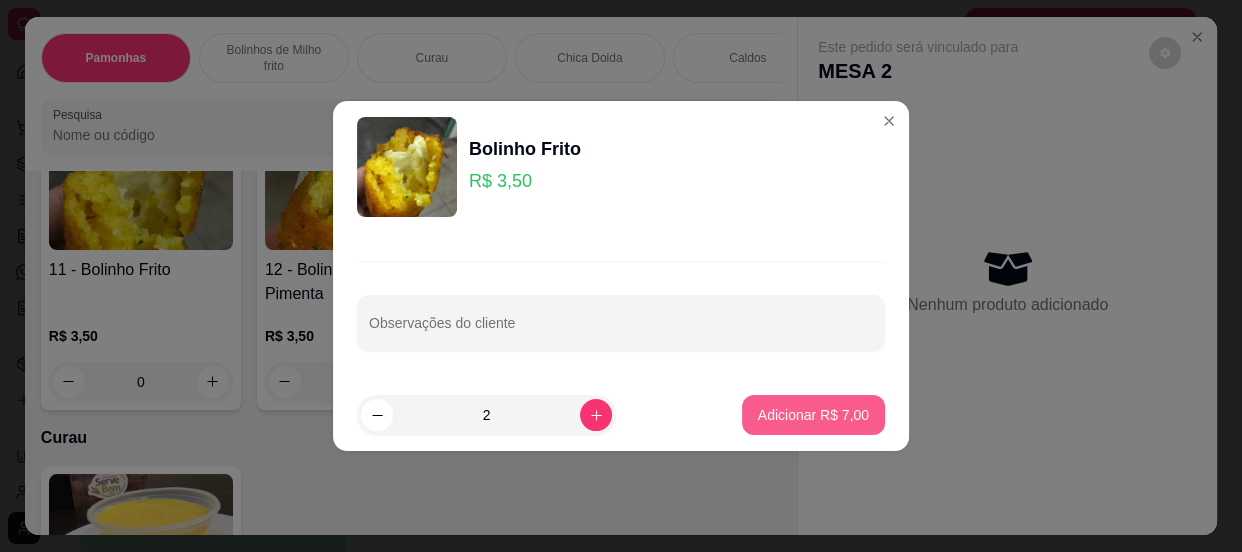 type on "2" 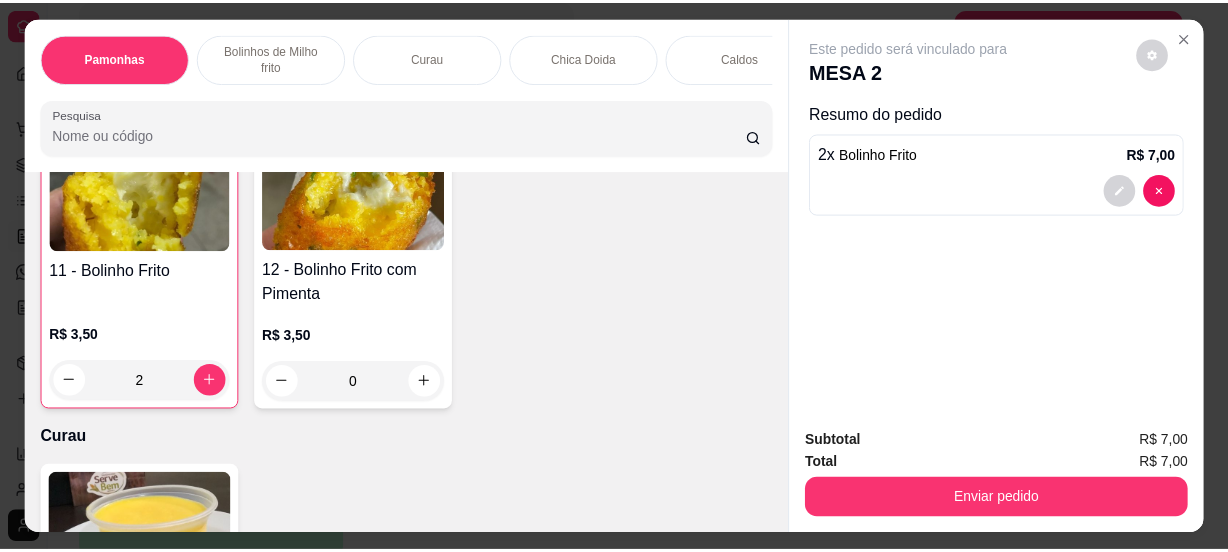scroll, scrollTop: 819, scrollLeft: 0, axis: vertical 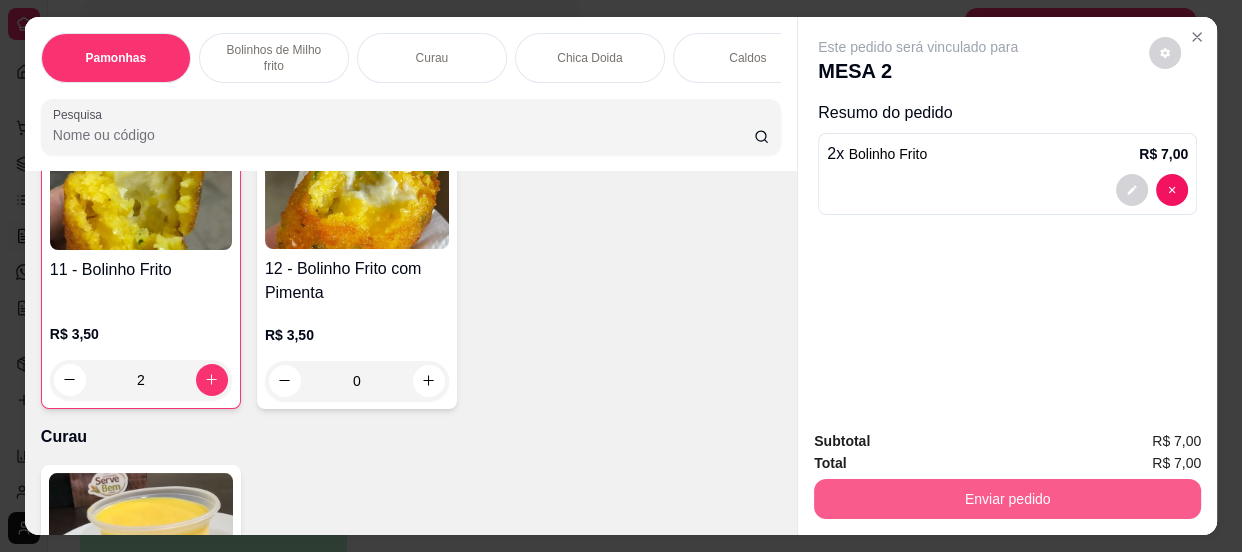 click on "Enviar pedido" at bounding box center [1007, 499] 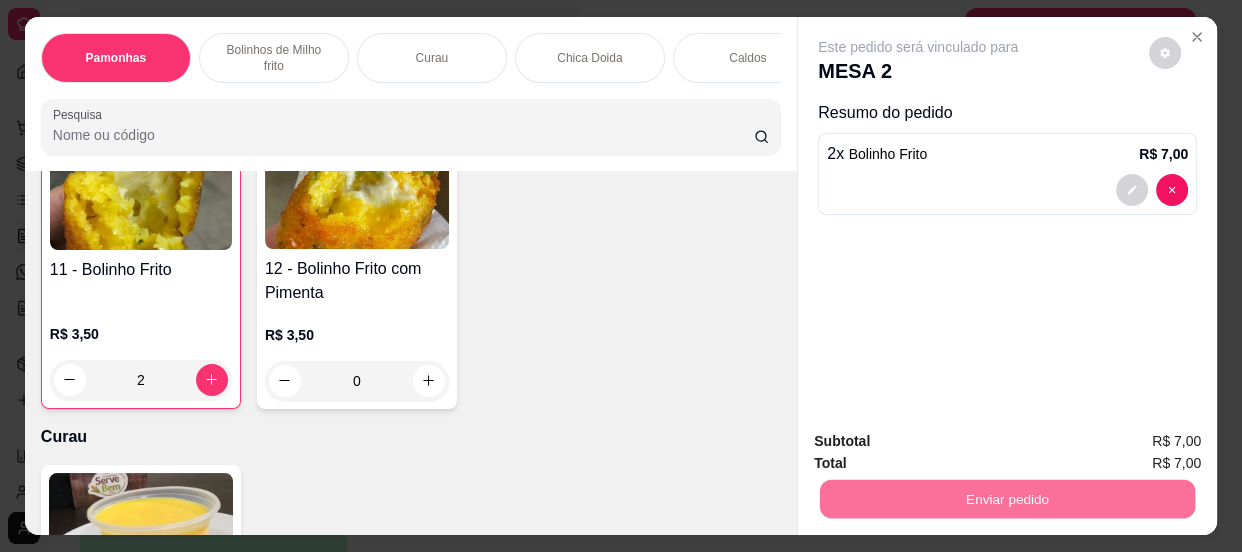 click on "Não registrar e enviar pedido" at bounding box center [942, 443] 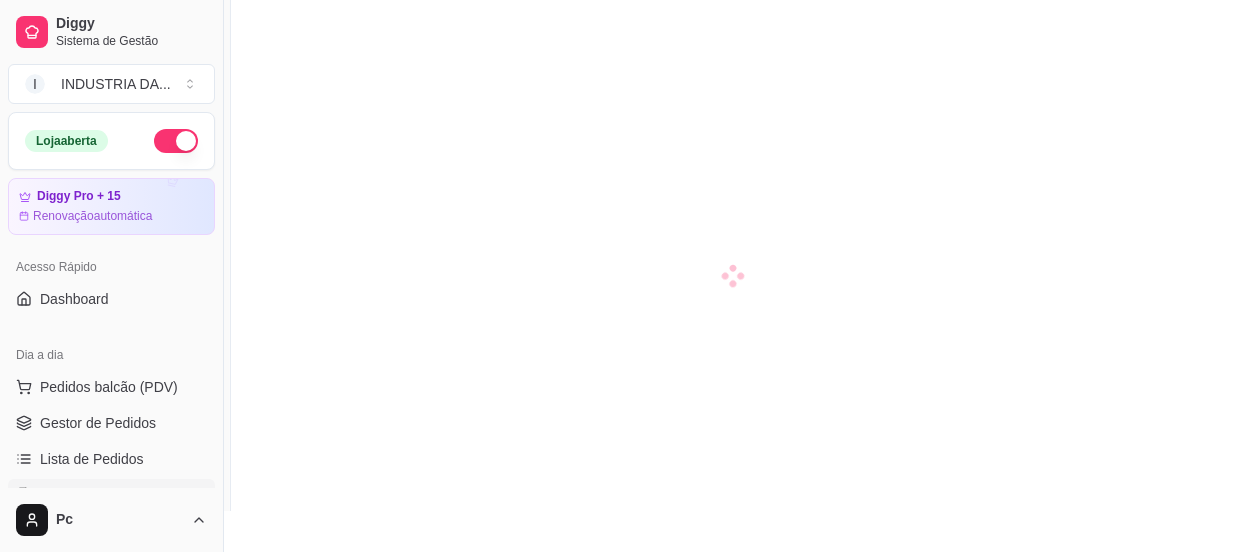 scroll, scrollTop: 0, scrollLeft: 0, axis: both 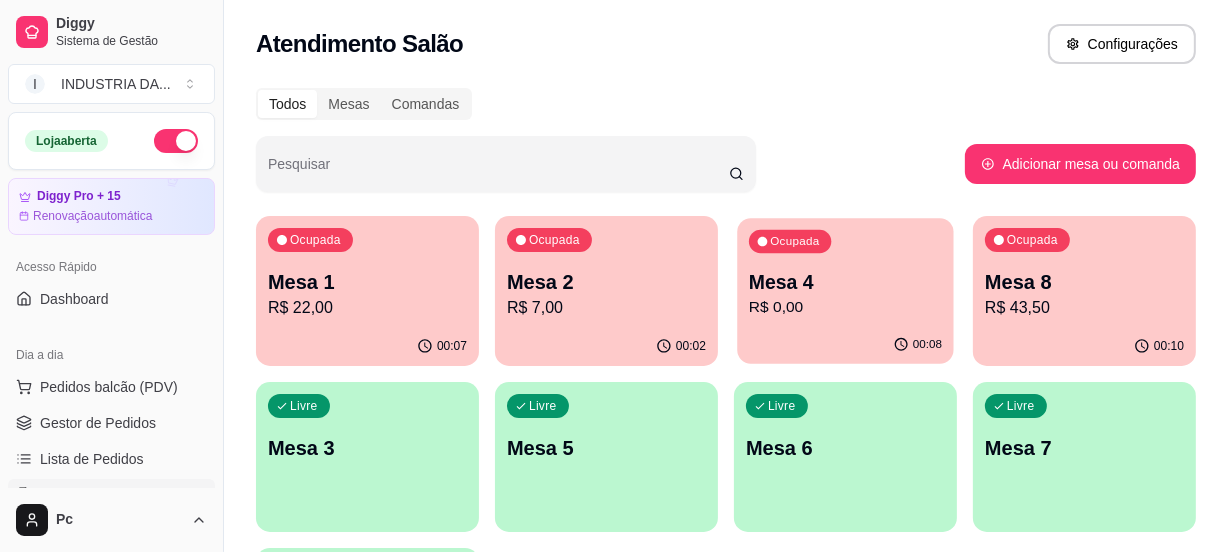 click on "Mesa 4" at bounding box center [845, 282] 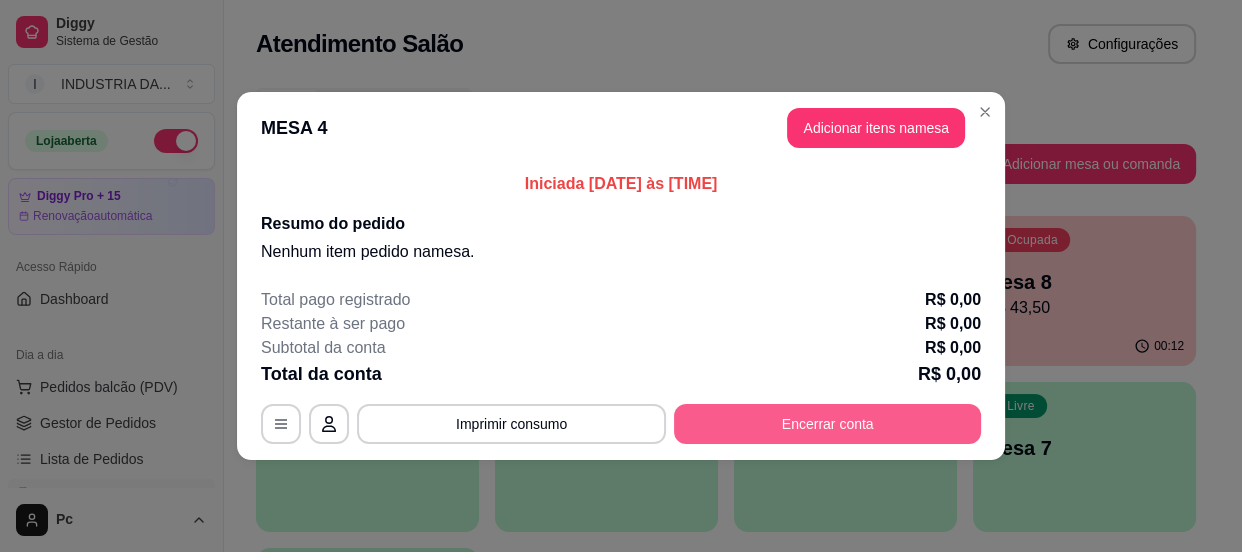 click on "Encerrar conta" at bounding box center (827, 424) 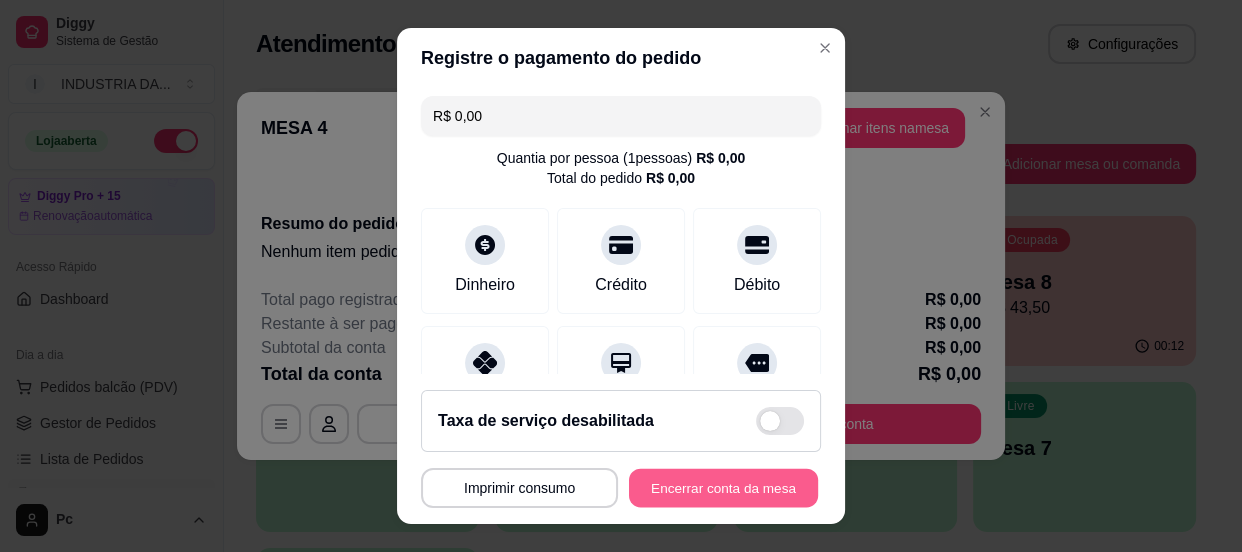 click on "Encerrar conta da mesa" at bounding box center (723, 488) 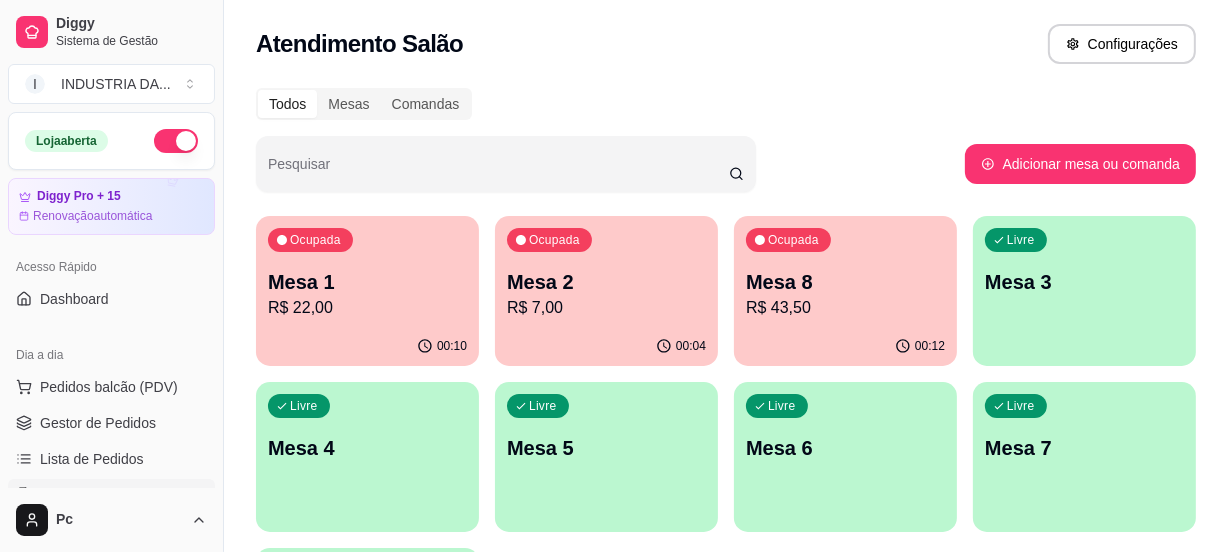 click on "00:12" at bounding box center (845, 346) 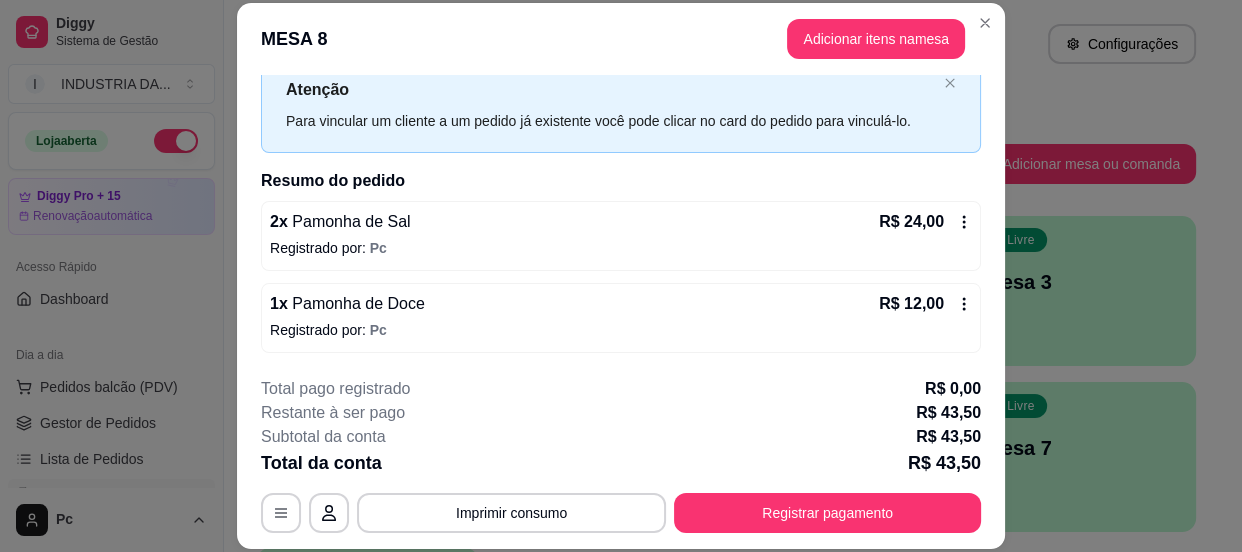 scroll, scrollTop: 143, scrollLeft: 0, axis: vertical 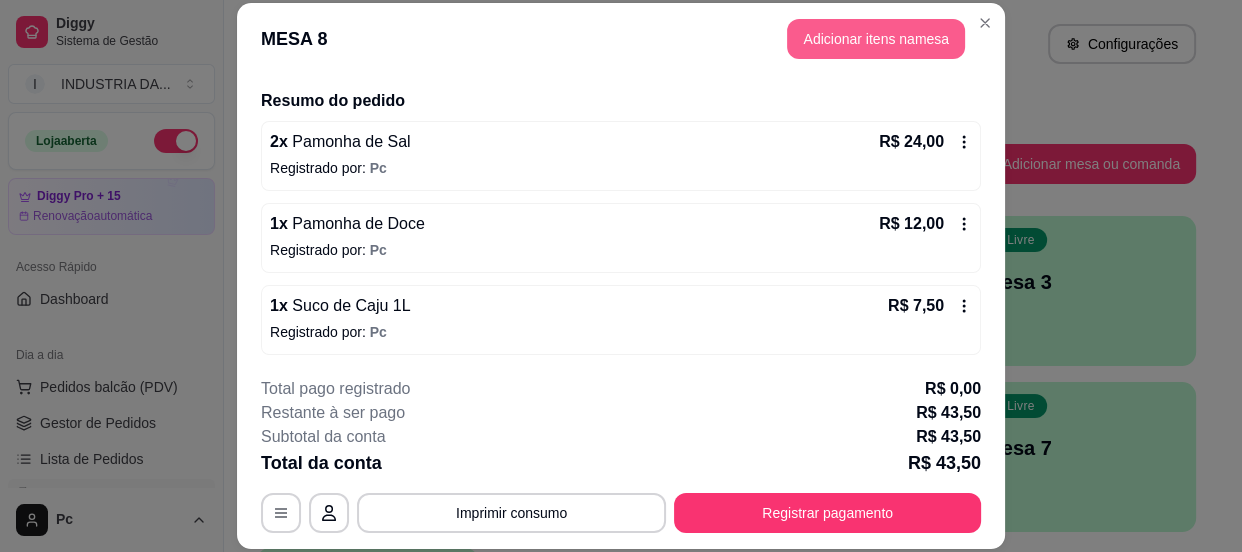 click on "Adicionar itens na  mesa" at bounding box center (876, 39) 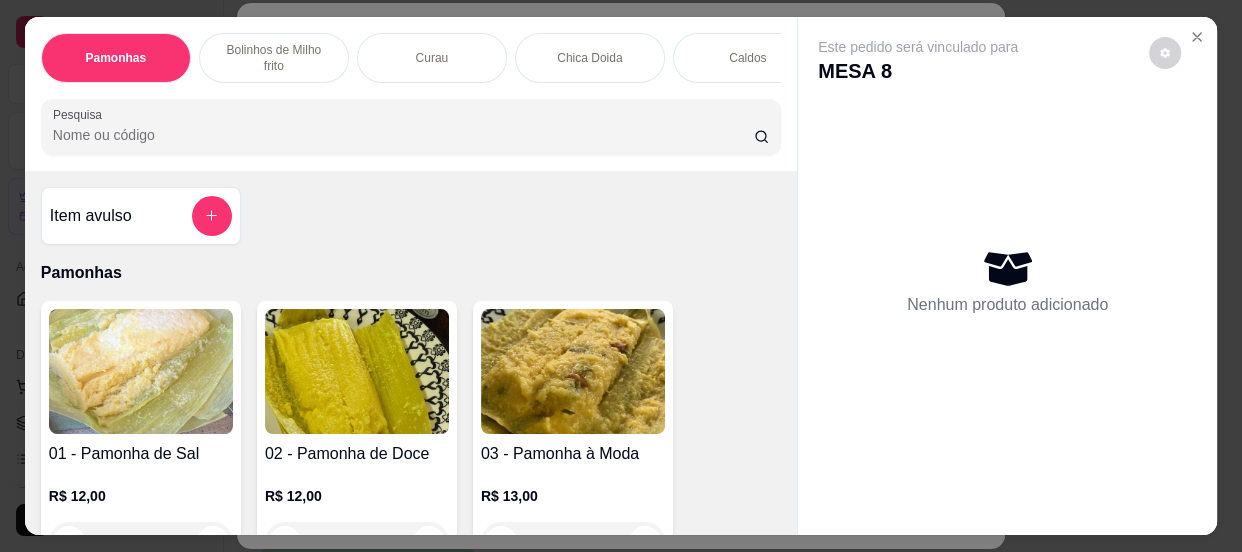 scroll, scrollTop: 181, scrollLeft: 0, axis: vertical 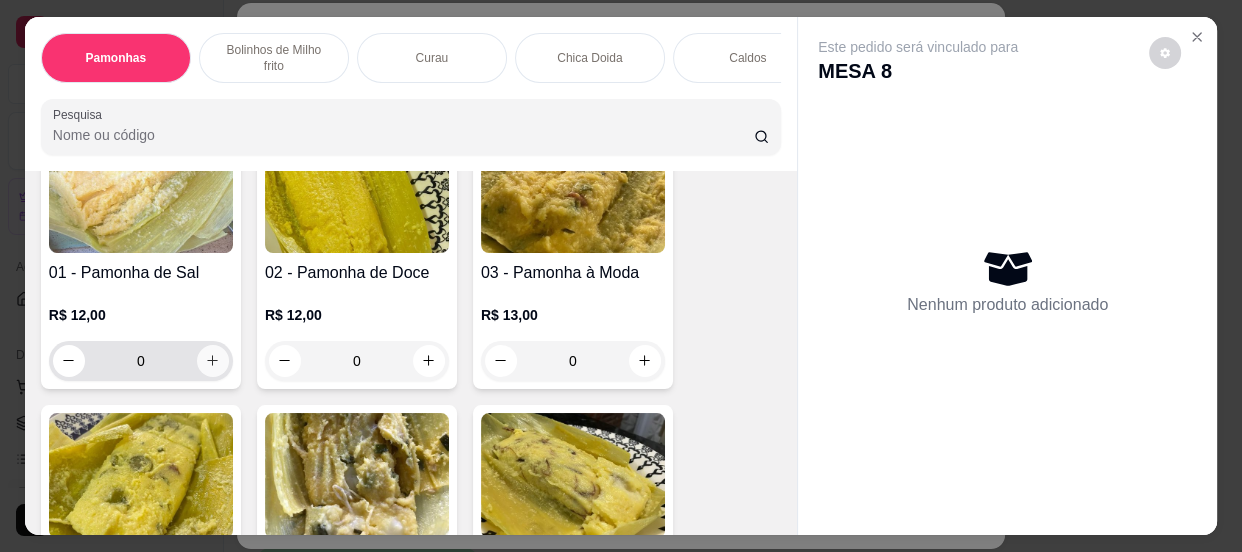 click 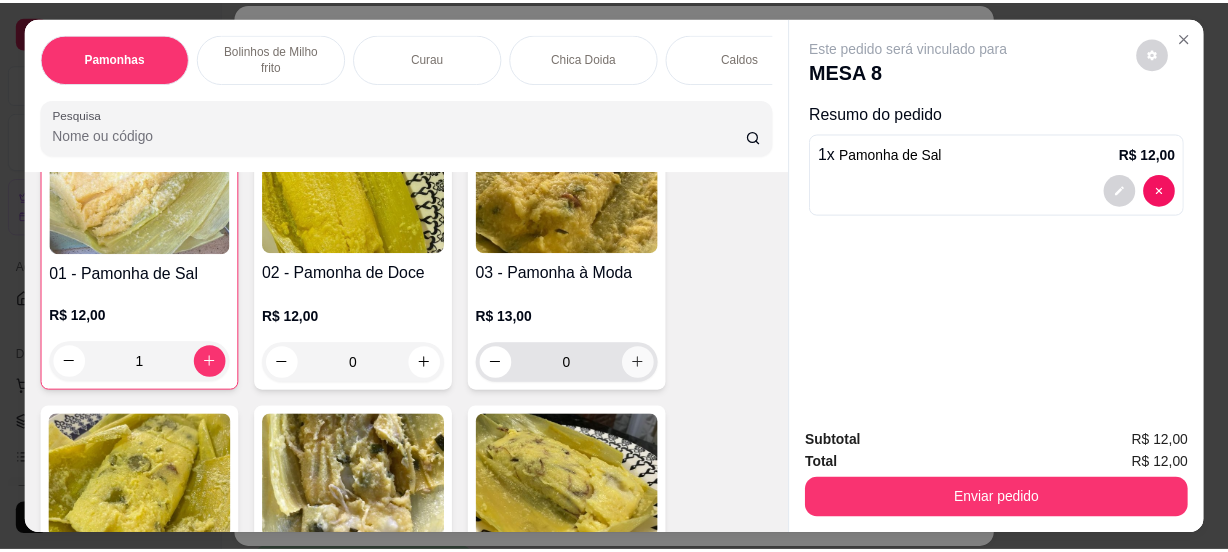 scroll, scrollTop: 182, scrollLeft: 0, axis: vertical 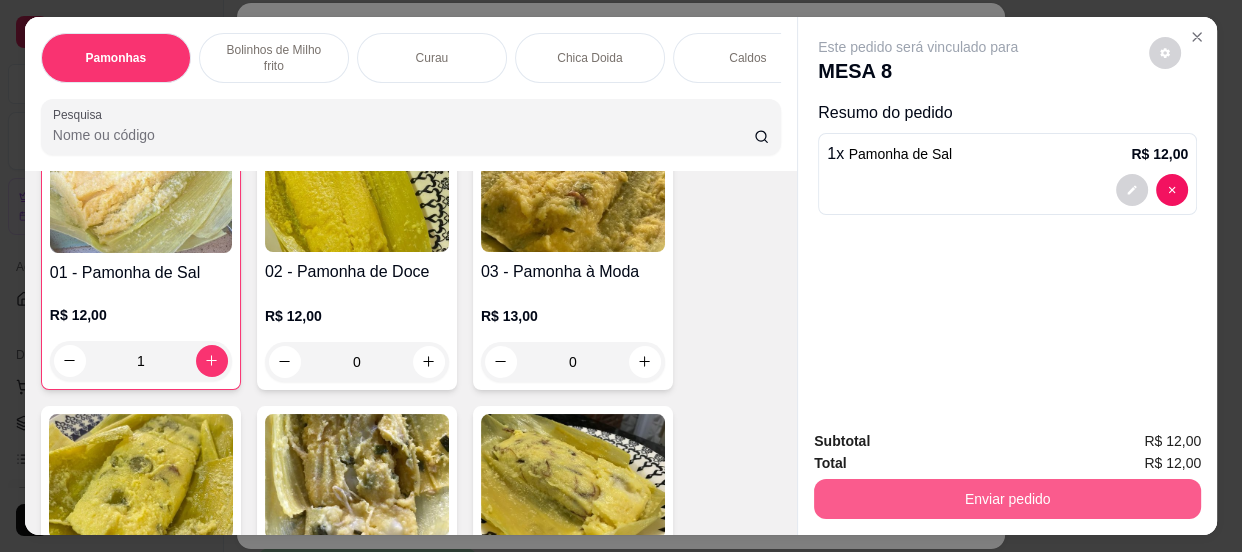 click on "Enviar pedido" at bounding box center [1007, 499] 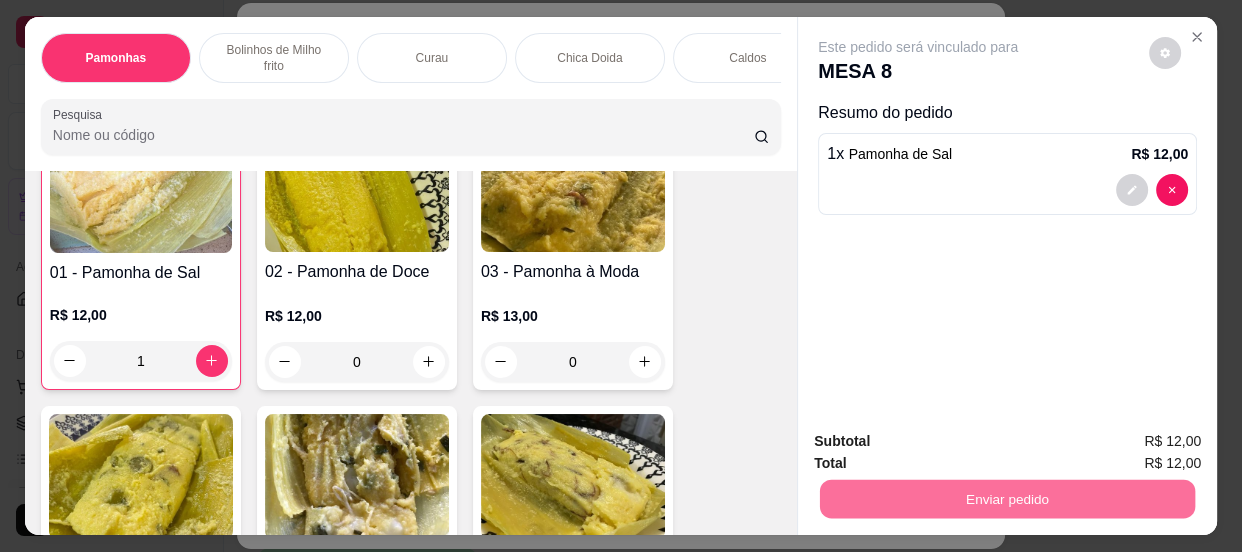 click on "Não registrar e enviar pedido" at bounding box center (942, 443) 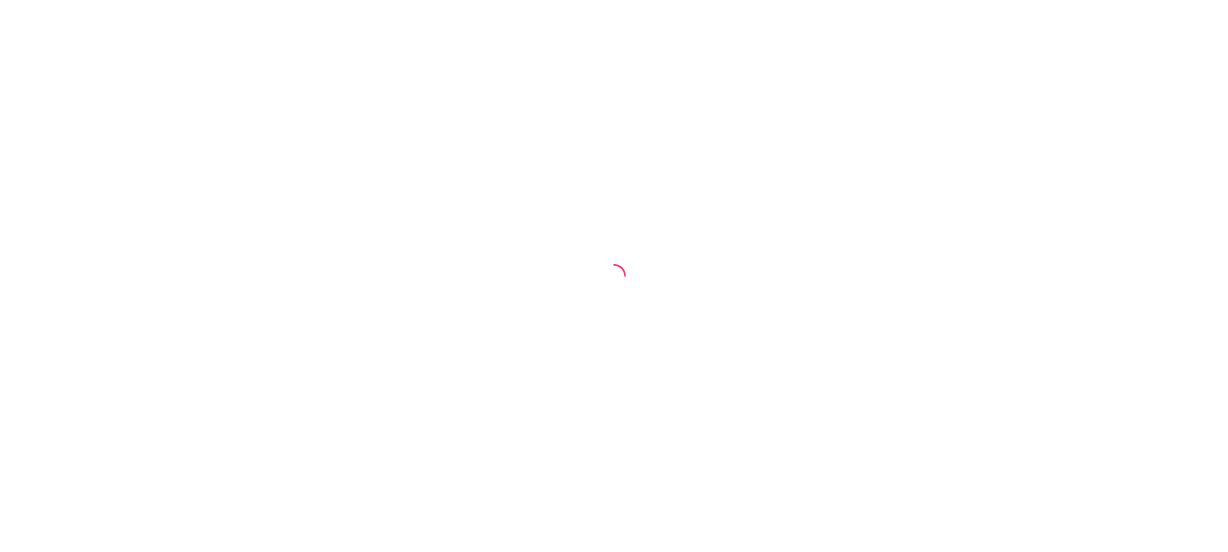 scroll, scrollTop: 0, scrollLeft: 0, axis: both 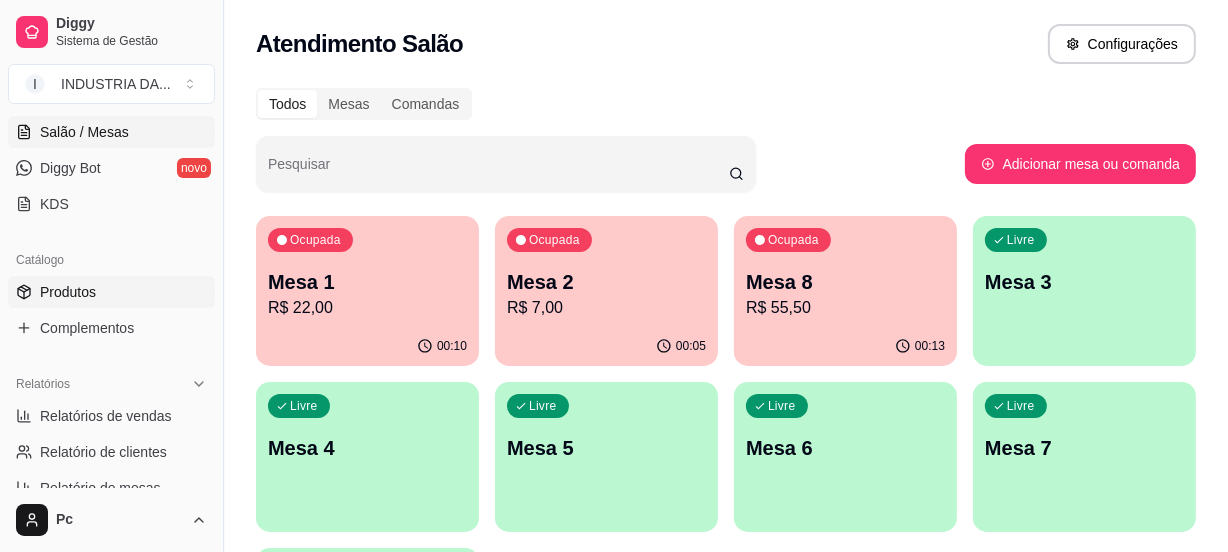 click on "Produtos" at bounding box center (68, 292) 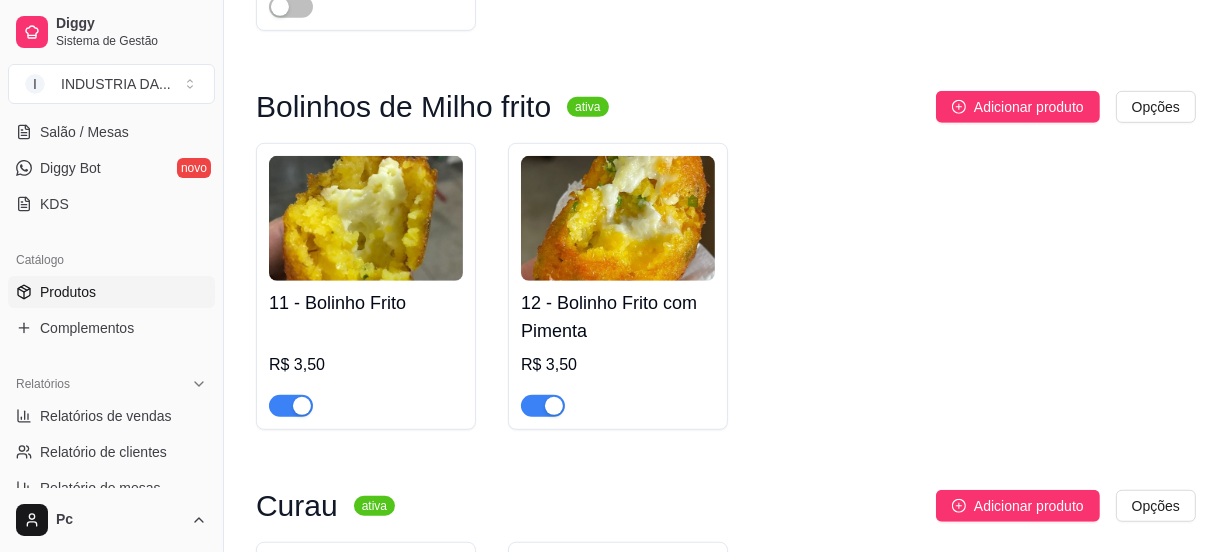 scroll, scrollTop: 1272, scrollLeft: 0, axis: vertical 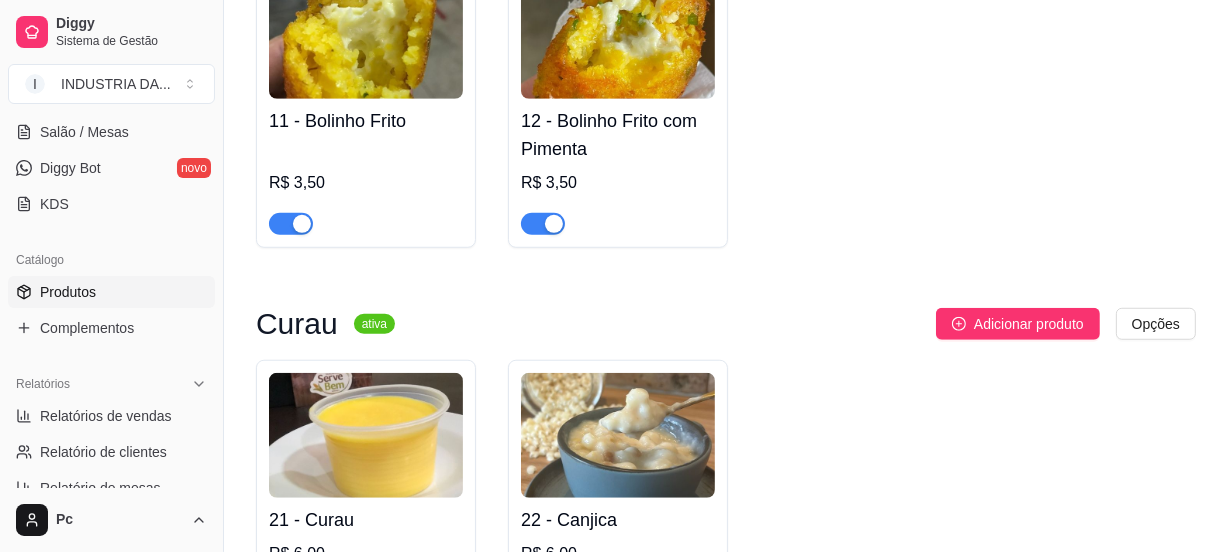 click at bounding box center [554, 224] 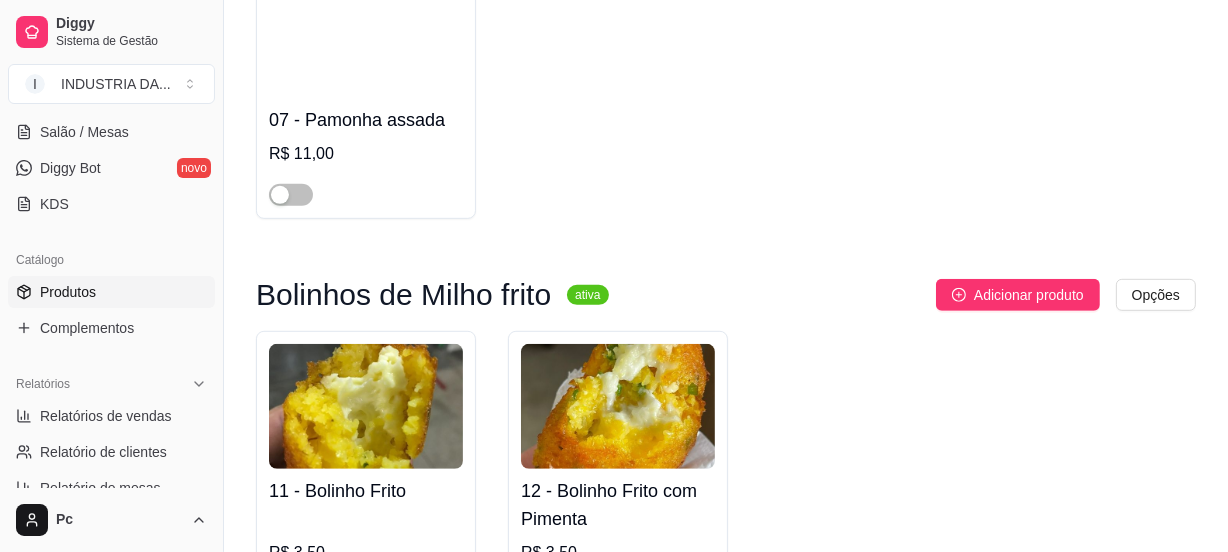 scroll, scrollTop: 1000, scrollLeft: 0, axis: vertical 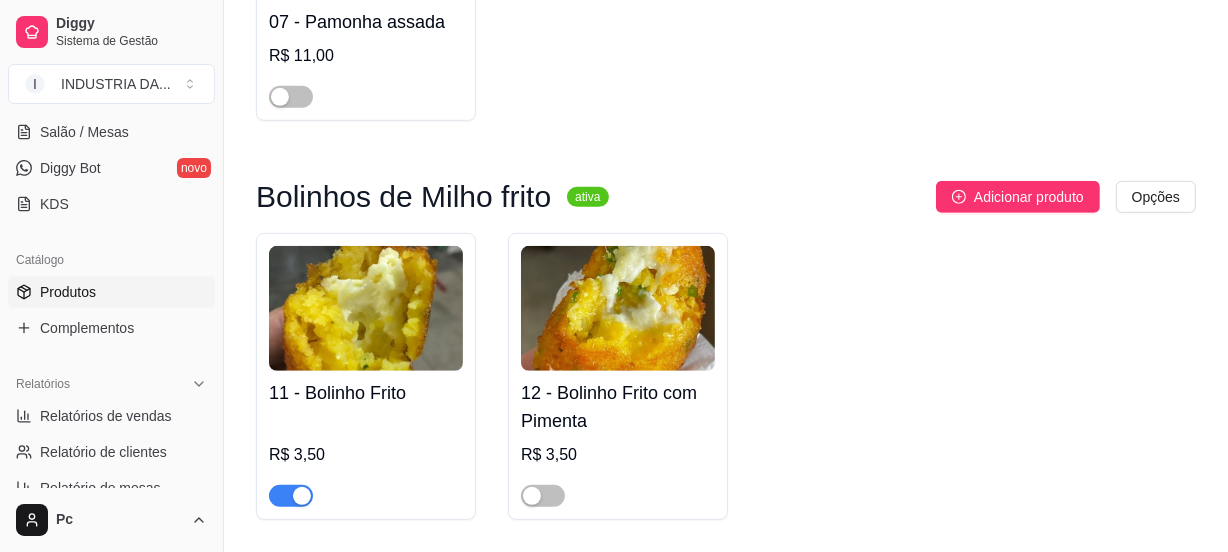 click at bounding box center [302, 496] 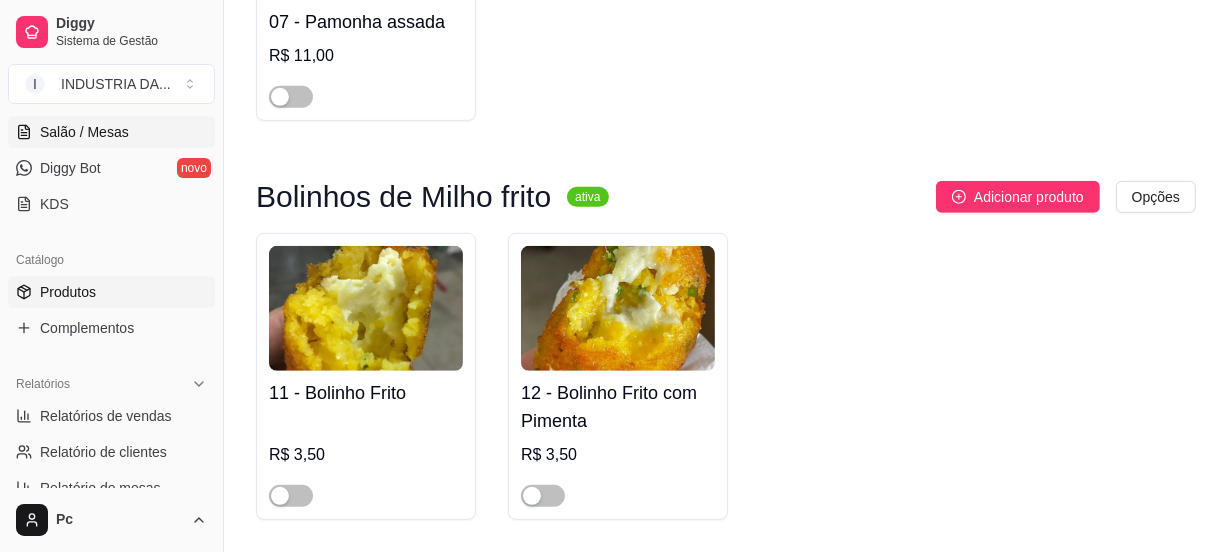 click on "Salão / Mesas" at bounding box center [84, 132] 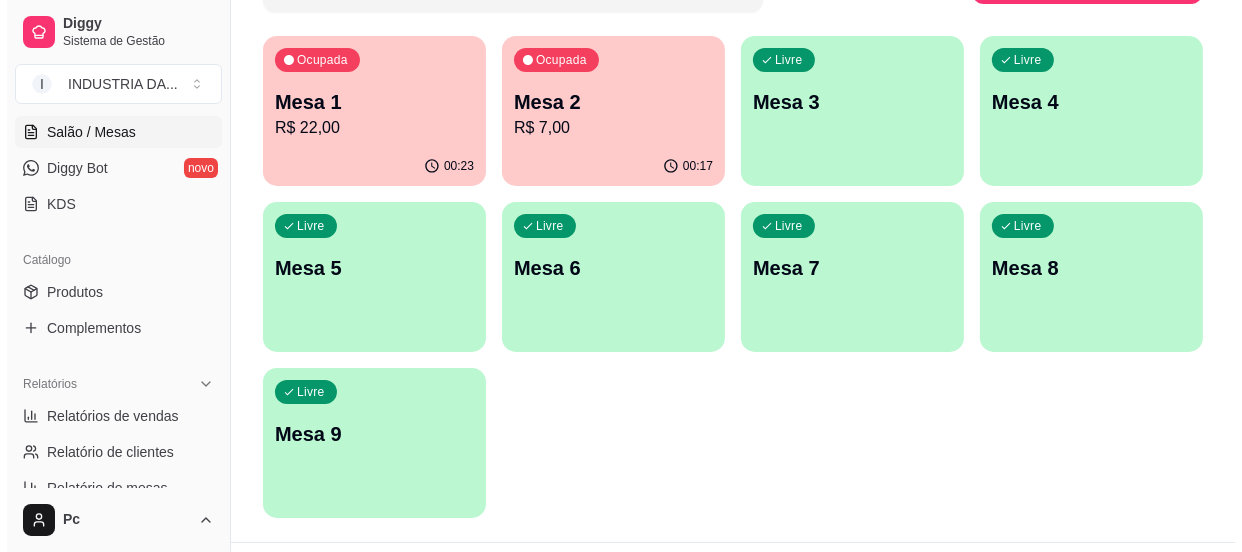 scroll, scrollTop: 227, scrollLeft: 0, axis: vertical 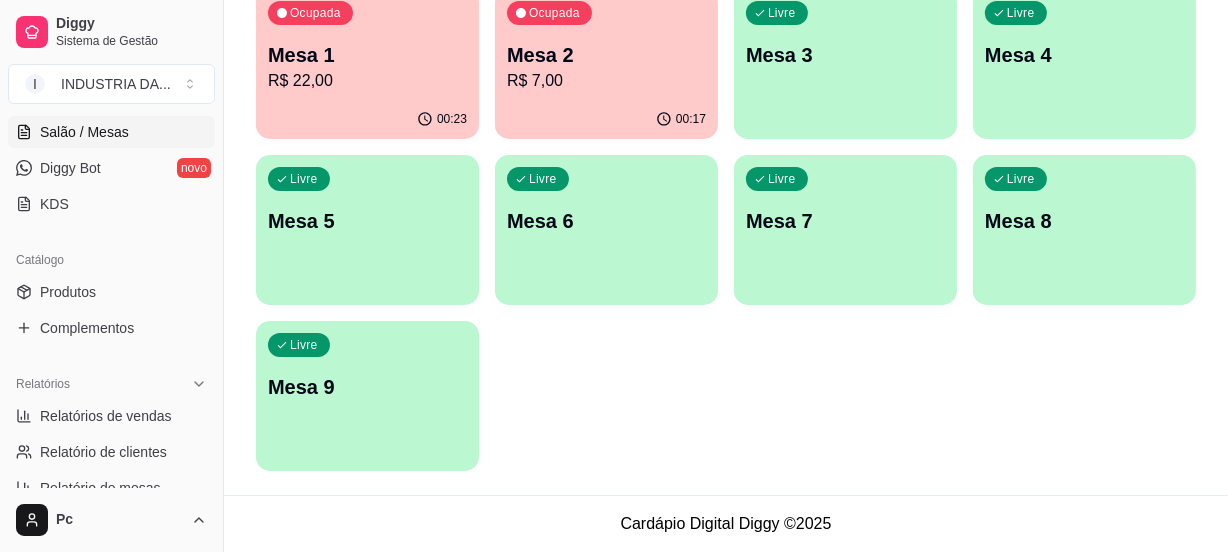 click on "Livre Mesa 9" at bounding box center [367, 384] 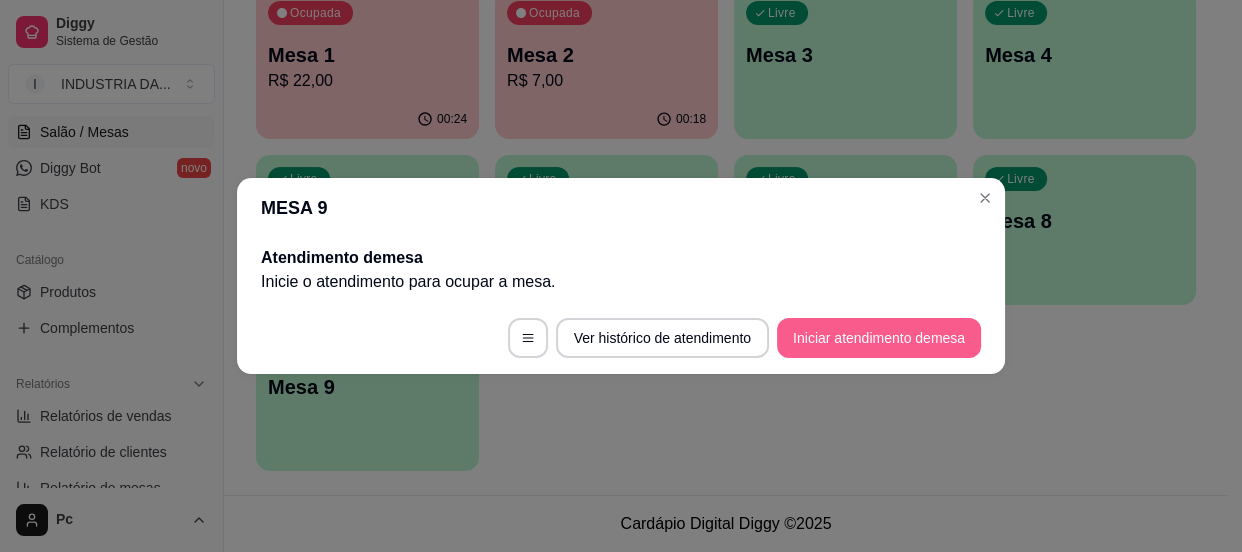 click on "Iniciar atendimento de  mesa" at bounding box center (879, 338) 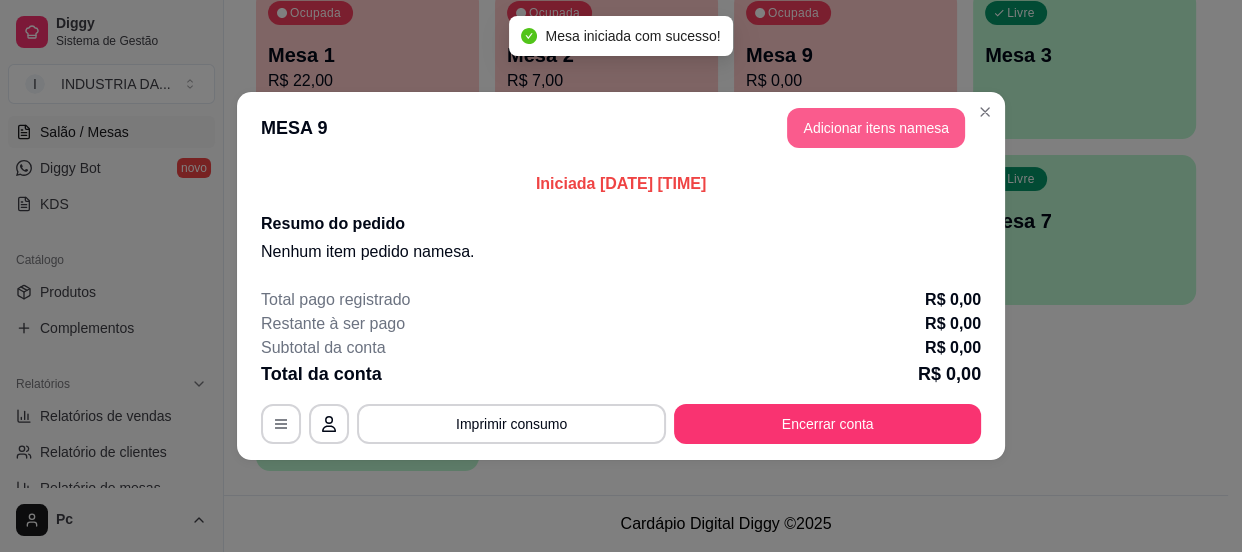 click on "Adicionar itens na  mesa" at bounding box center (876, 128) 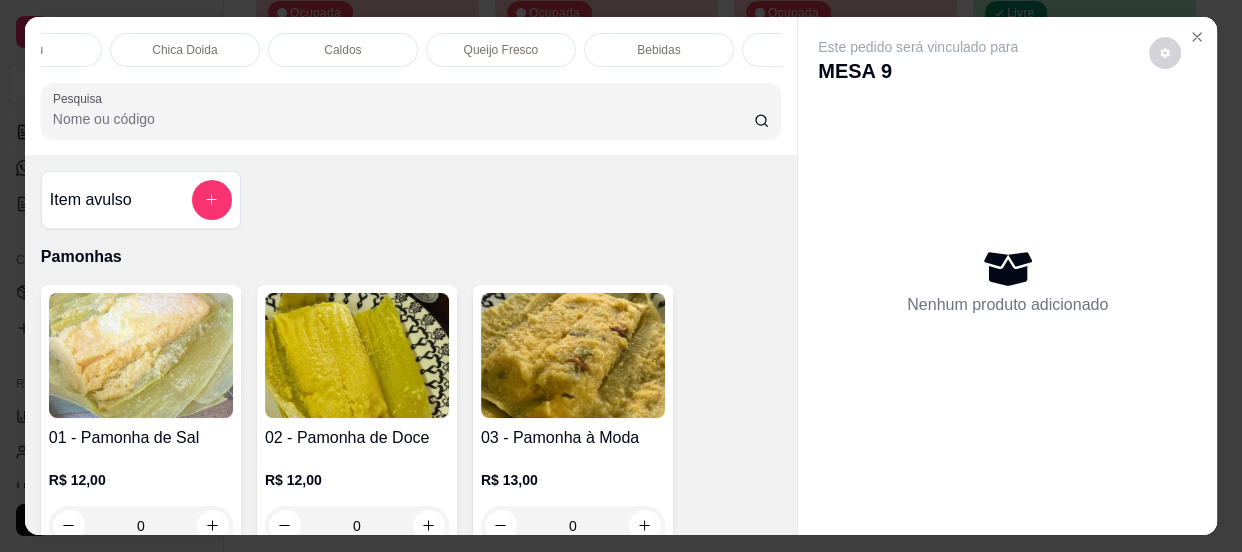 scroll, scrollTop: 0, scrollLeft: 0, axis: both 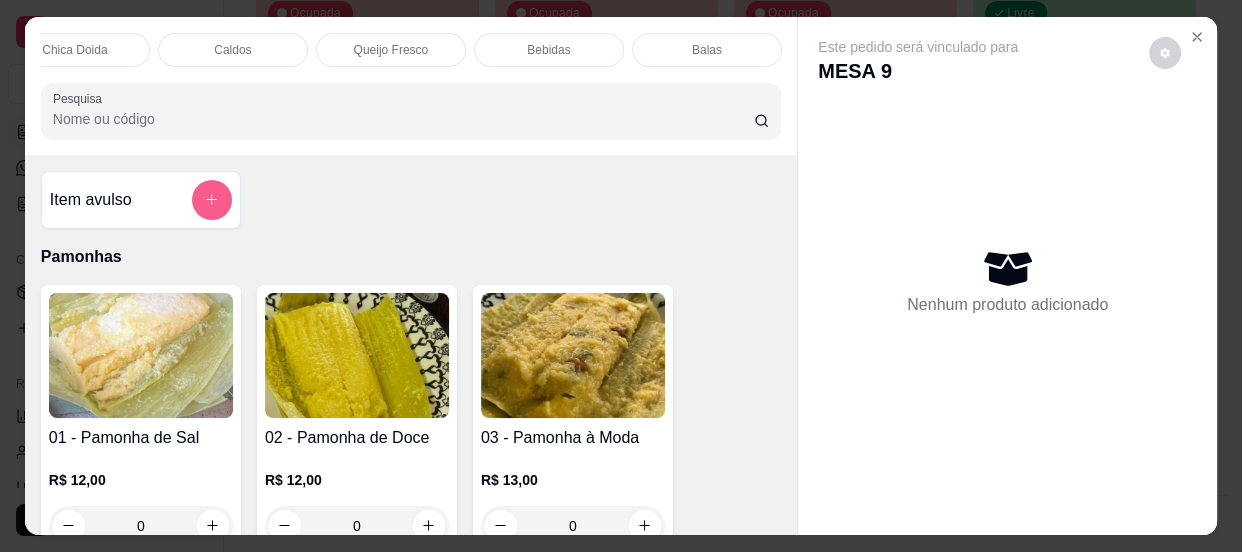click at bounding box center (212, 200) 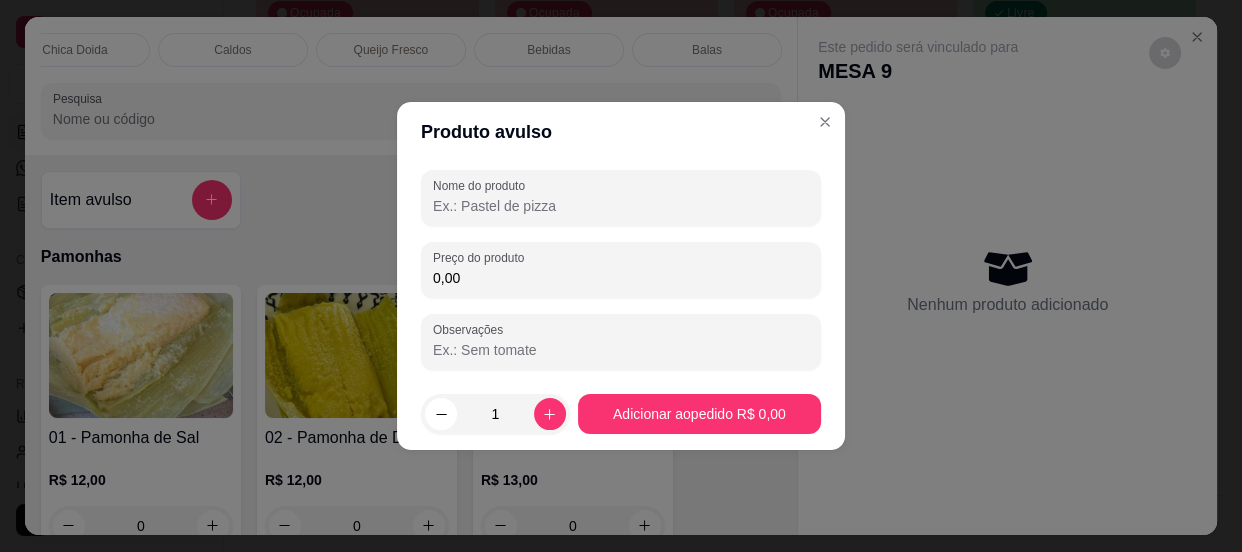 click on "Nome do produto" at bounding box center (621, 206) 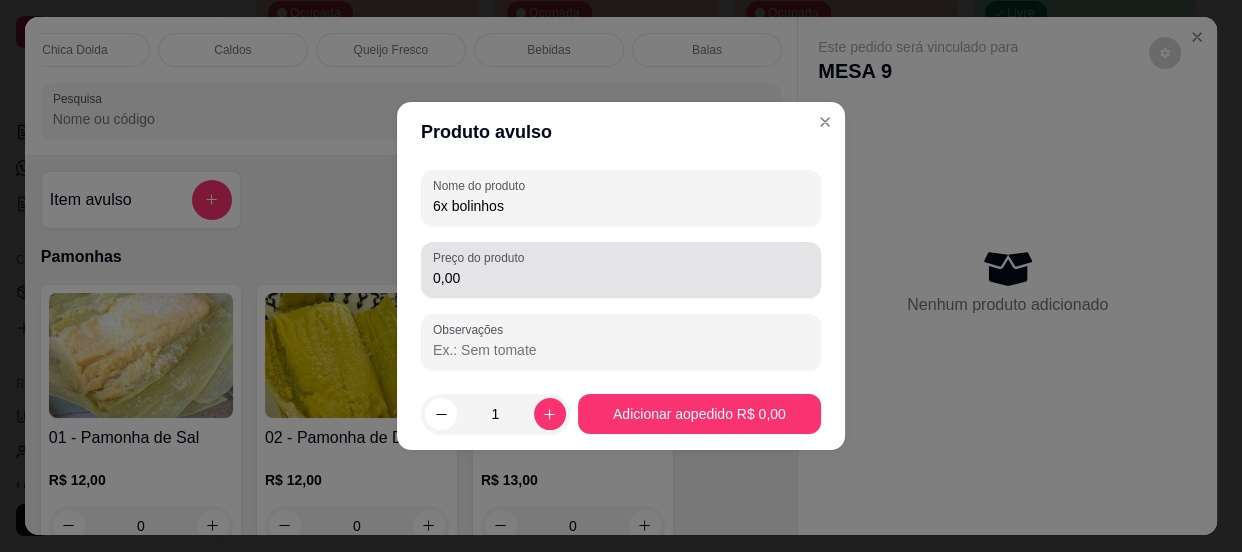 type on "6x bolinhos" 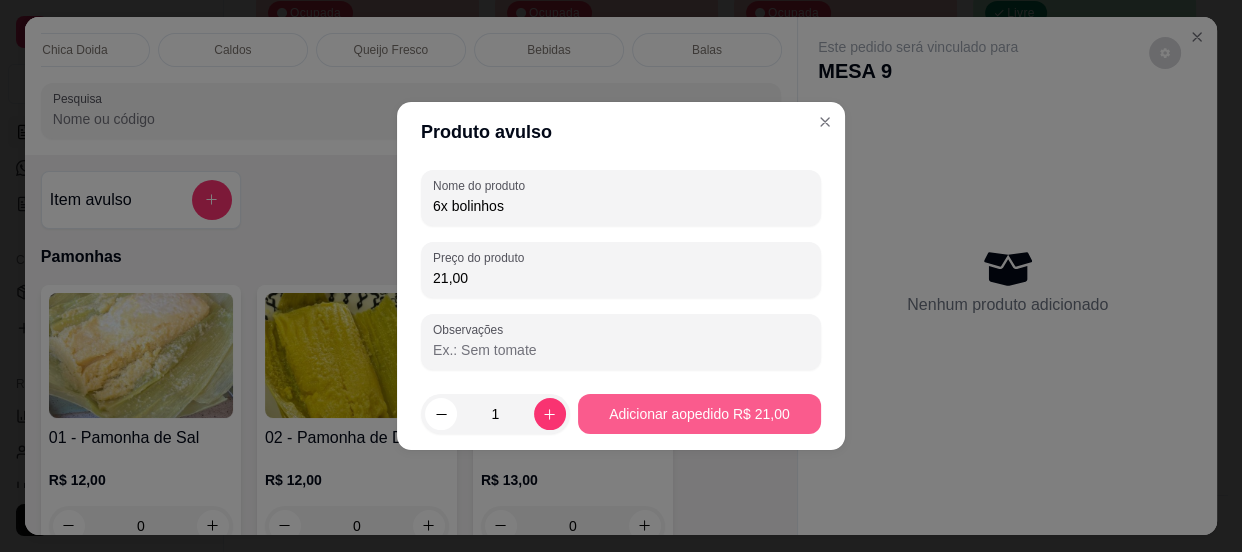 type on "21,00" 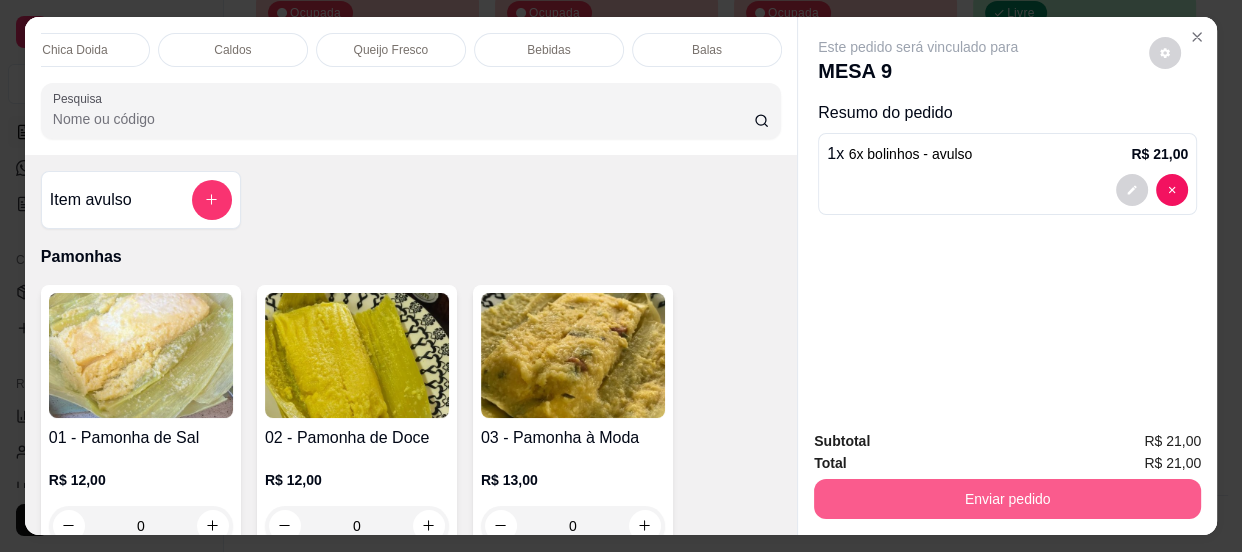 click on "Enviar pedido" at bounding box center [1007, 499] 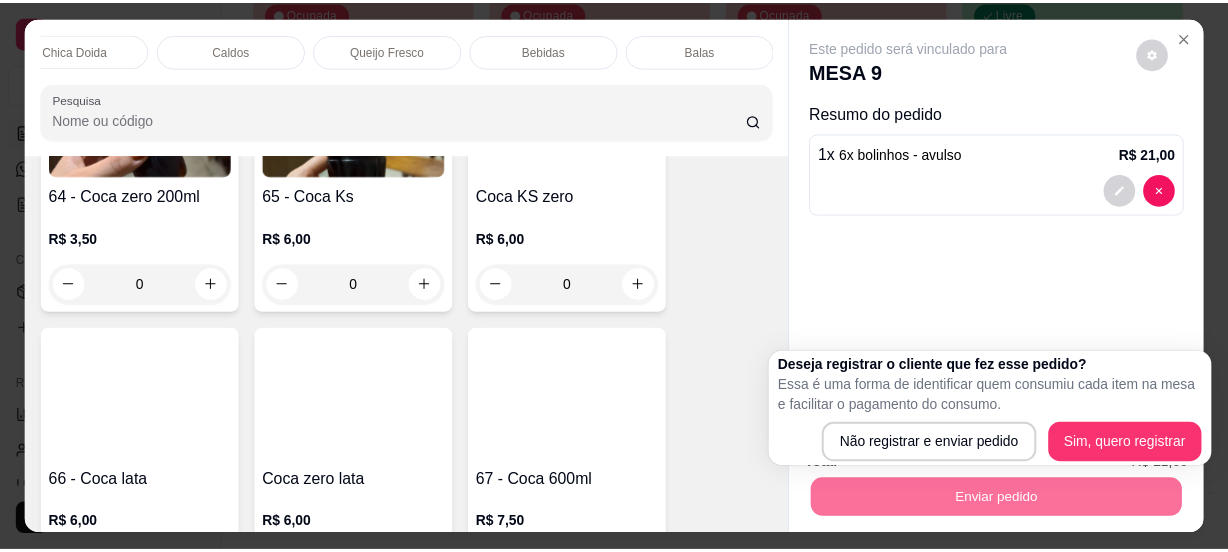 scroll, scrollTop: 2545, scrollLeft: 0, axis: vertical 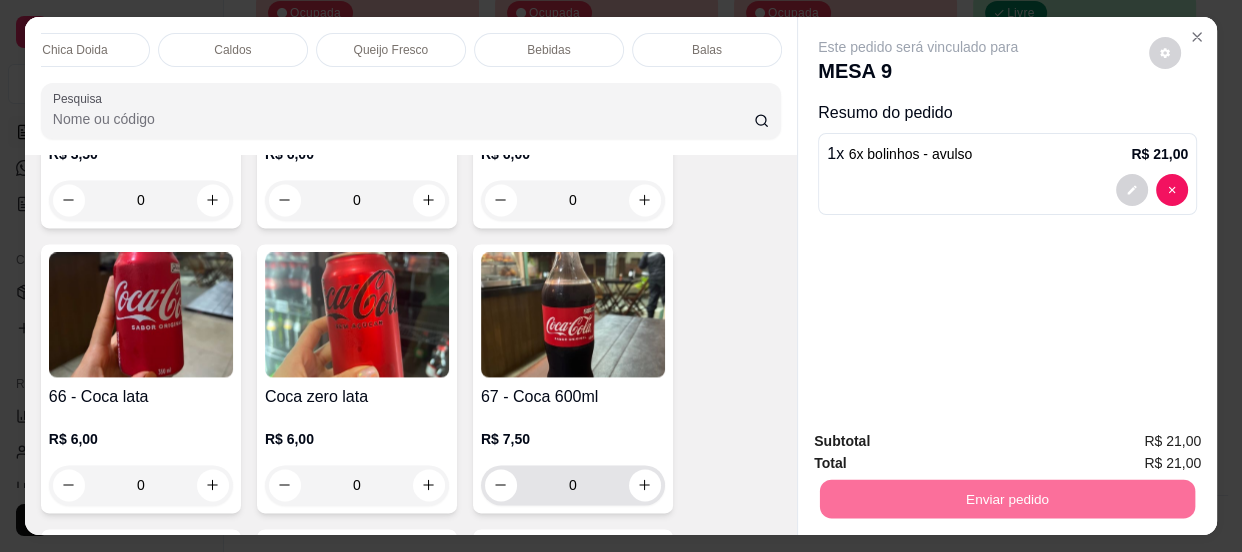click on "0" at bounding box center [573, 485] 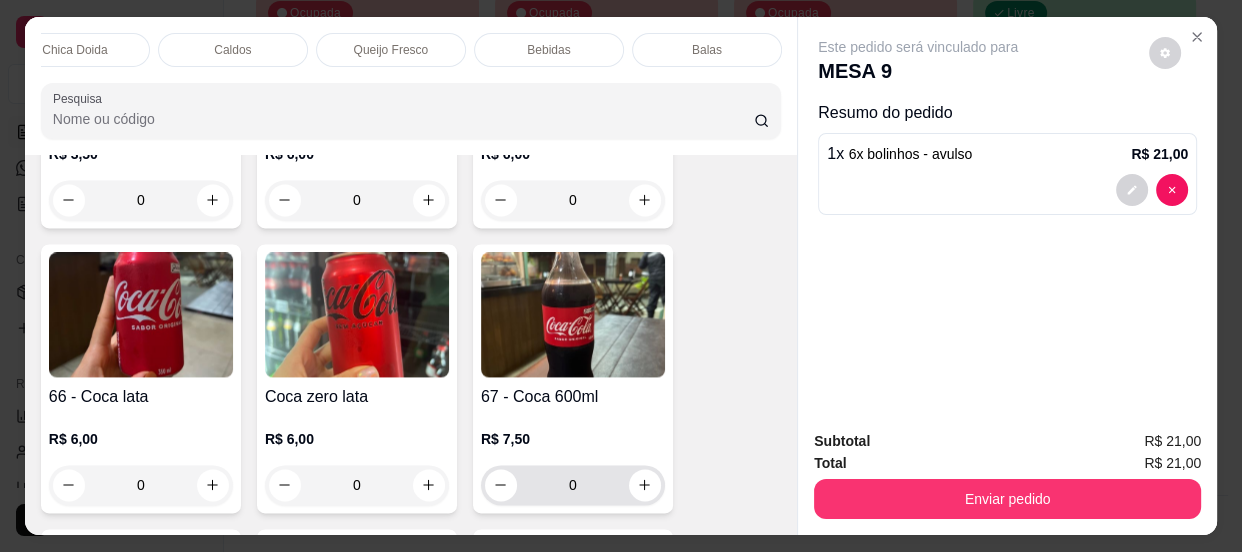 type 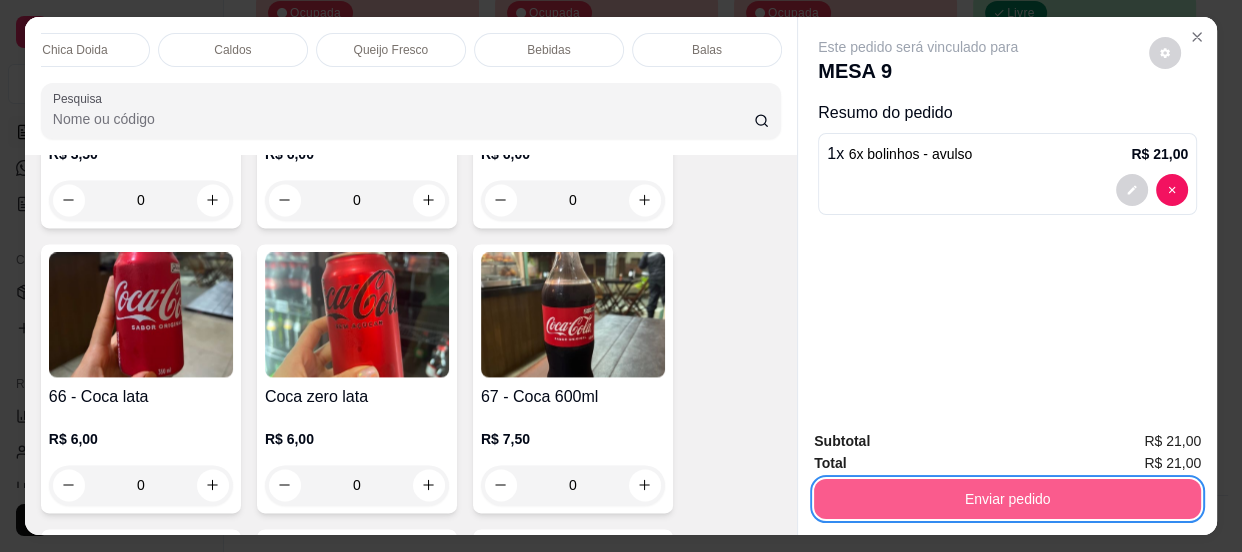 click on "Enviar pedido" at bounding box center [1007, 499] 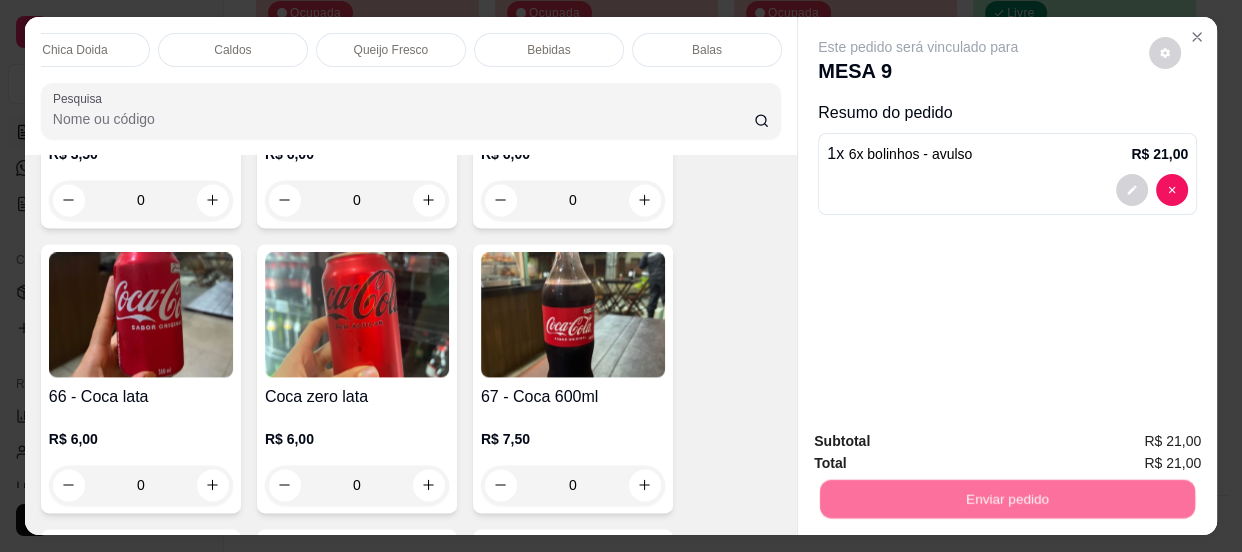 click on "Não registrar e enviar pedido" at bounding box center [942, 444] 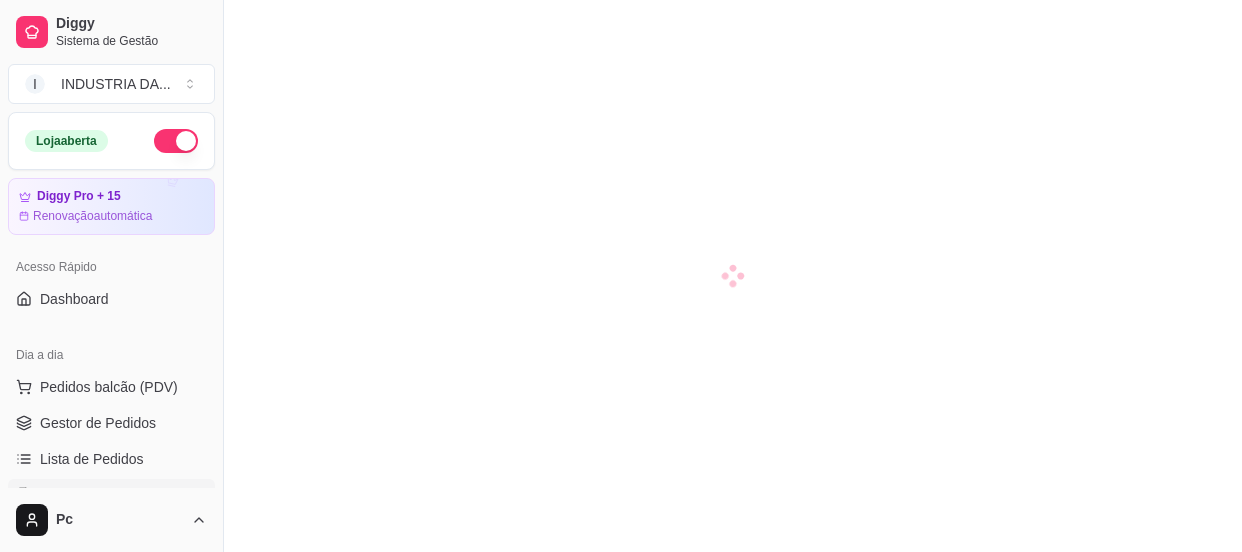 scroll, scrollTop: 0, scrollLeft: 0, axis: both 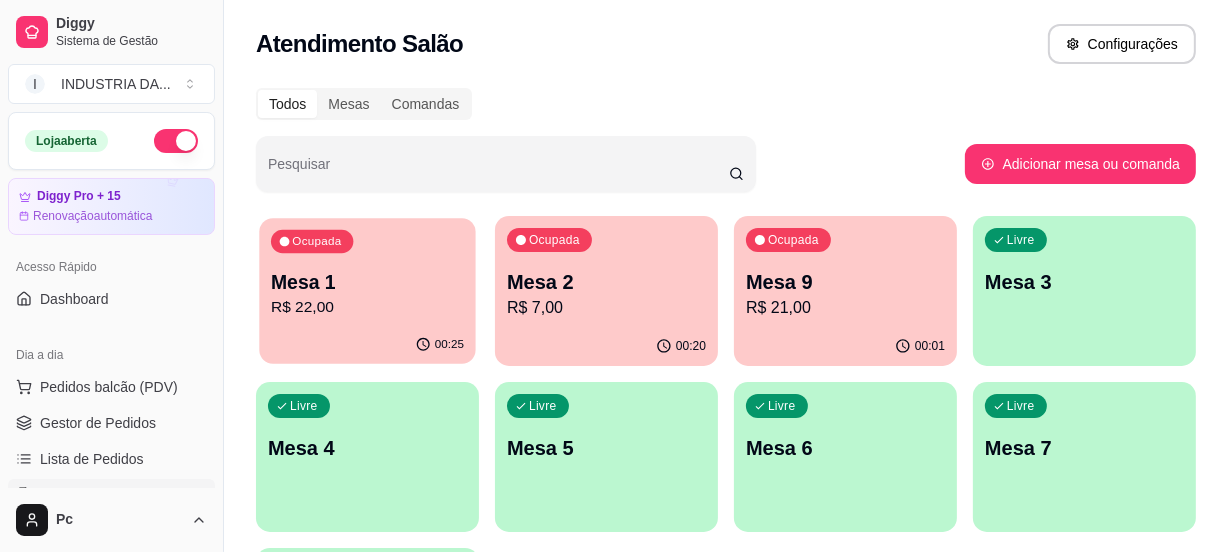 click on "Mesa 1" at bounding box center (367, 282) 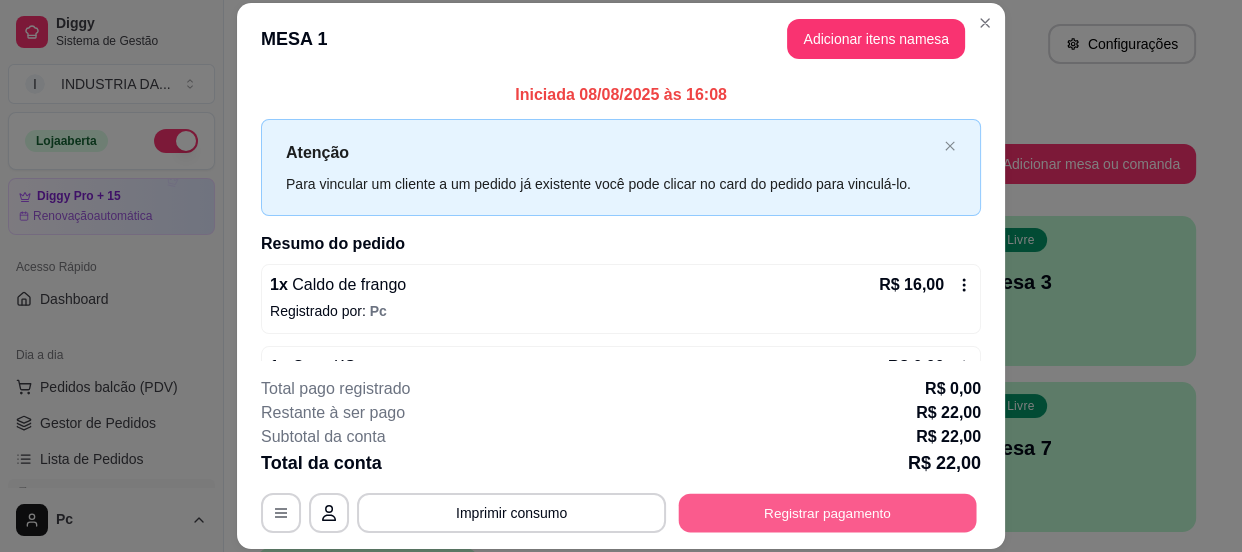 click on "Registrar pagamento" at bounding box center [828, 513] 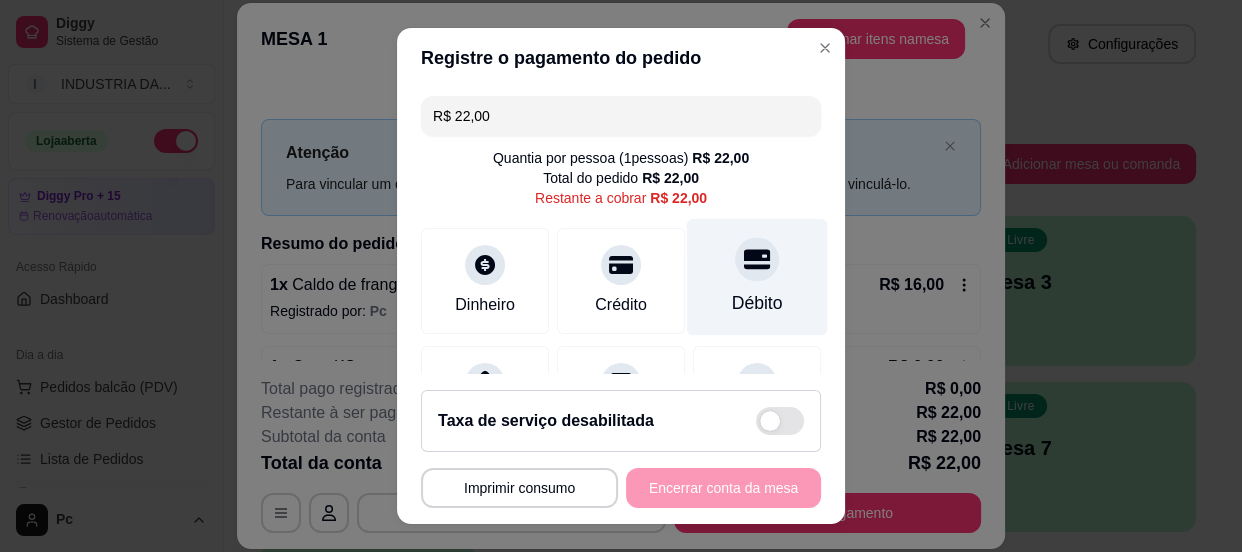 click on "Débito" at bounding box center [757, 303] 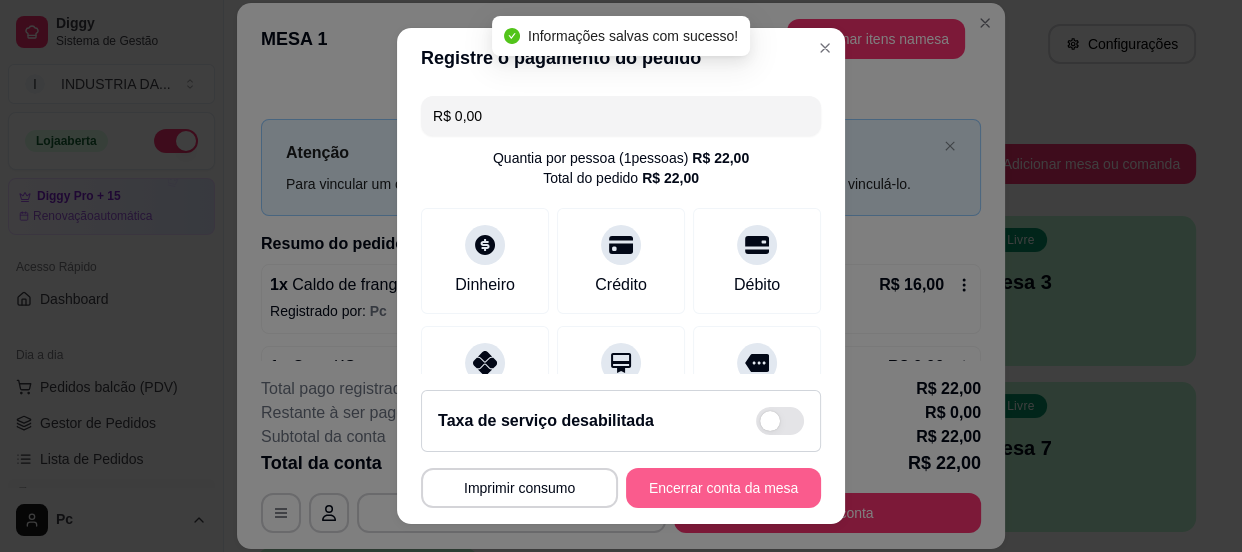 type on "R$ 0,00" 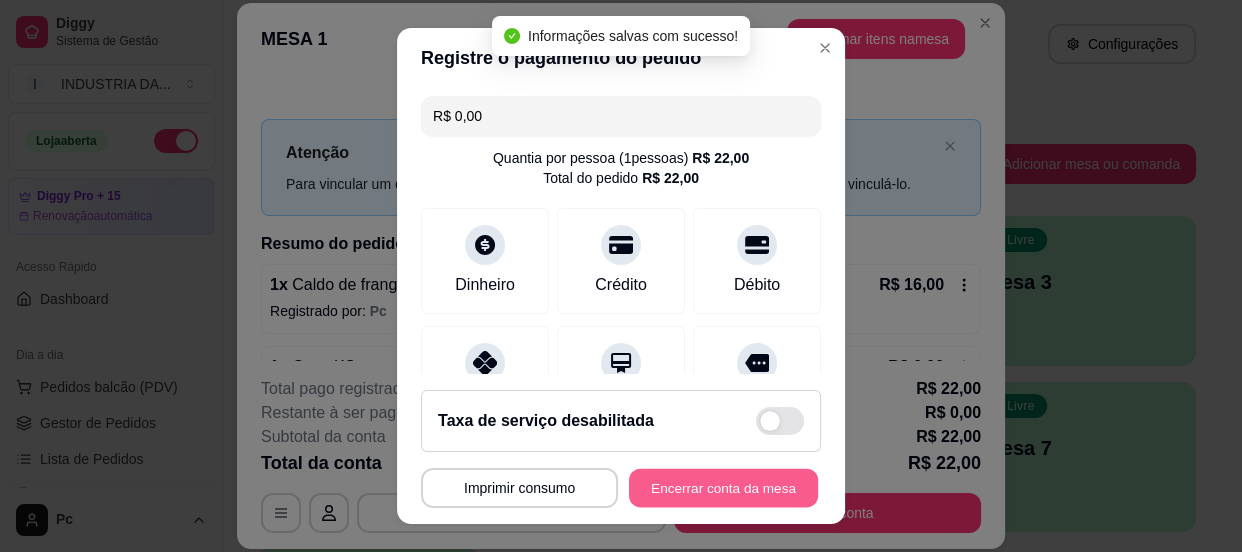 click on "Encerrar conta da mesa" at bounding box center (723, 488) 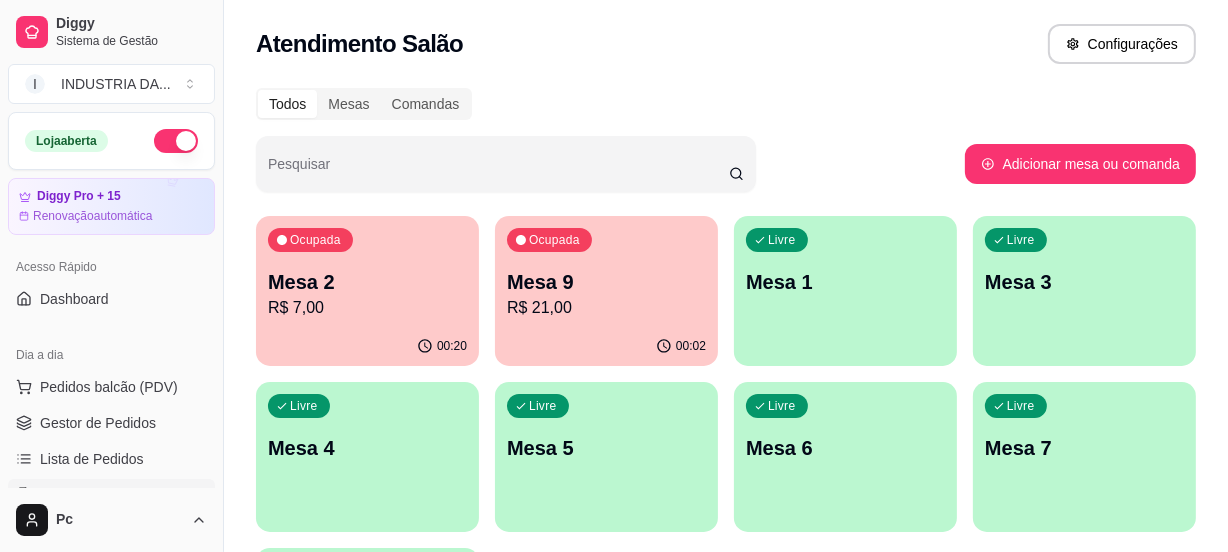 click on "R$ 21,00" at bounding box center [606, 308] 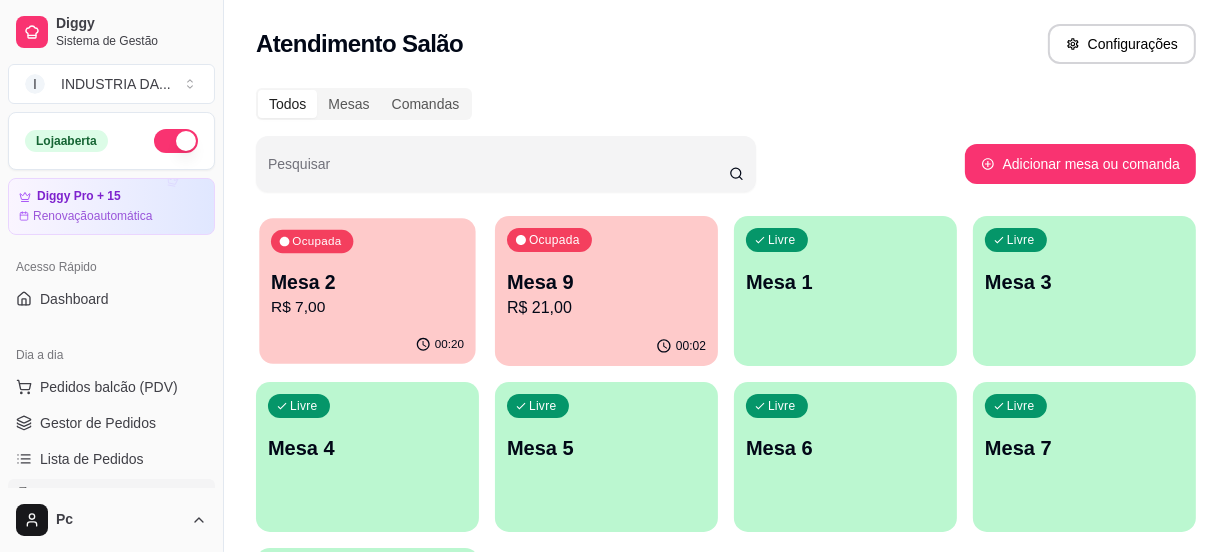 click on "Mesa 2" at bounding box center [367, 282] 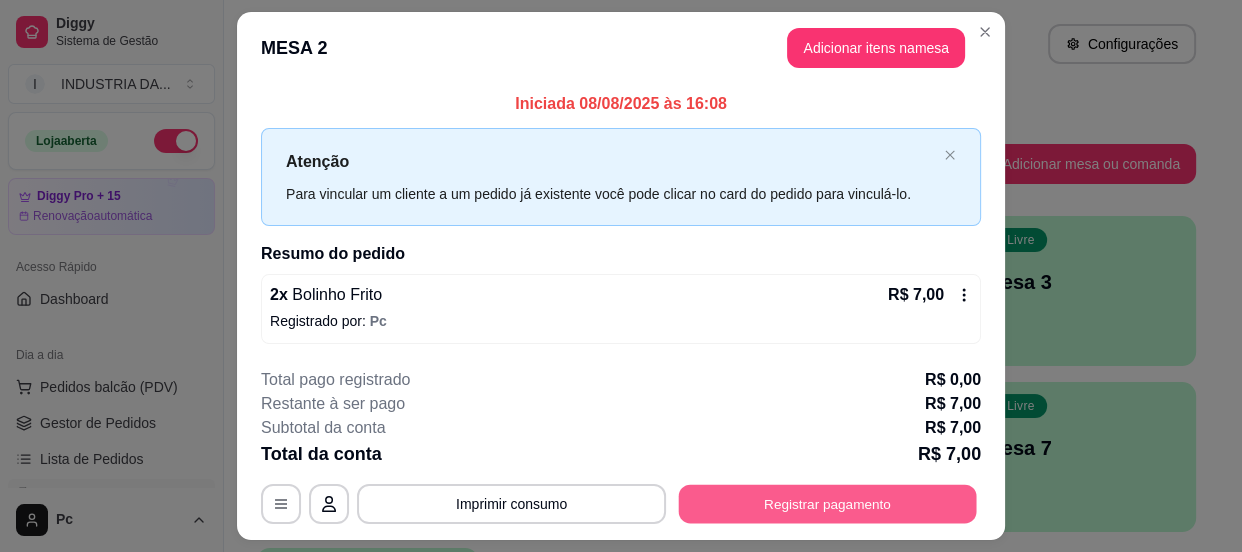 click on "Registrar pagamento" at bounding box center (828, 503) 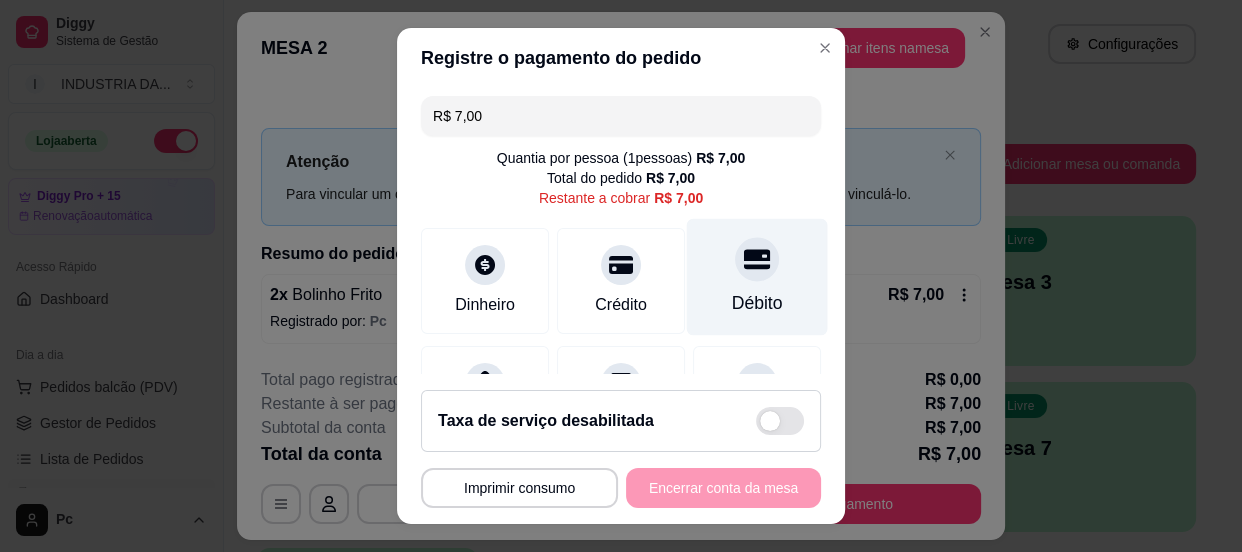 click on "Débito" at bounding box center (757, 303) 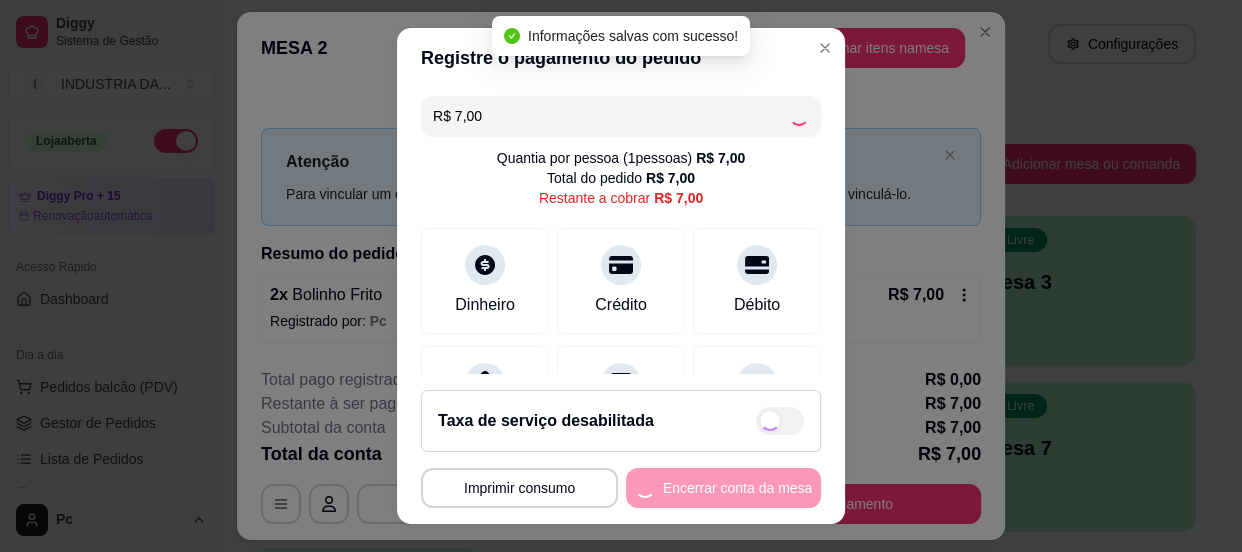 type on "R$ 0,00" 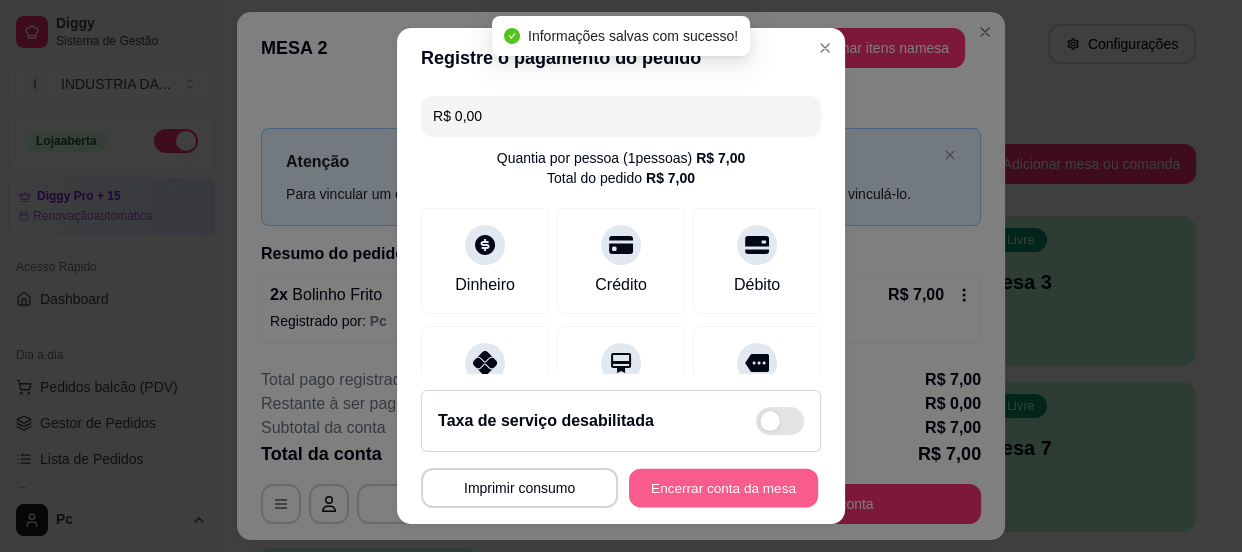 click on "Encerrar conta da mesa" at bounding box center [723, 488] 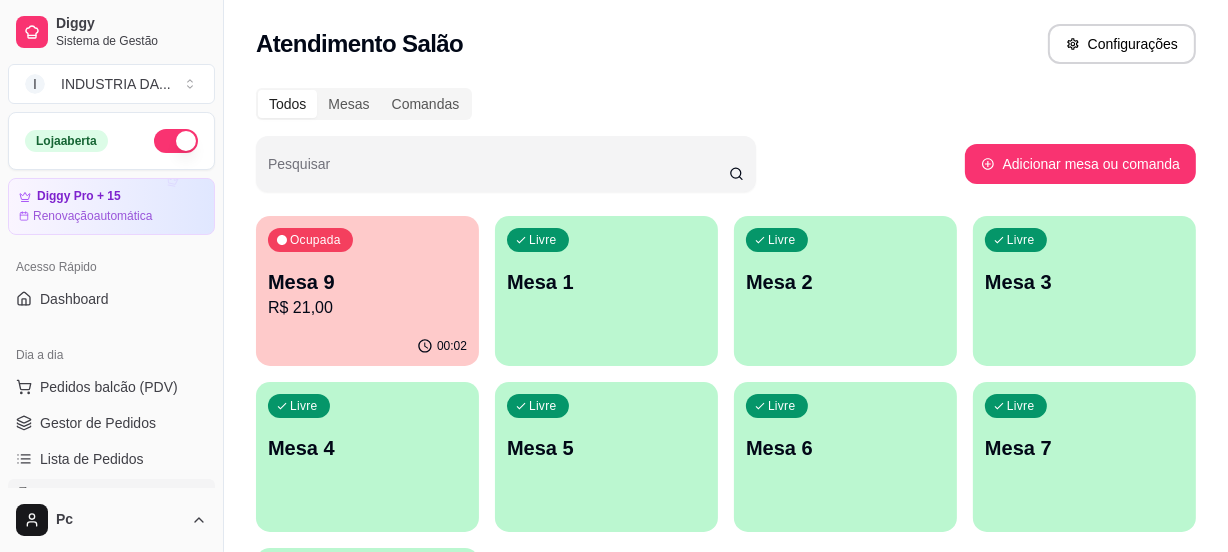 type 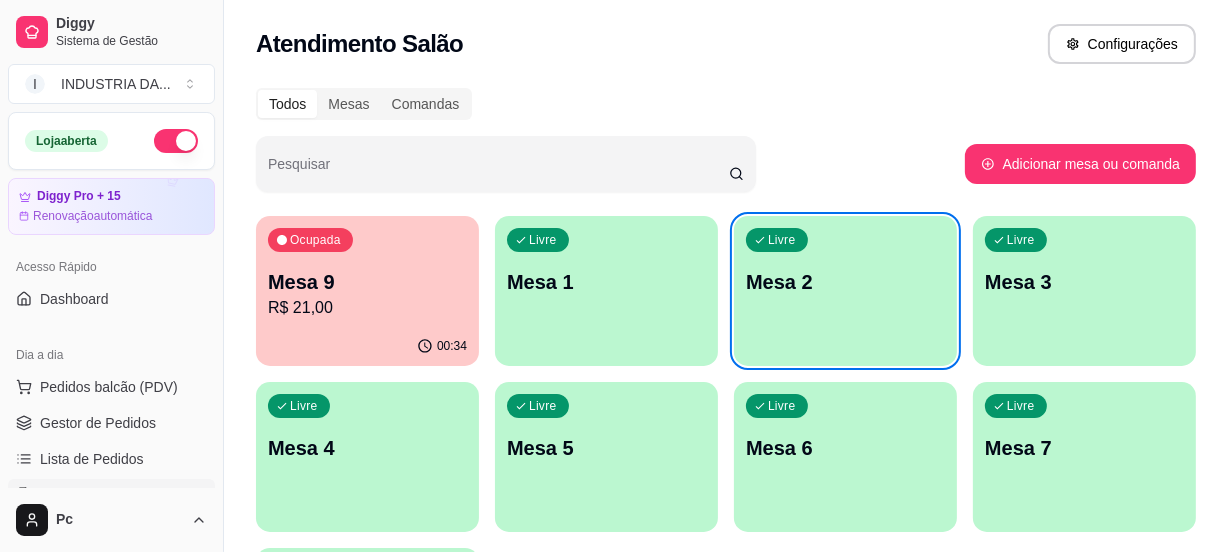 click on "Livre Mesa 1" at bounding box center (606, 279) 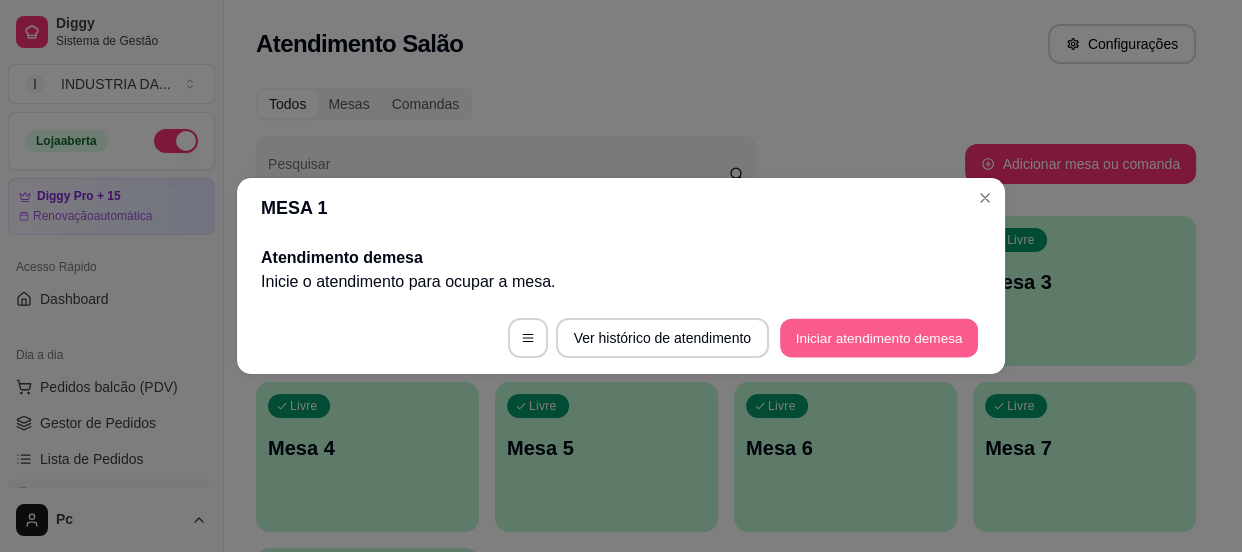 click on "Iniciar atendimento de  mesa" at bounding box center [879, 338] 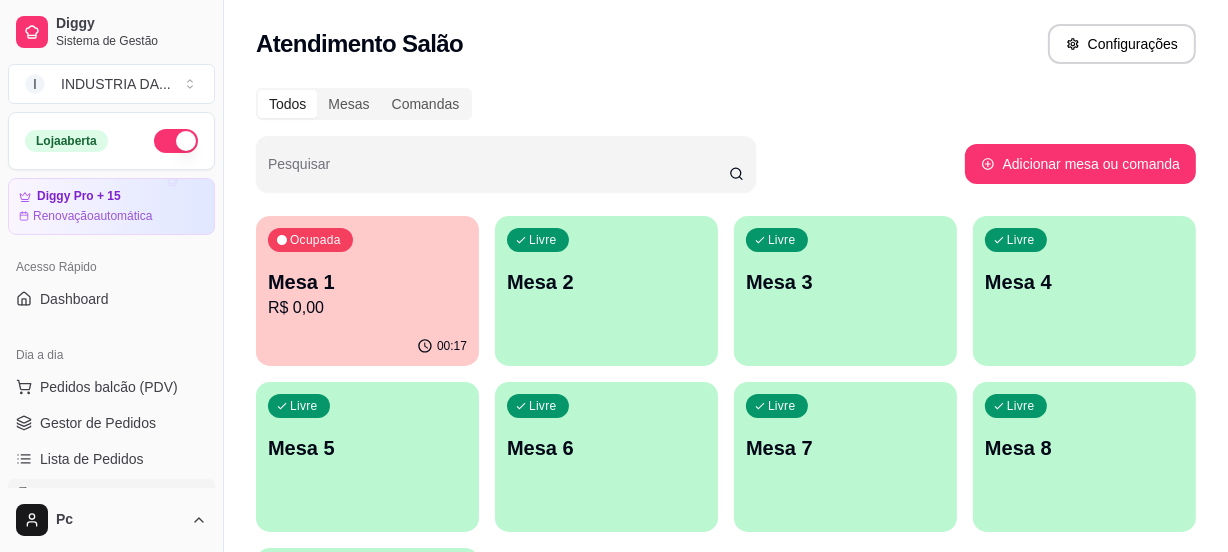 click on "Livre Mesa 6" at bounding box center [606, 445] 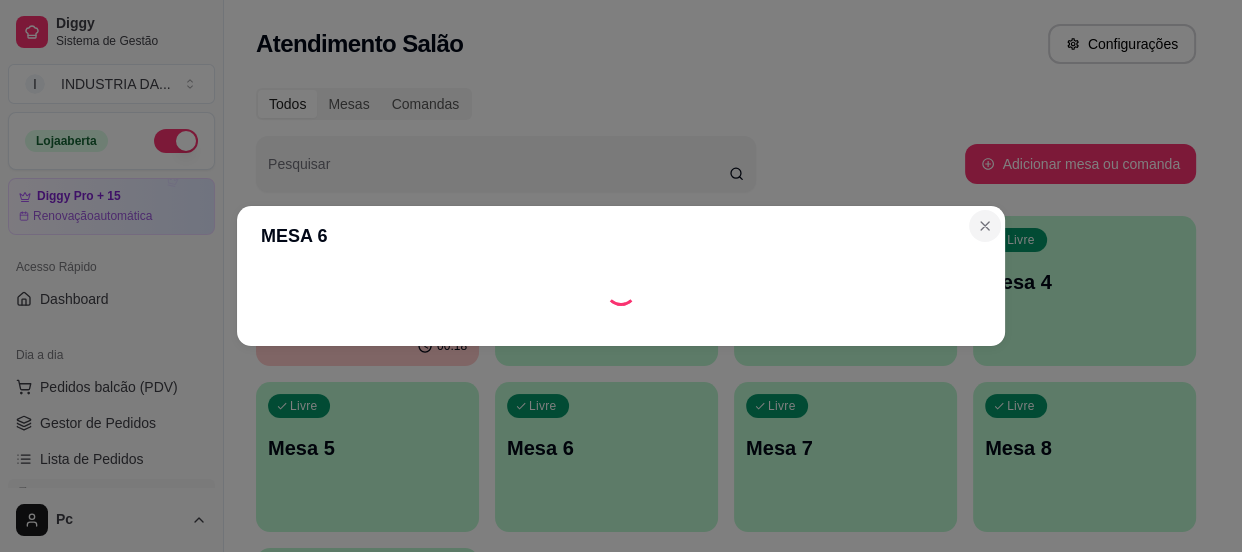 click on "MESA 6" at bounding box center (621, 276) 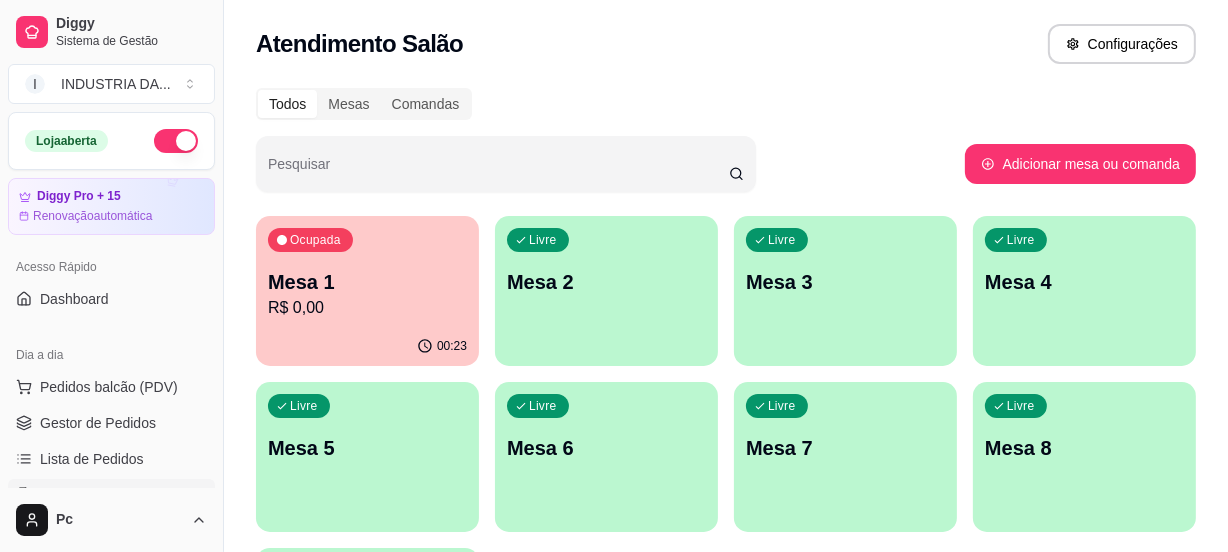 click on "R$ 0,00" at bounding box center (367, 308) 